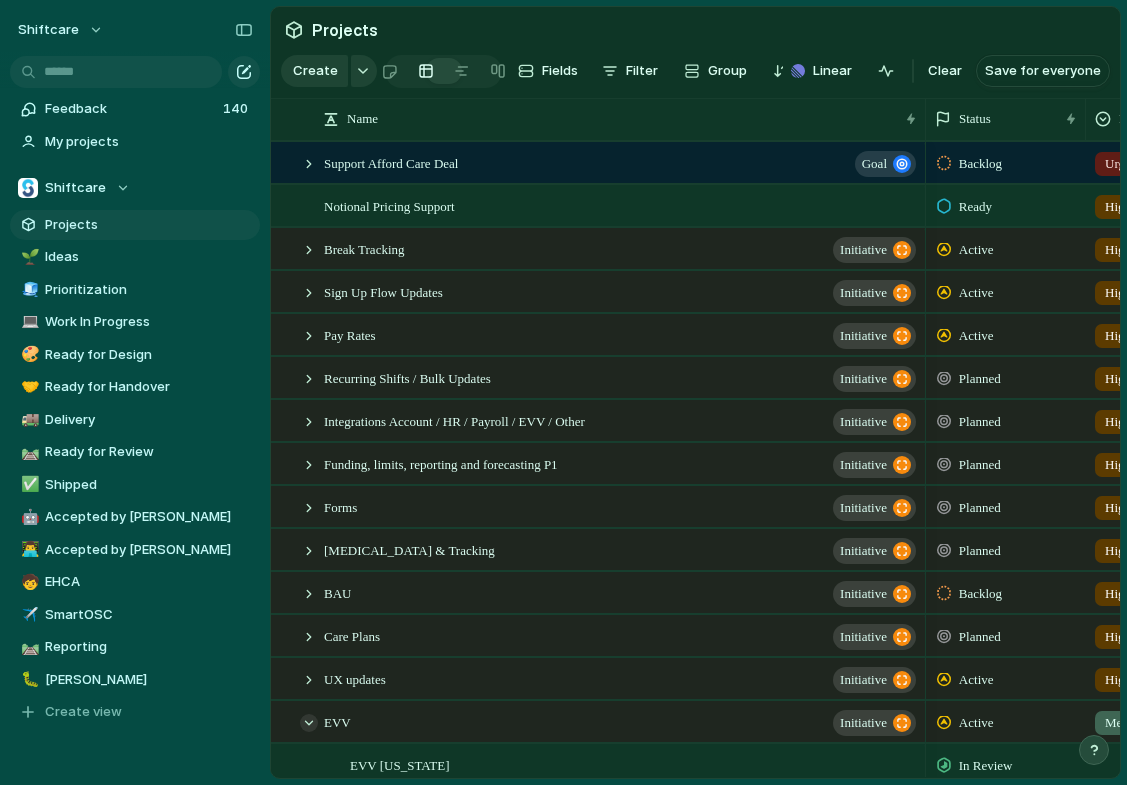scroll, scrollTop: 0, scrollLeft: 0, axis: both 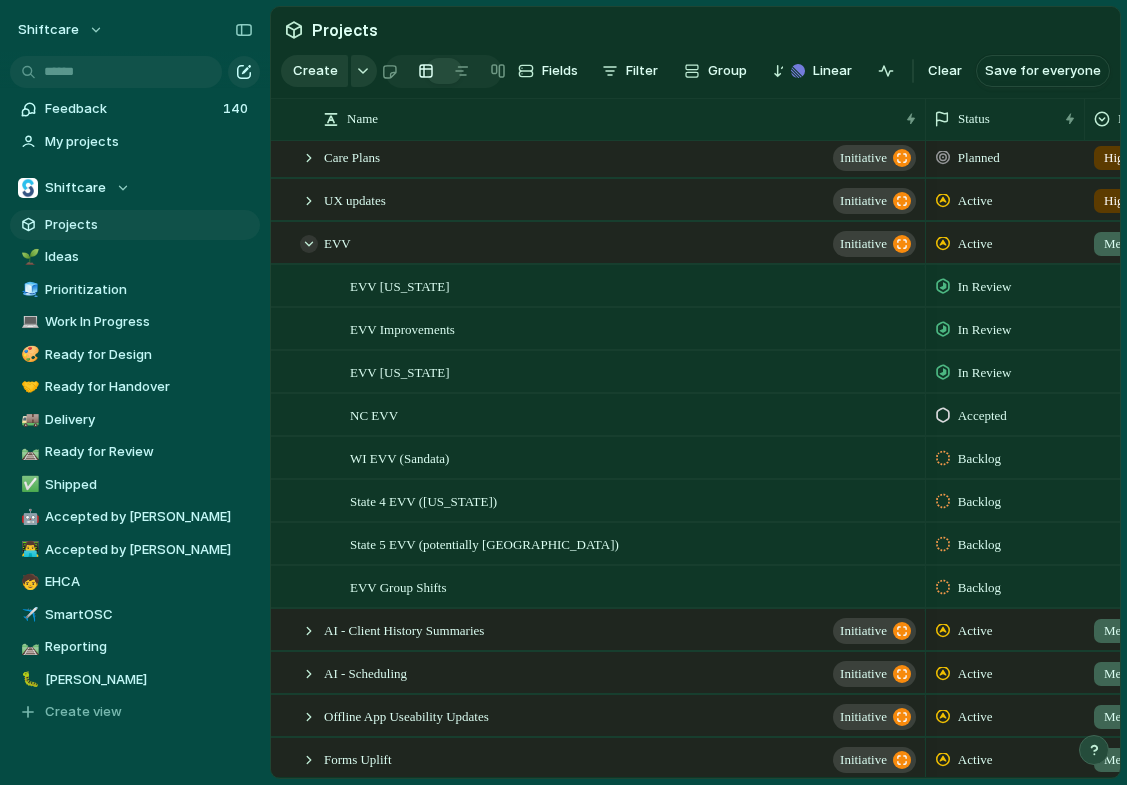 click at bounding box center (309, 244) 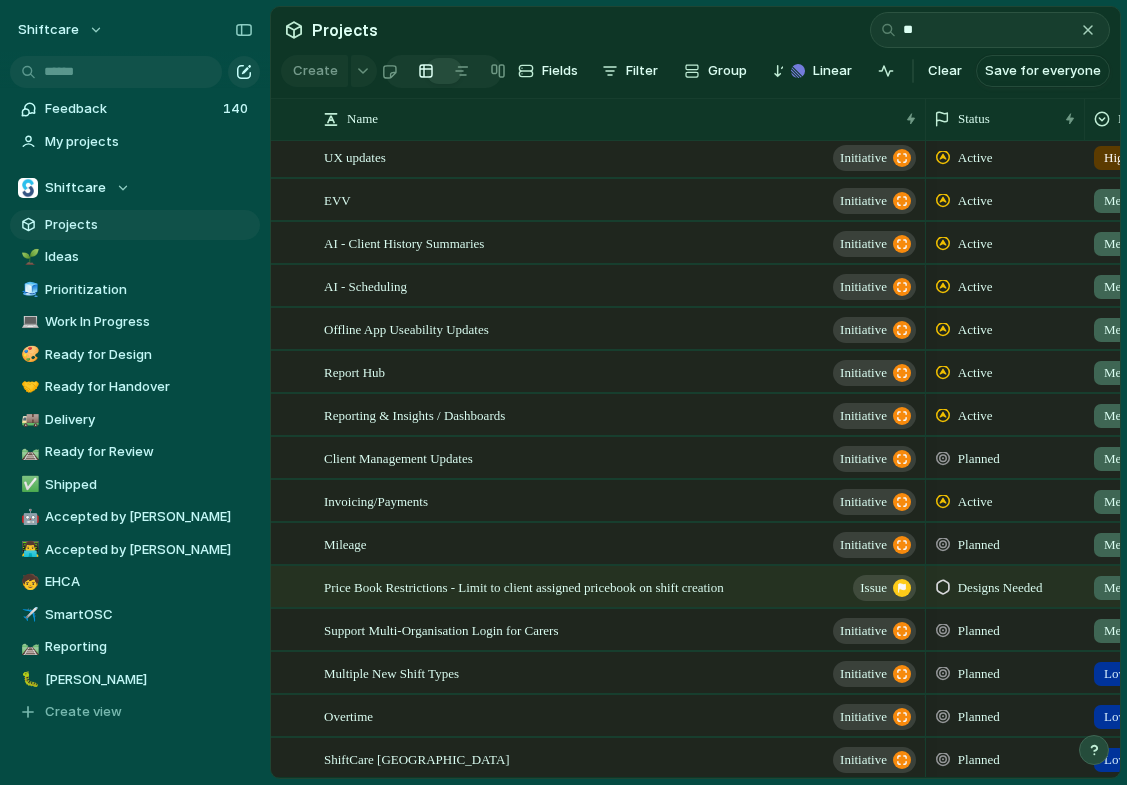 scroll, scrollTop: 95, scrollLeft: 0, axis: vertical 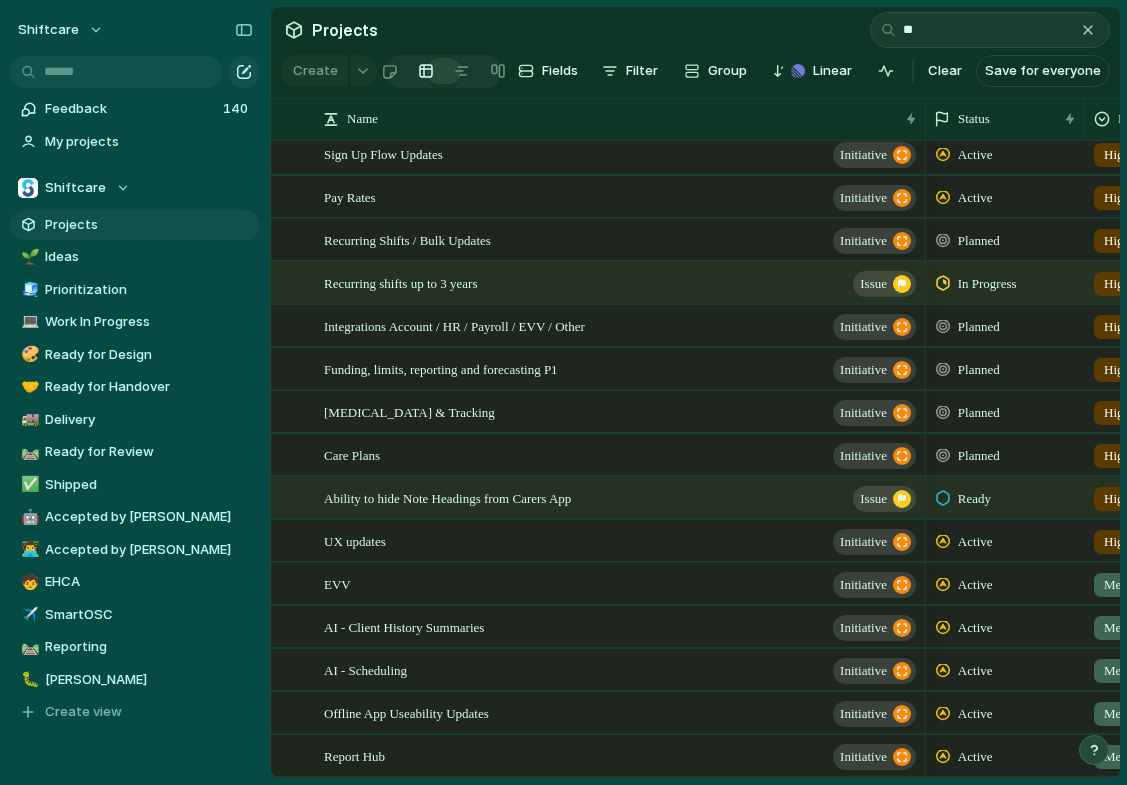type on "***" 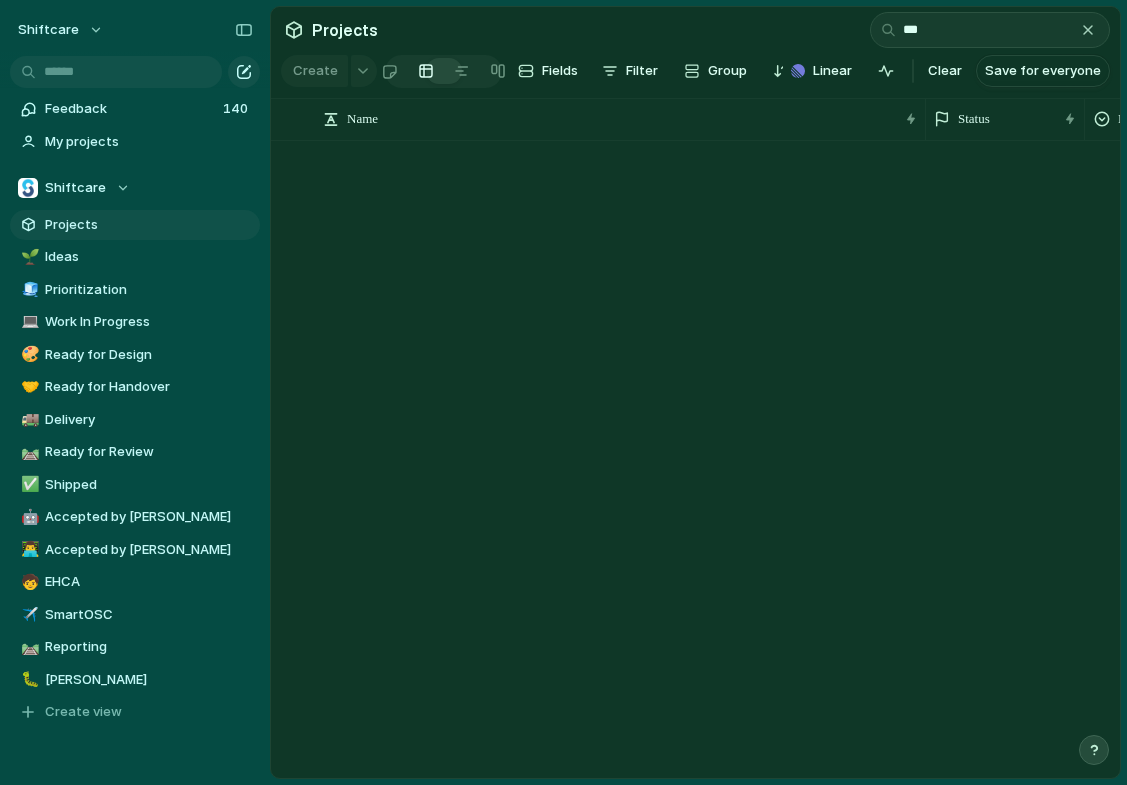 scroll, scrollTop: 0, scrollLeft: 0, axis: both 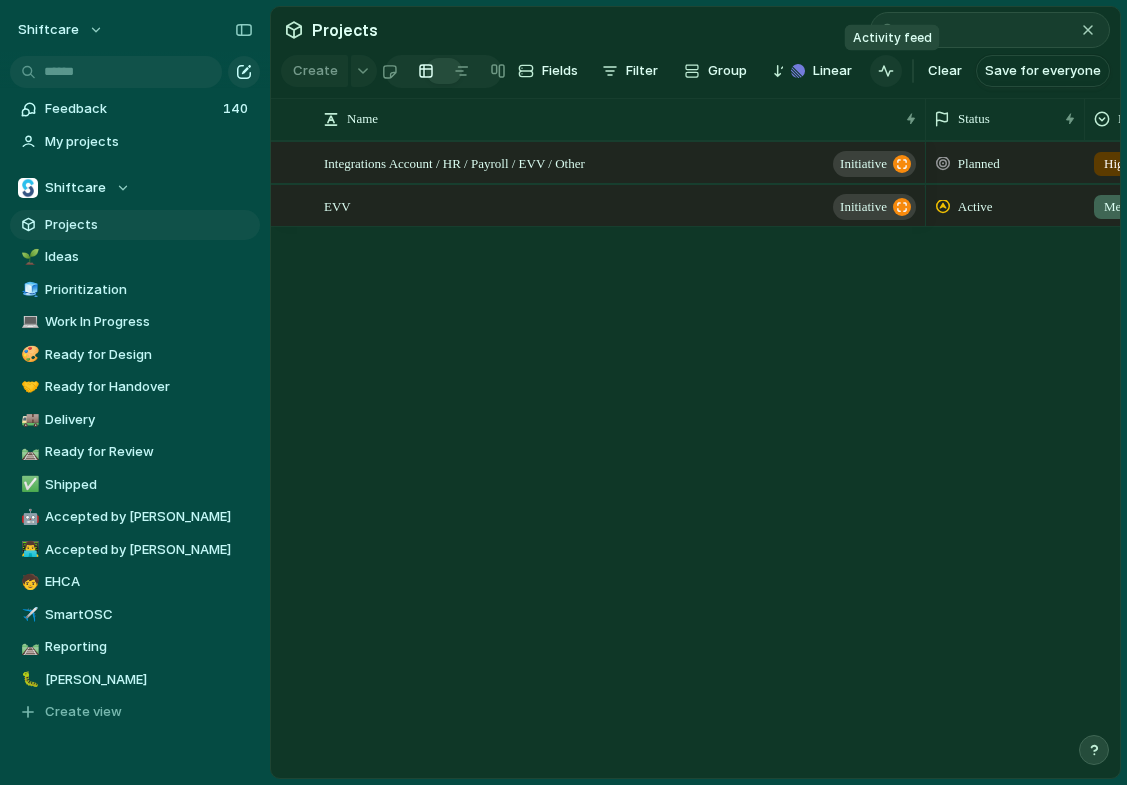 type 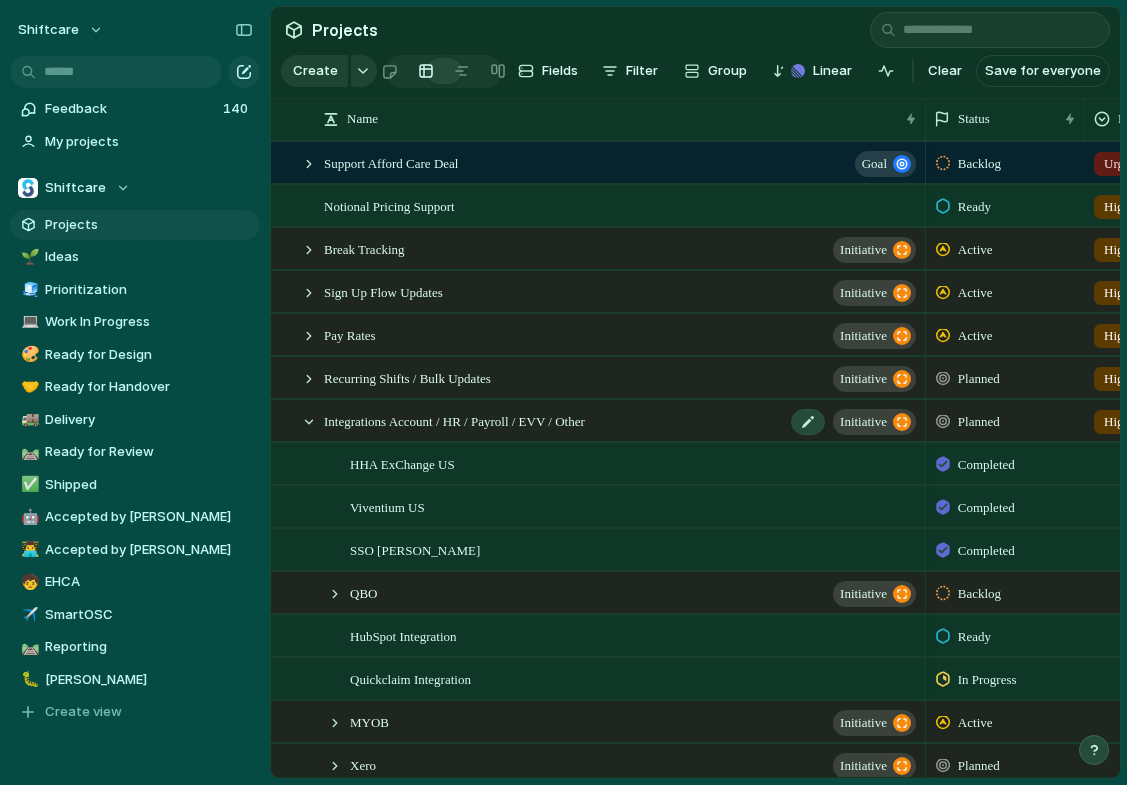 scroll, scrollTop: 64, scrollLeft: 0, axis: vertical 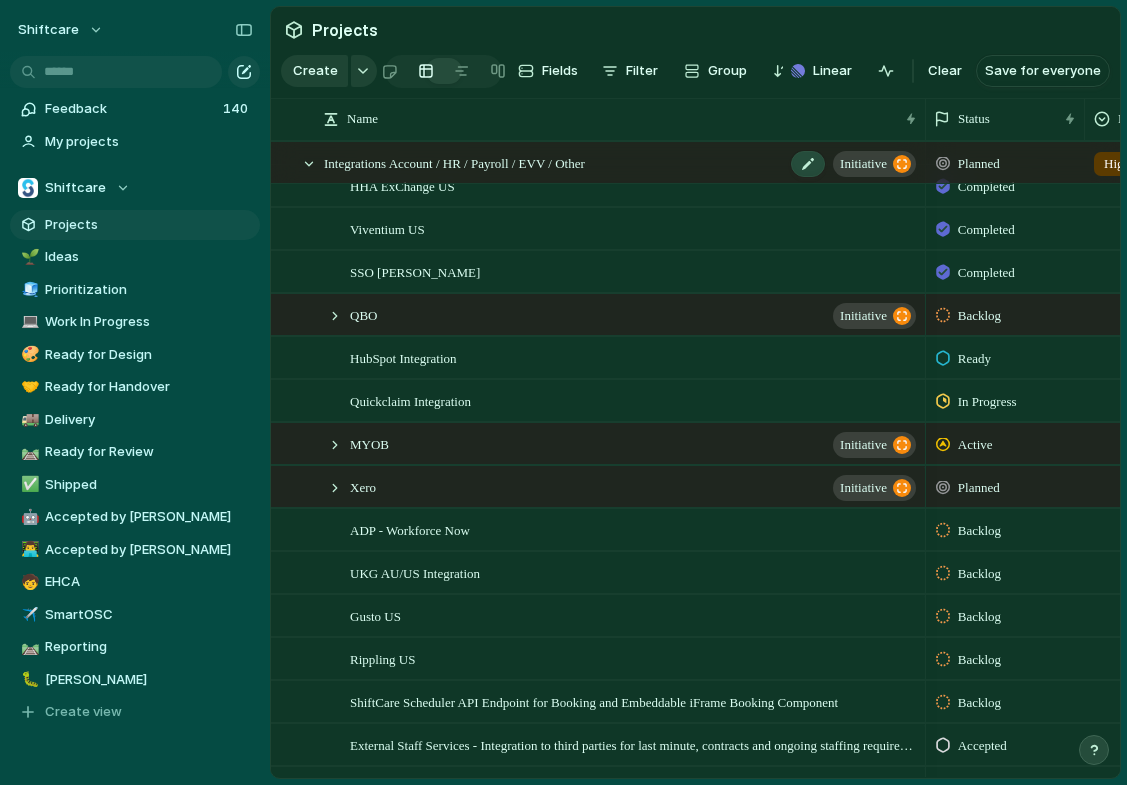 click on "Integrations Account / HR / Payroll / EVV / Other" at bounding box center (454, 162) 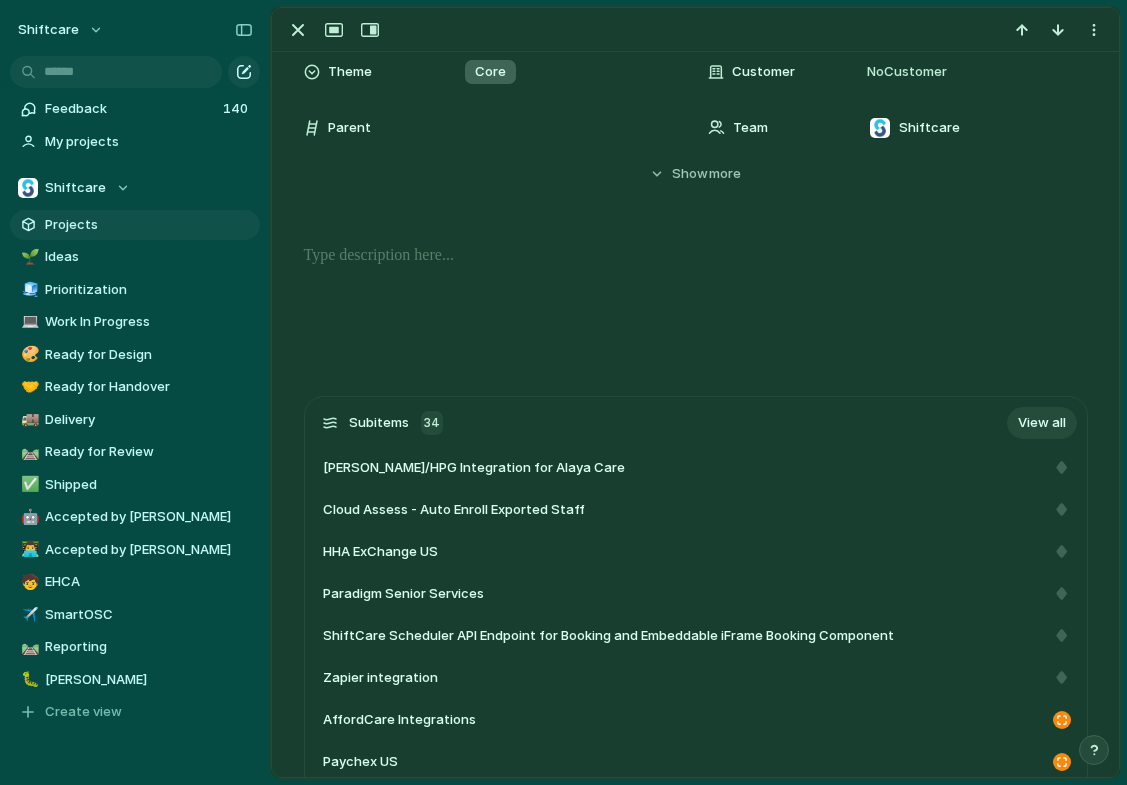 scroll, scrollTop: 367, scrollLeft: 0, axis: vertical 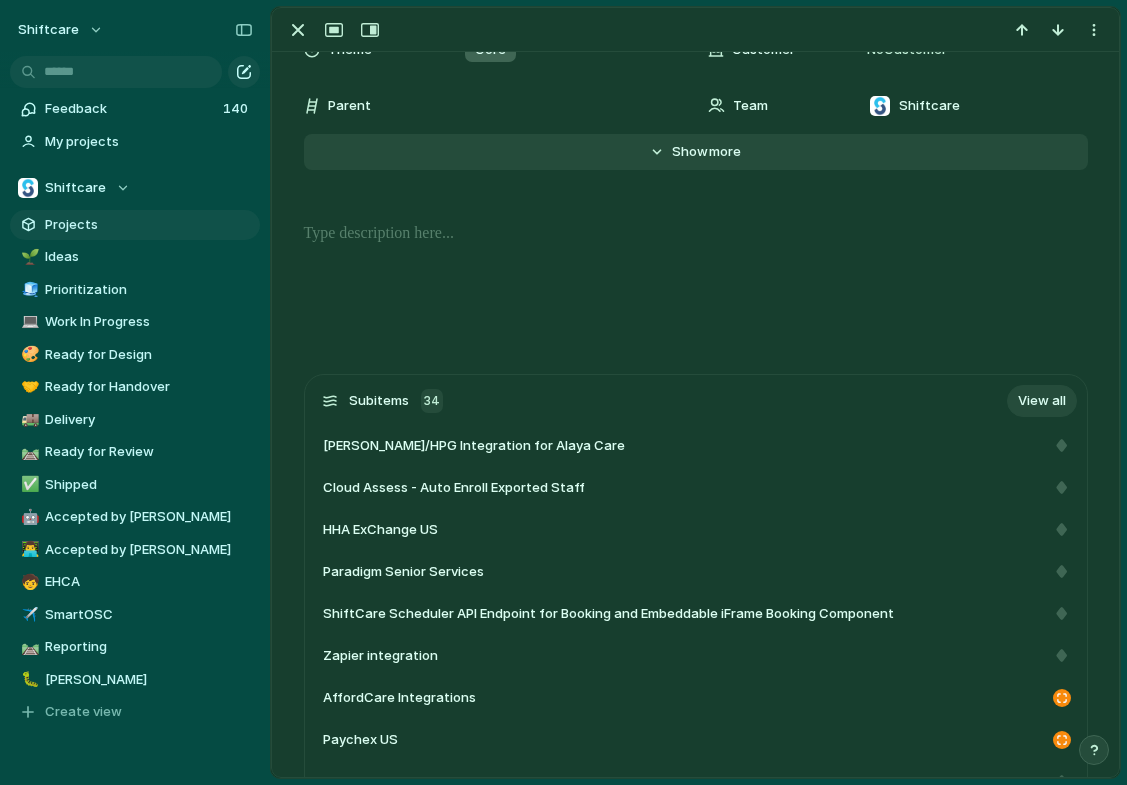 click on "Show" at bounding box center (690, 152) 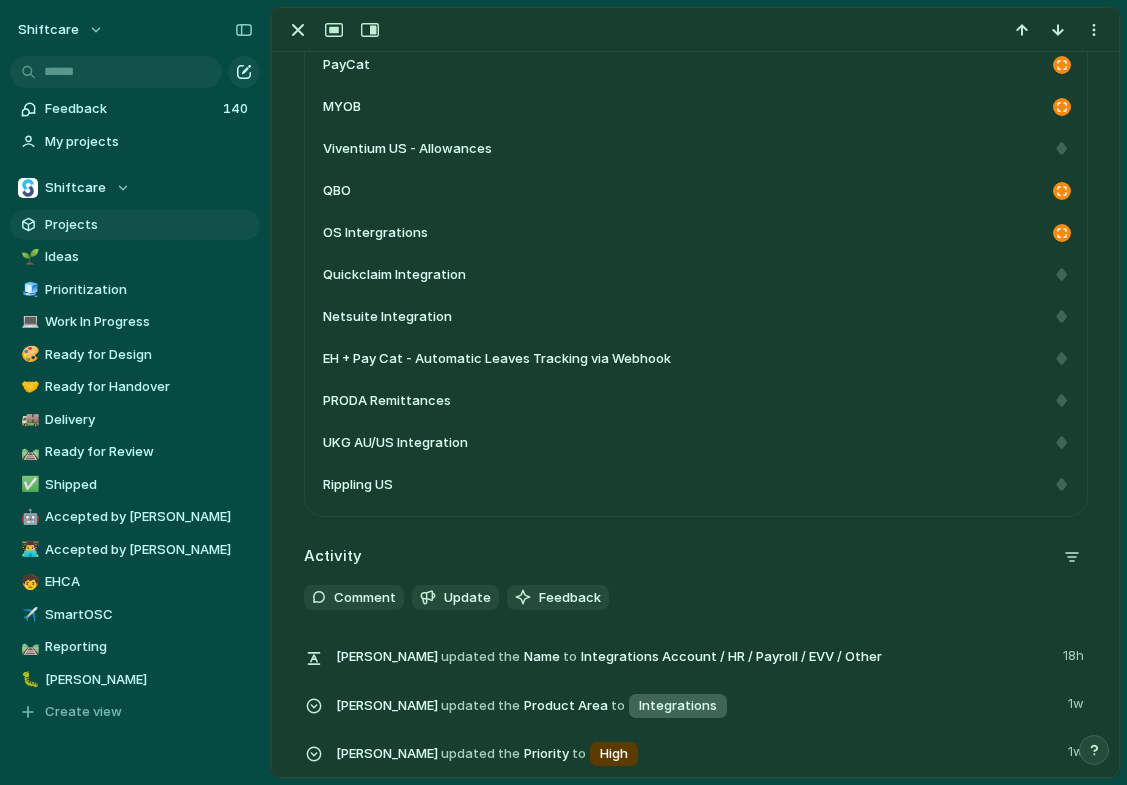 scroll, scrollTop: 2131, scrollLeft: 0, axis: vertical 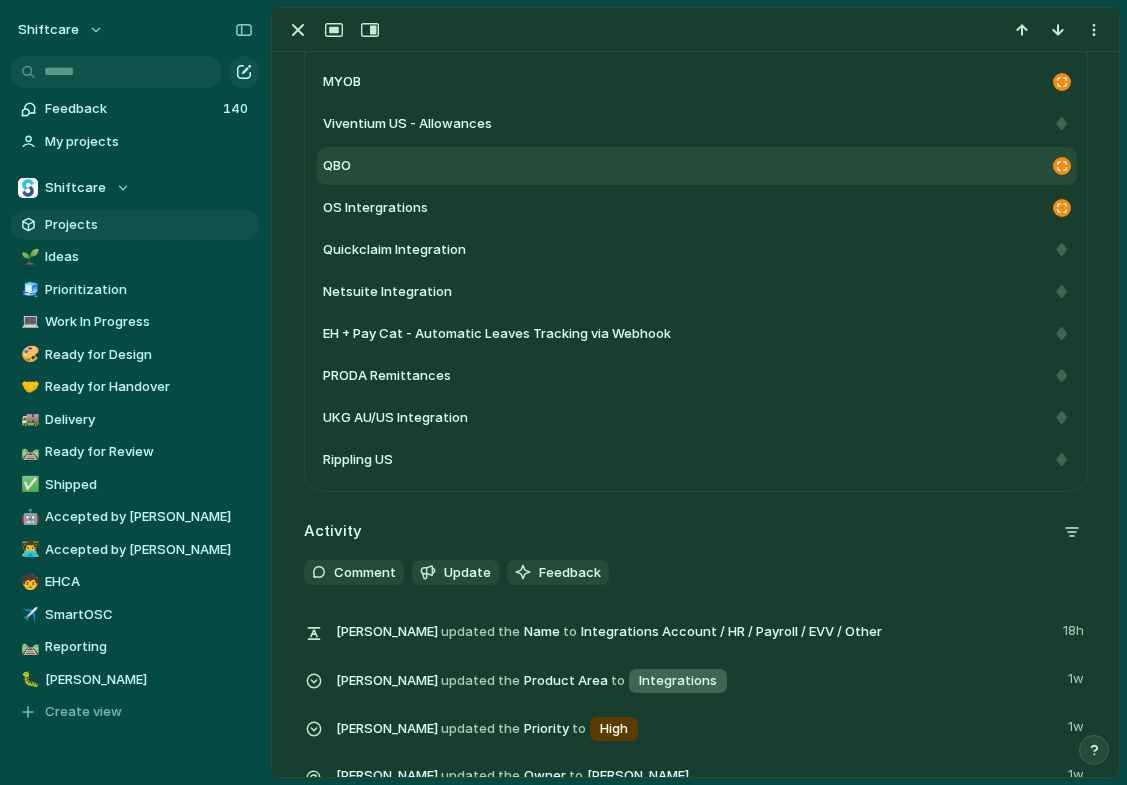 drag, startPoint x: 1103, startPoint y: 467, endPoint x: 626, endPoint y: 183, distance: 555.1441 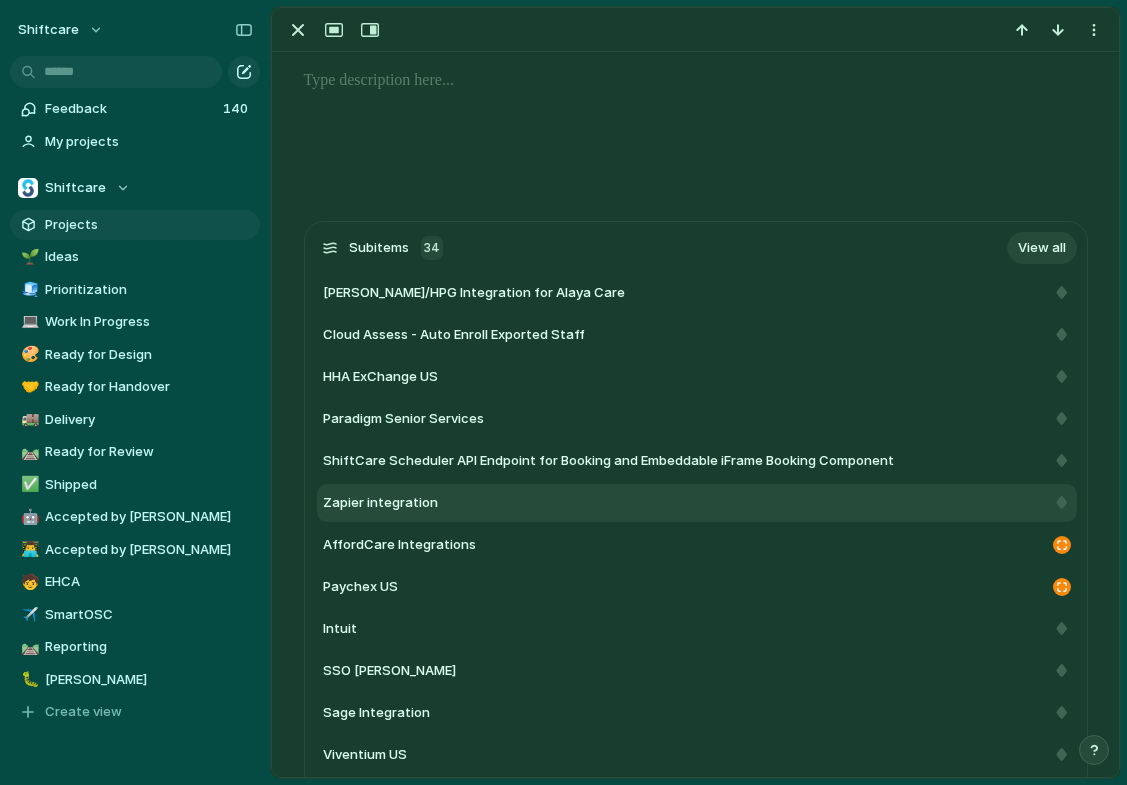 scroll, scrollTop: 848, scrollLeft: 0, axis: vertical 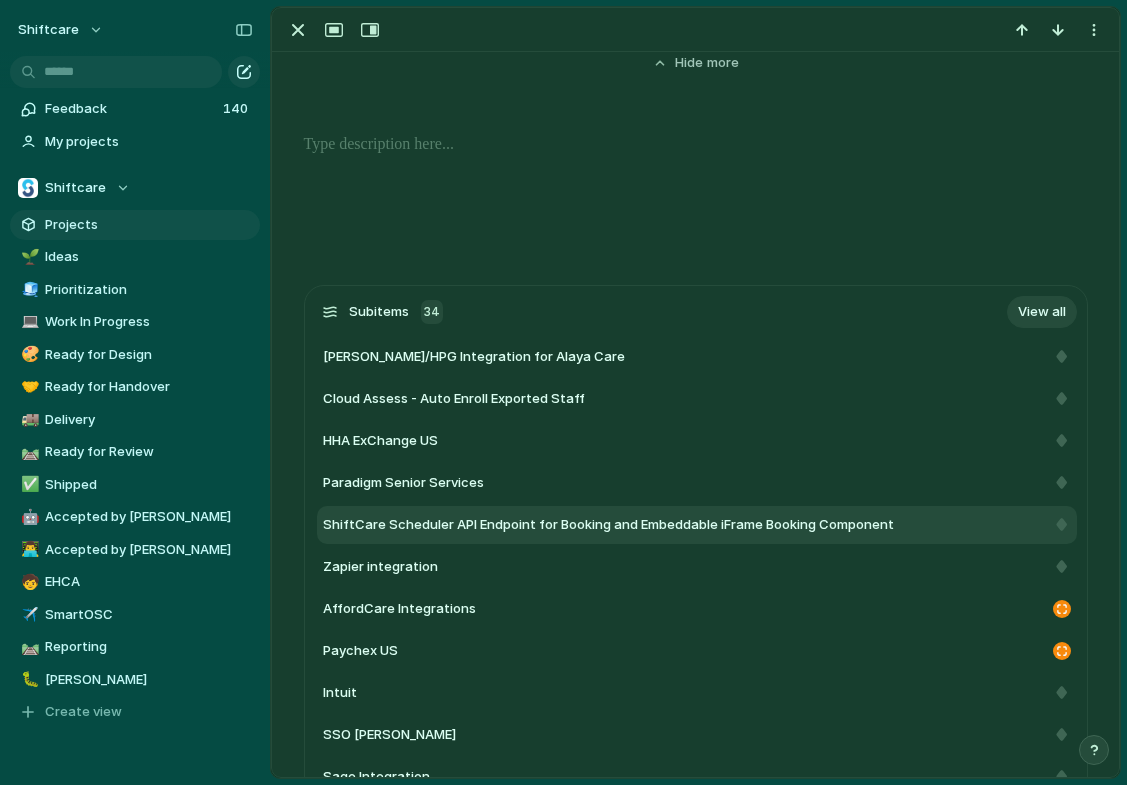 drag, startPoint x: 317, startPoint y: 308, endPoint x: 551, endPoint y: 511, distance: 309.7822 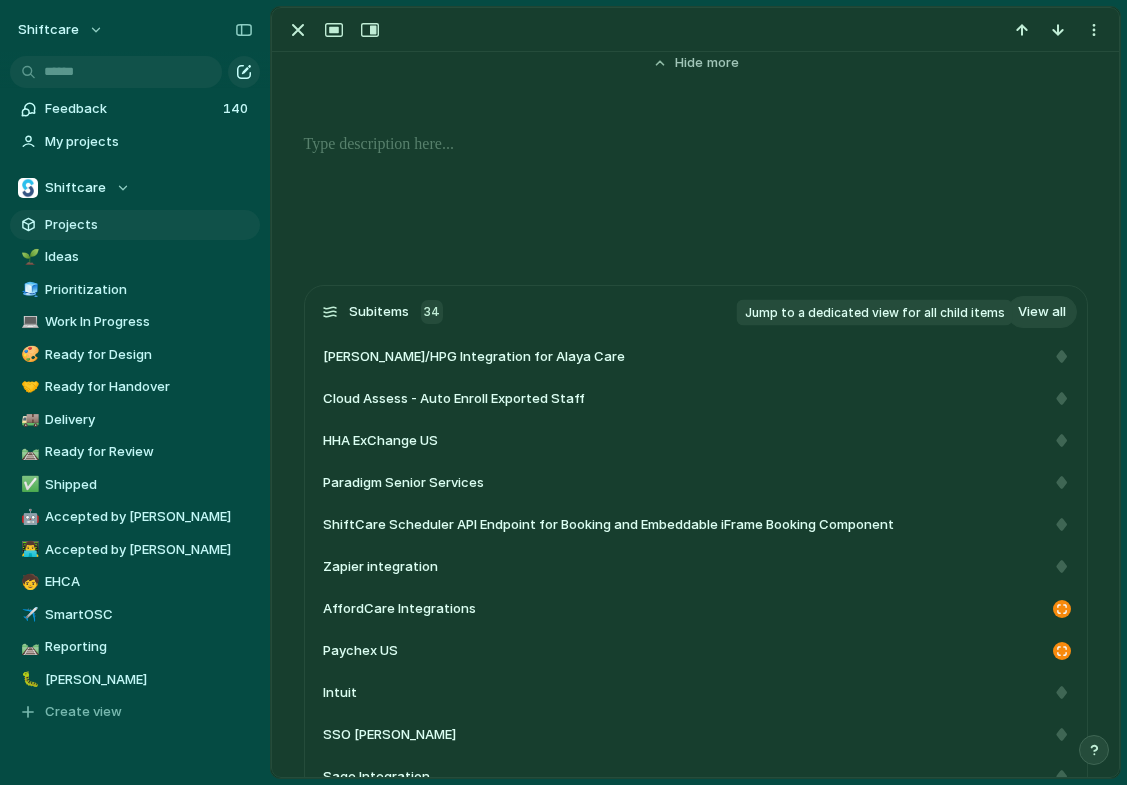 click on "View all" at bounding box center [1042, 312] 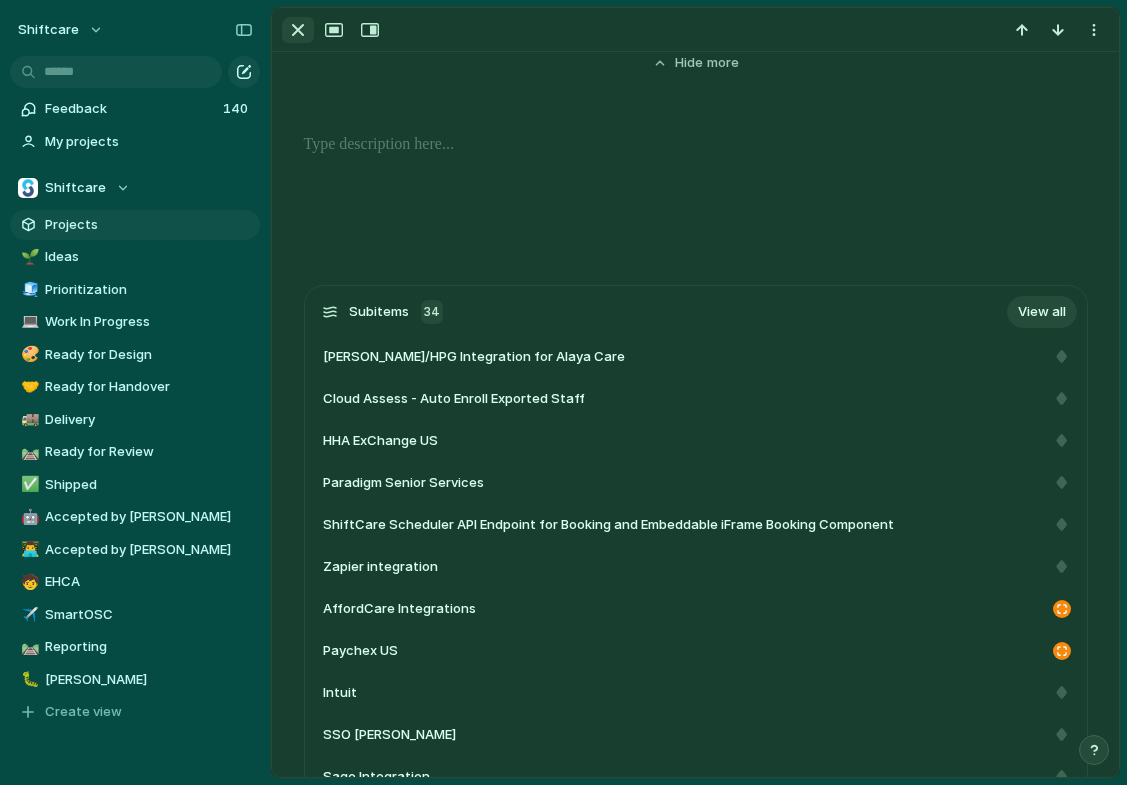 click at bounding box center (298, 30) 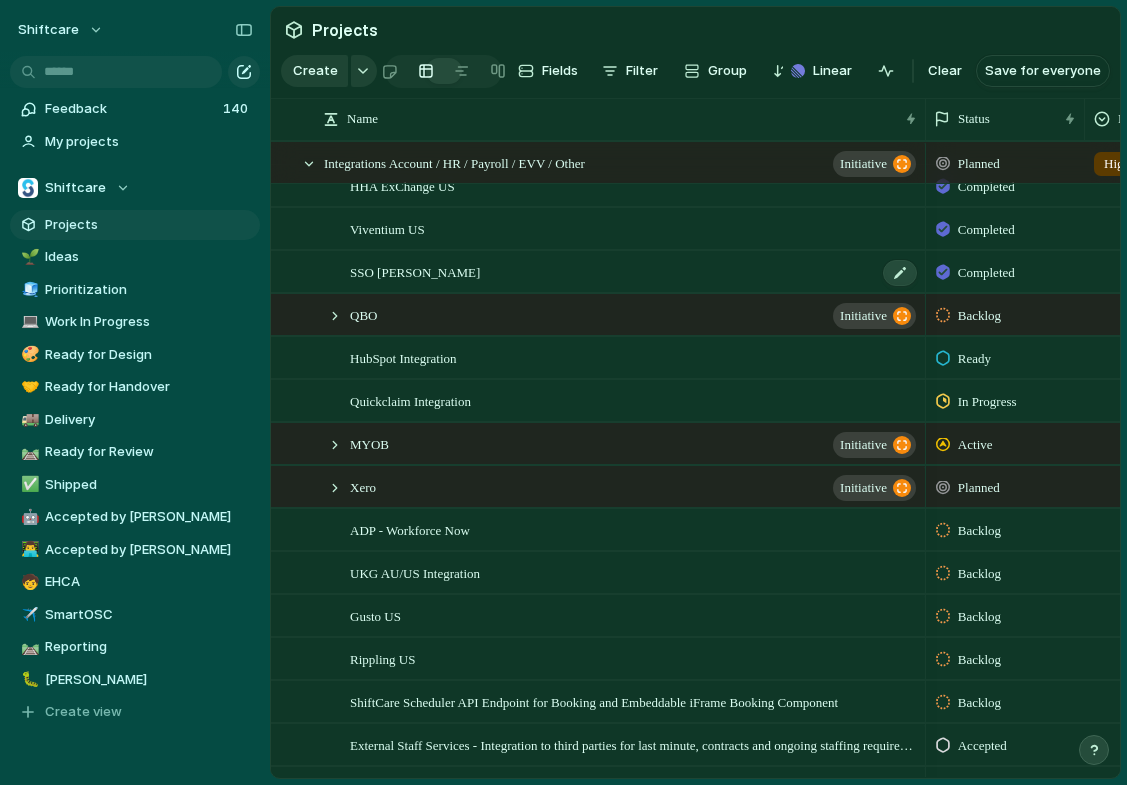 scroll, scrollTop: 221, scrollLeft: 0, axis: vertical 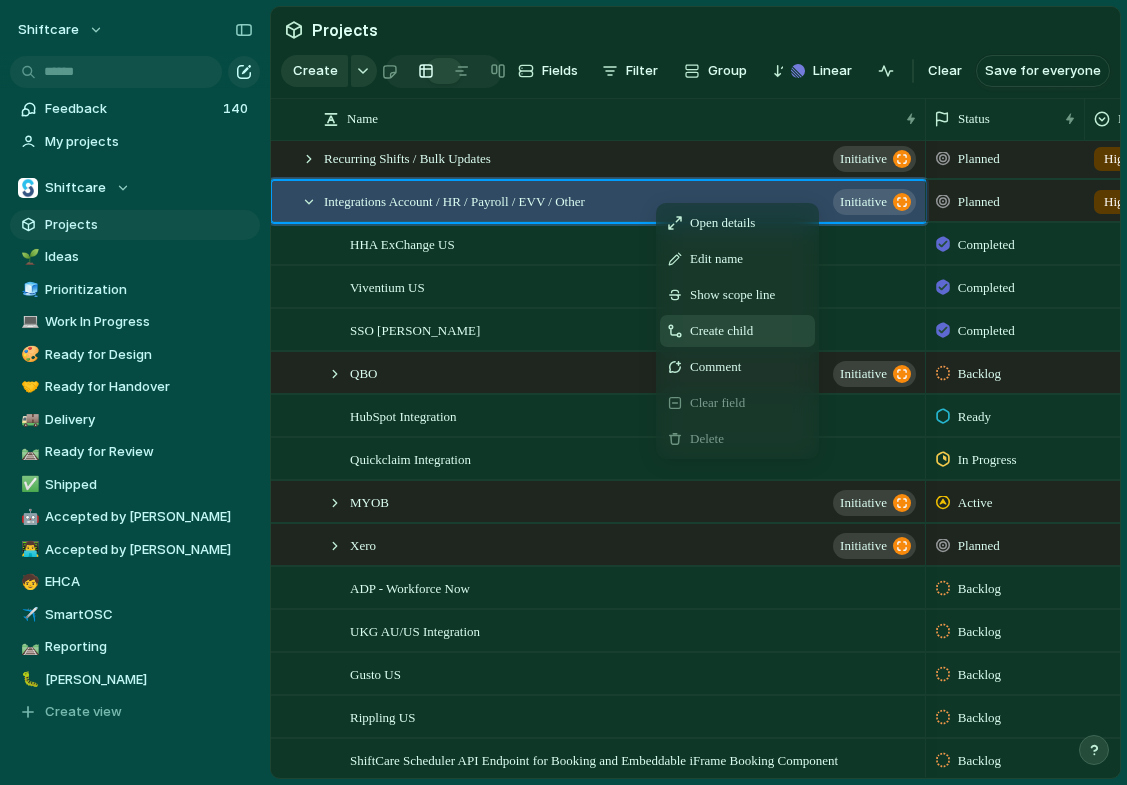 click on "Create child" at bounding box center (721, 331) 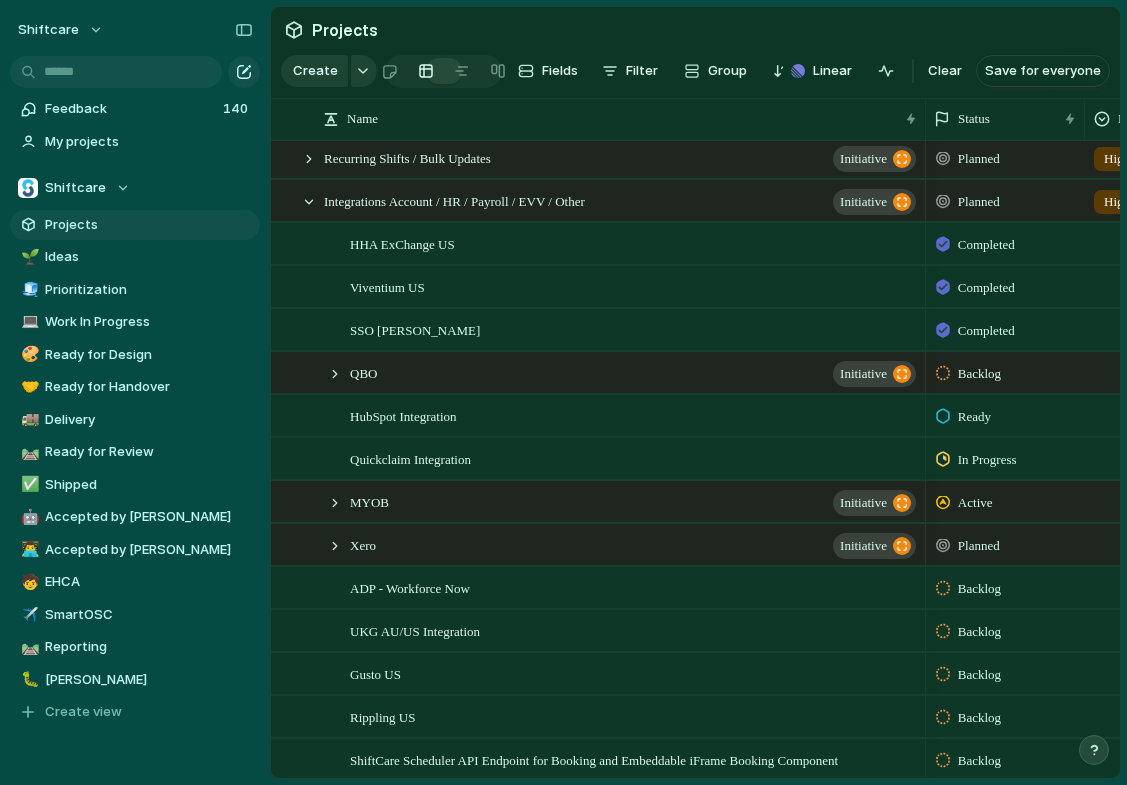 scroll, scrollTop: 1170, scrollLeft: 0, axis: vertical 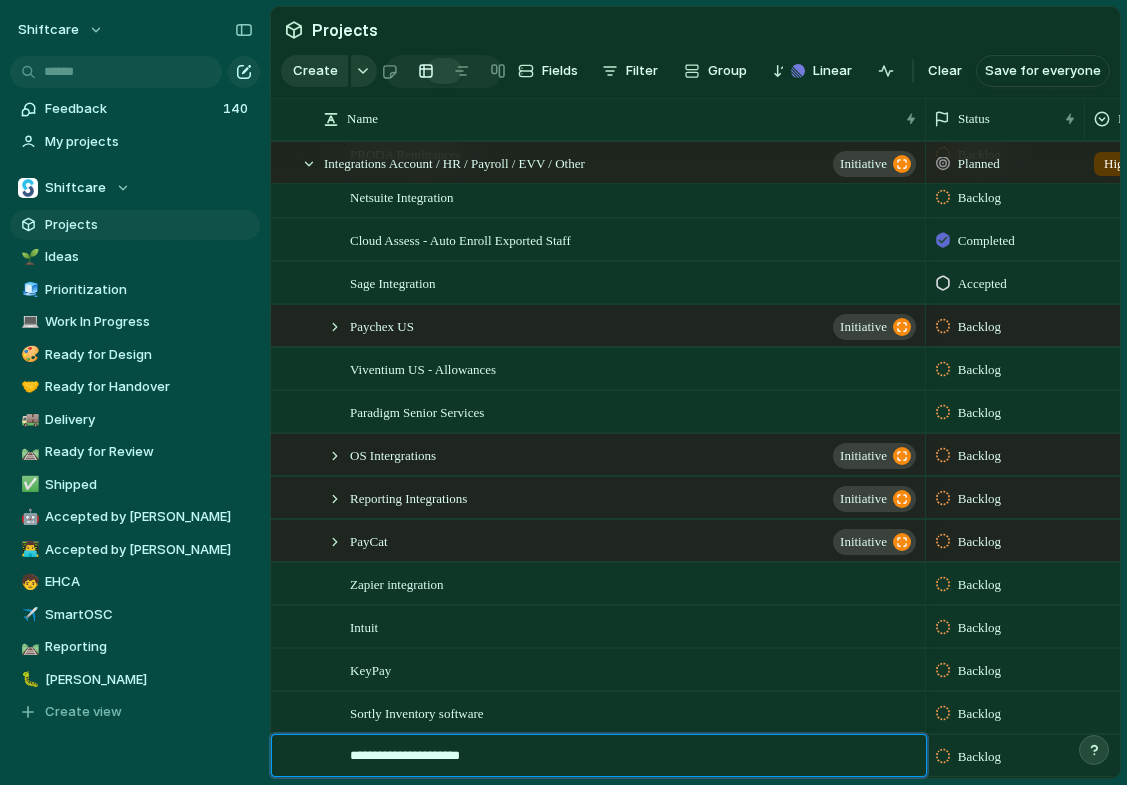 type on "**********" 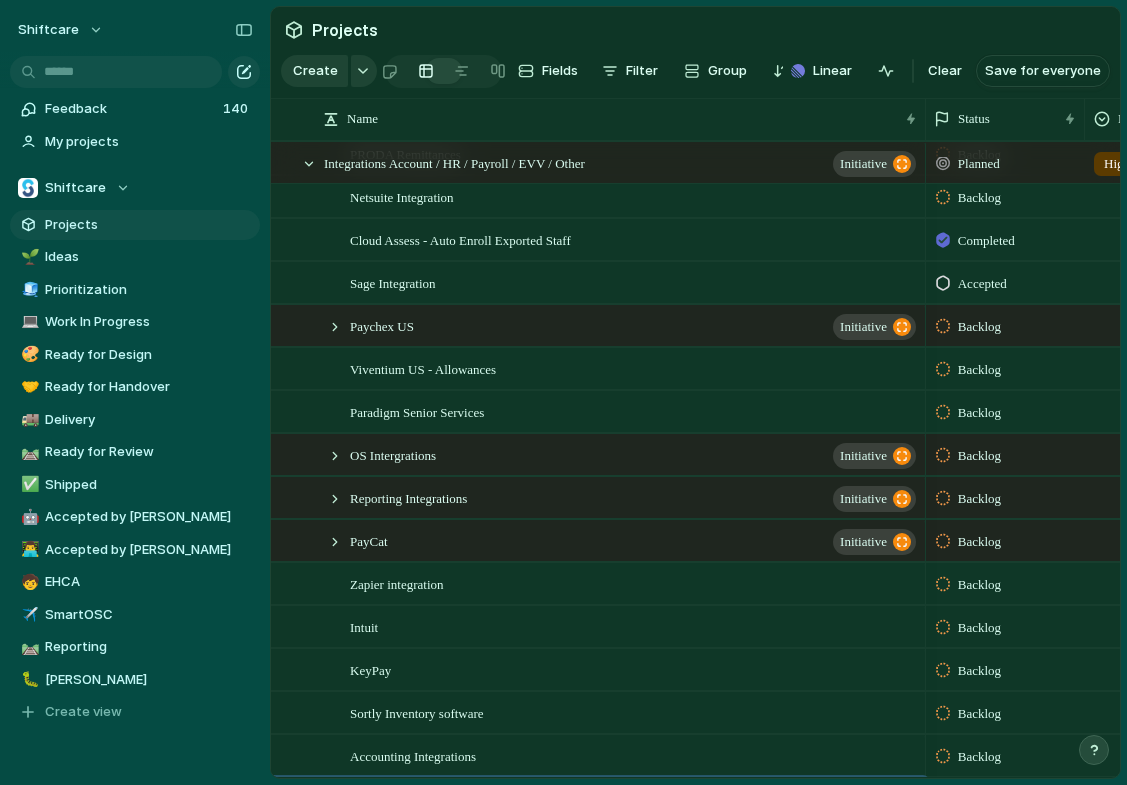 scroll, scrollTop: 1213, scrollLeft: 0, axis: vertical 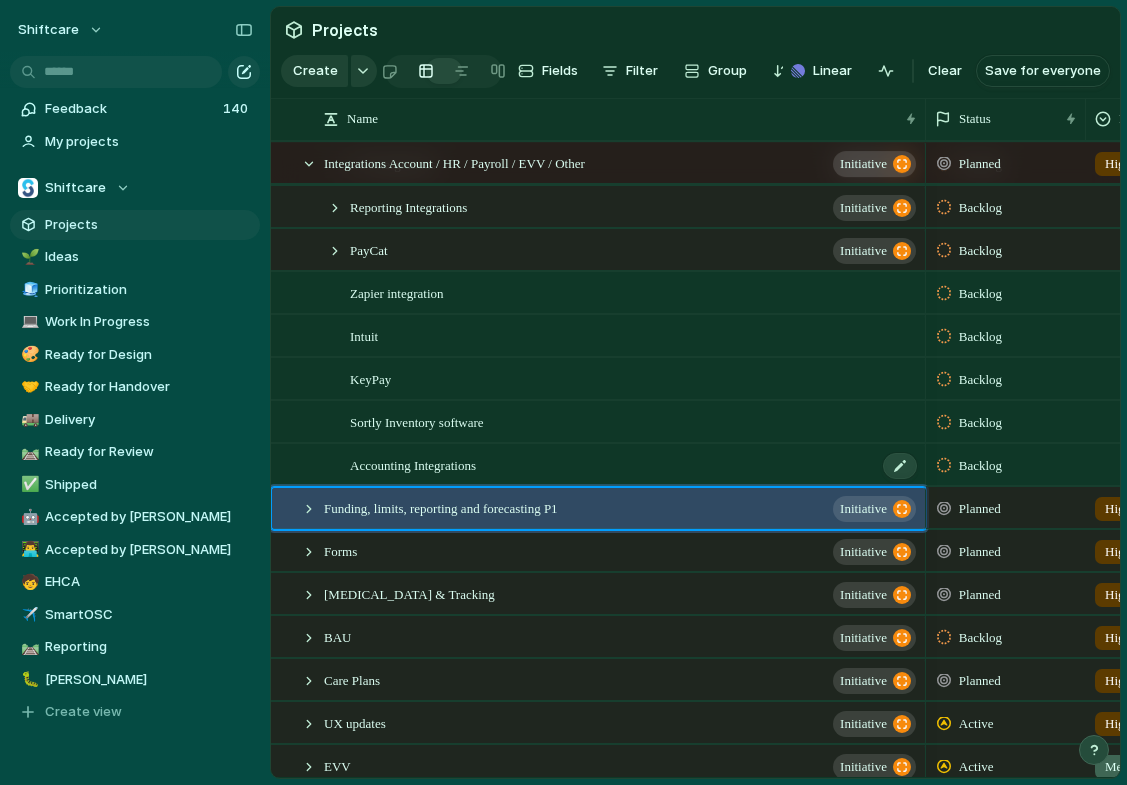 click on "Accounting Integrations" at bounding box center (413, 464) 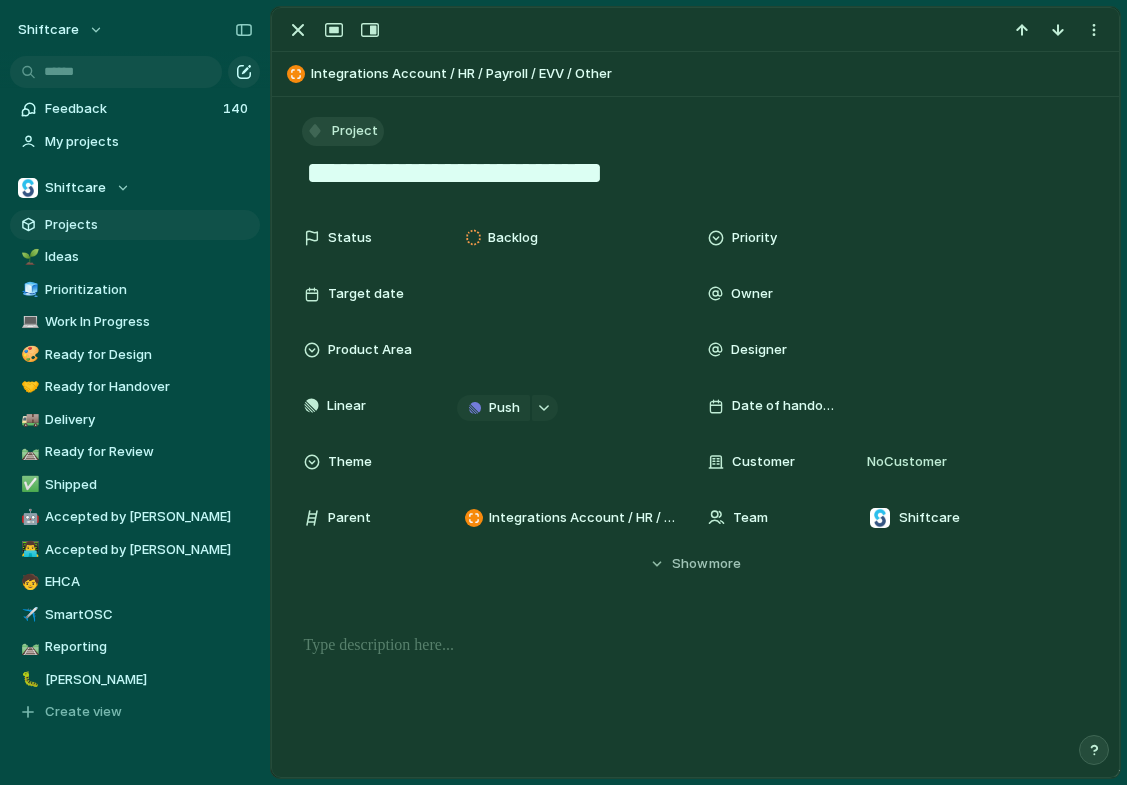 click on "Project" at bounding box center [355, 131] 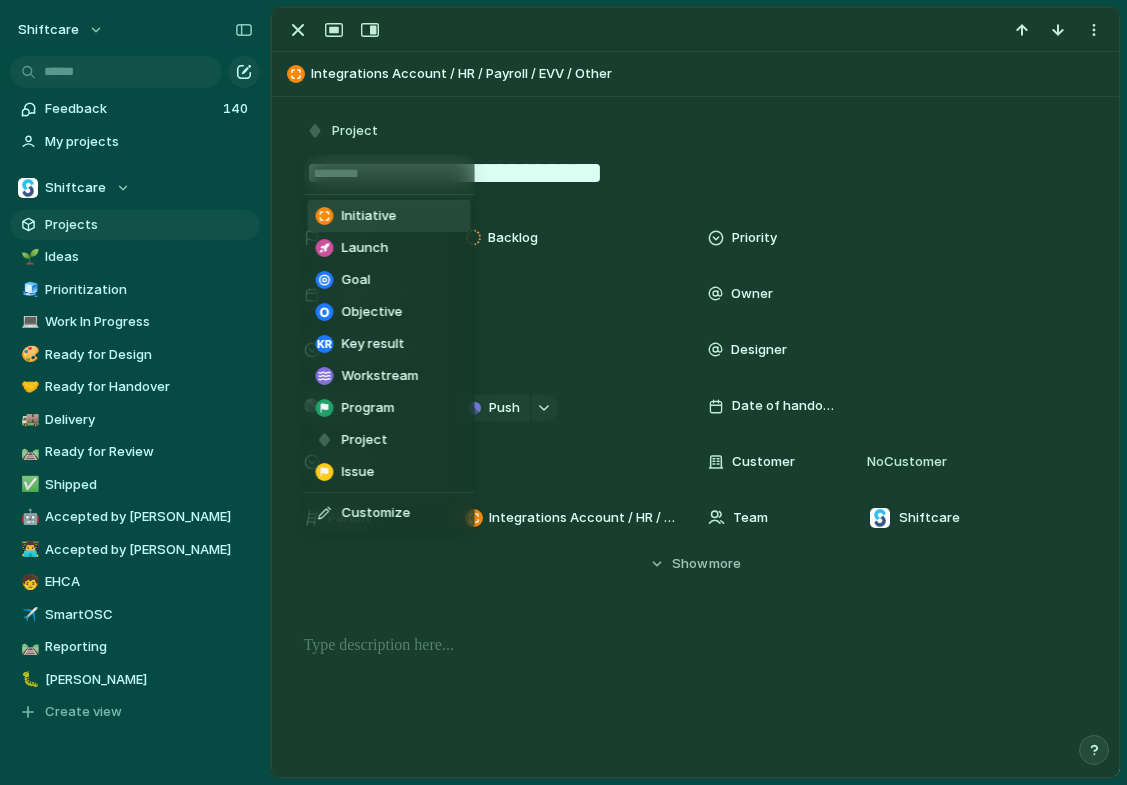 click on "Initiative" at bounding box center (369, 216) 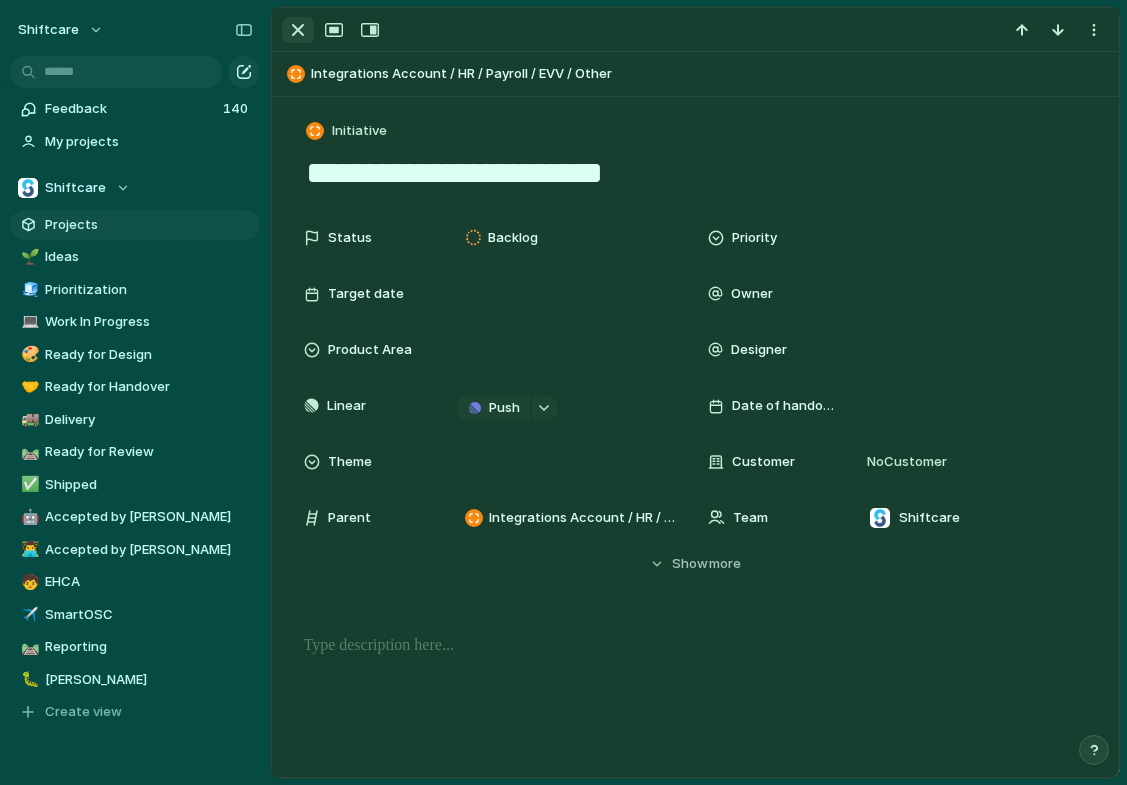 click at bounding box center [298, 30] 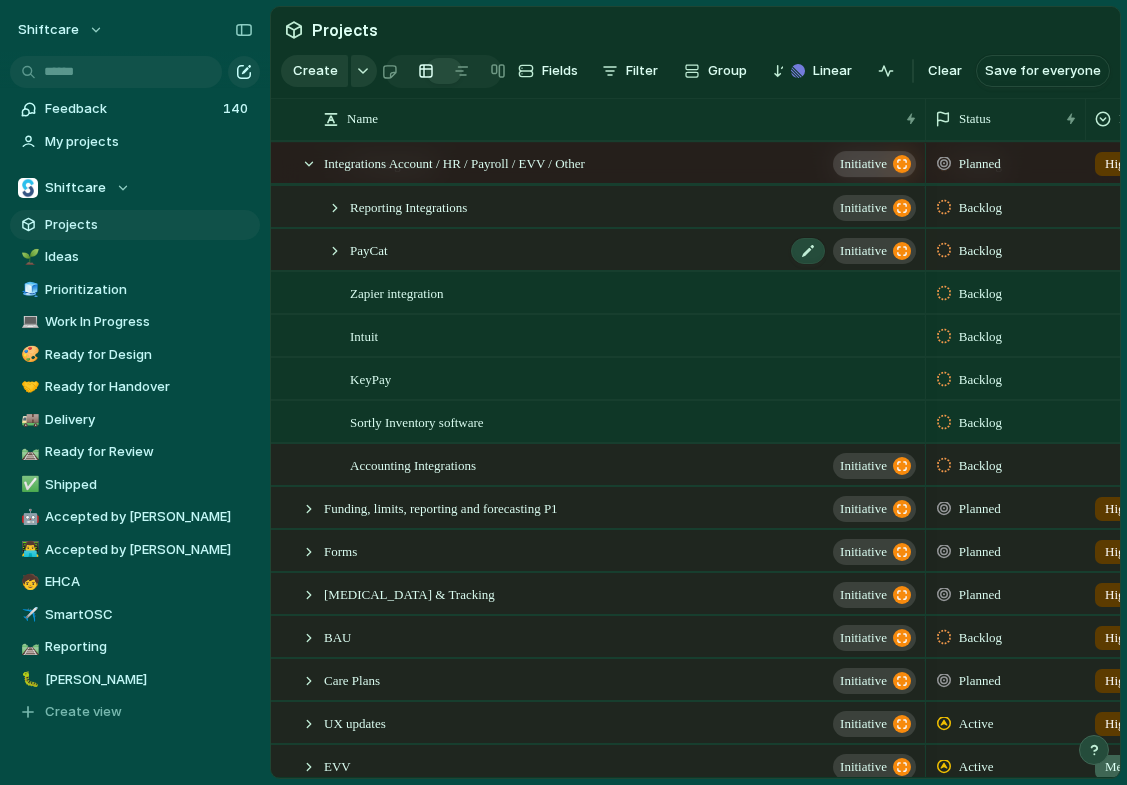 click on "PayCat" at bounding box center [369, 249] 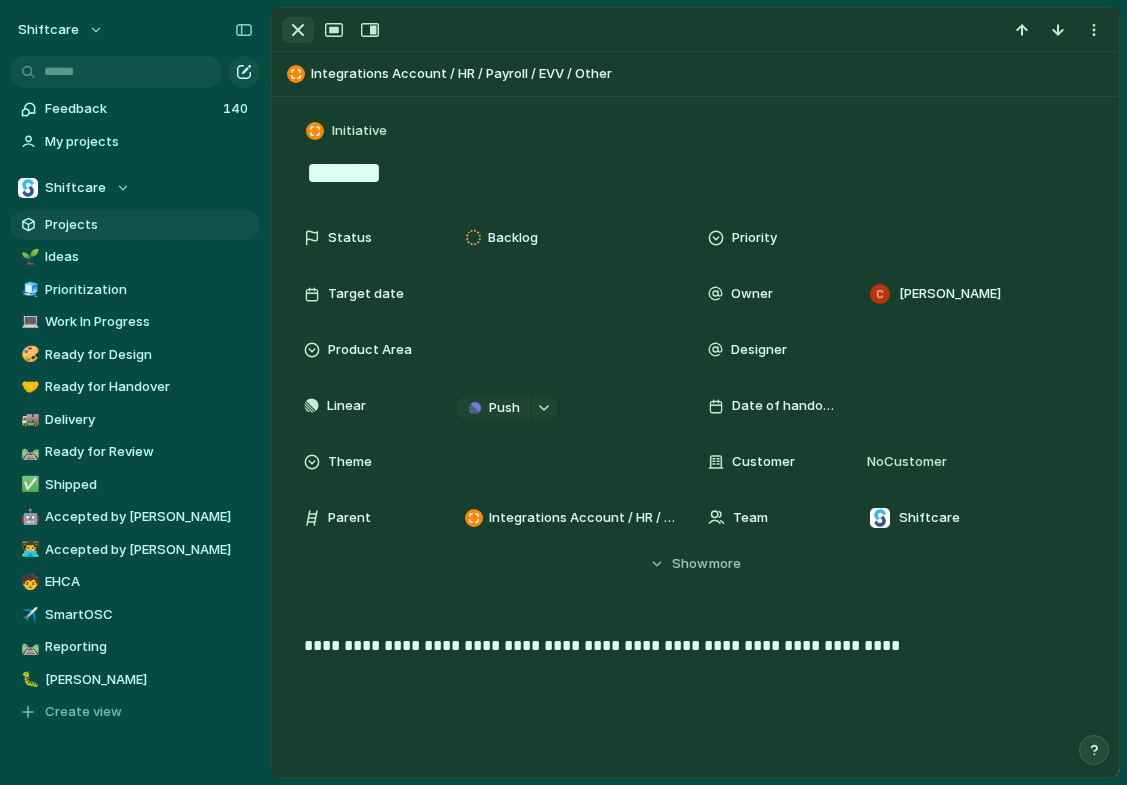 click at bounding box center [298, 30] 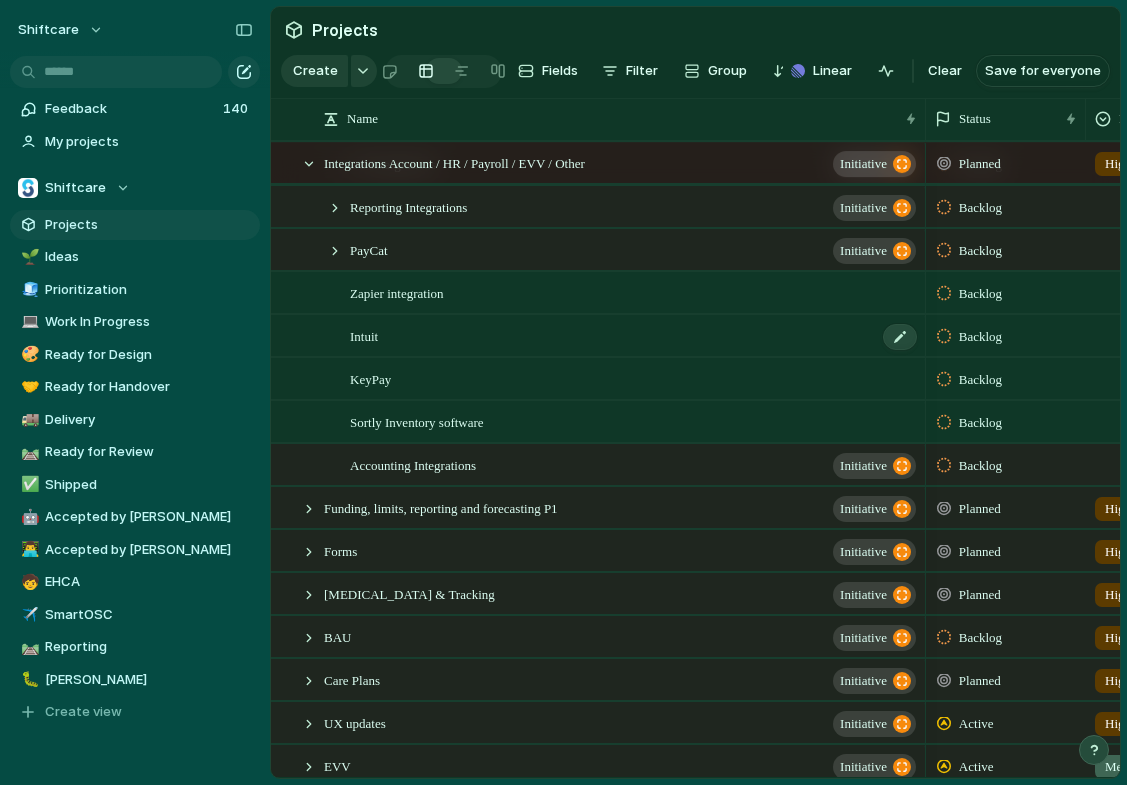 scroll, scrollTop: 1378, scrollLeft: 0, axis: vertical 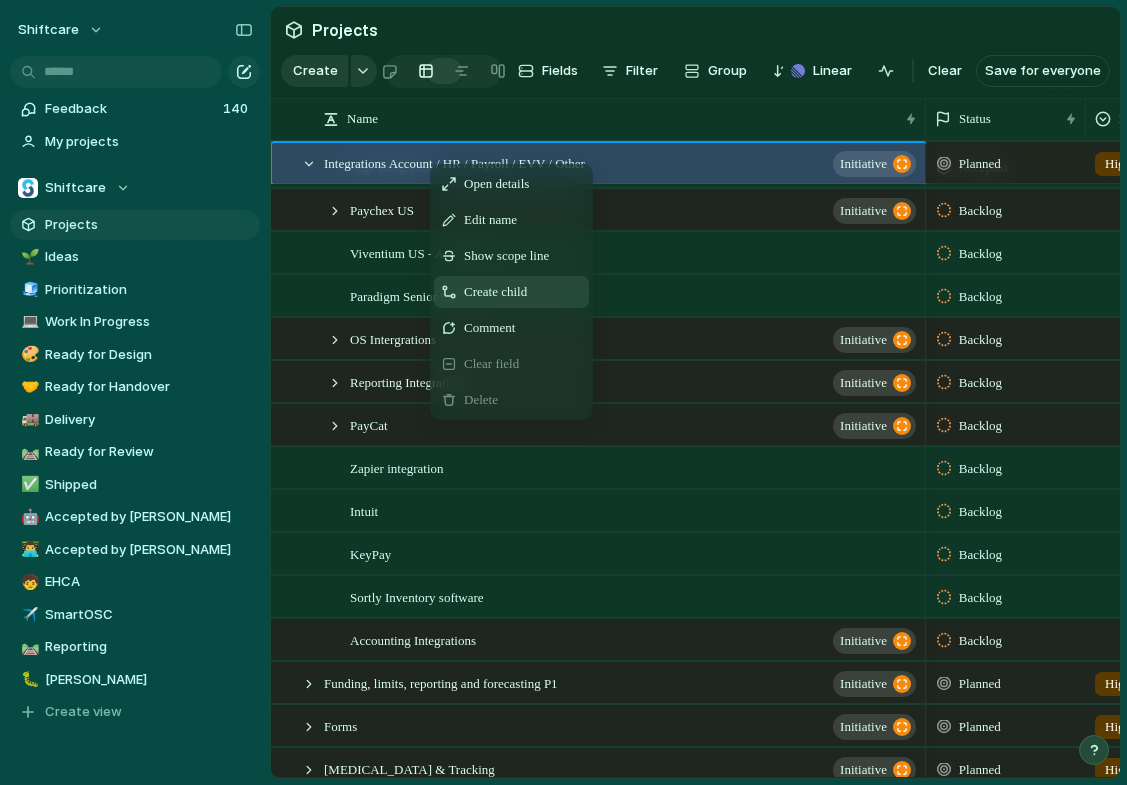 click on "Create child" at bounding box center [495, 292] 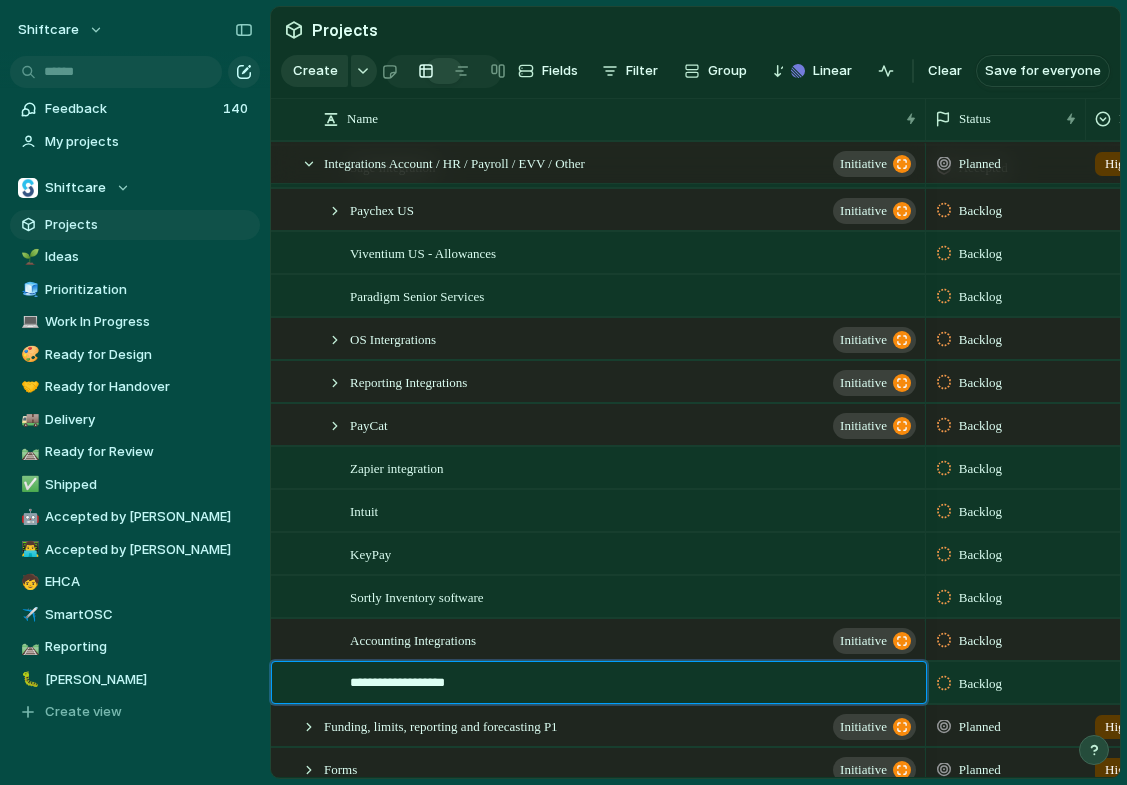 type on "**********" 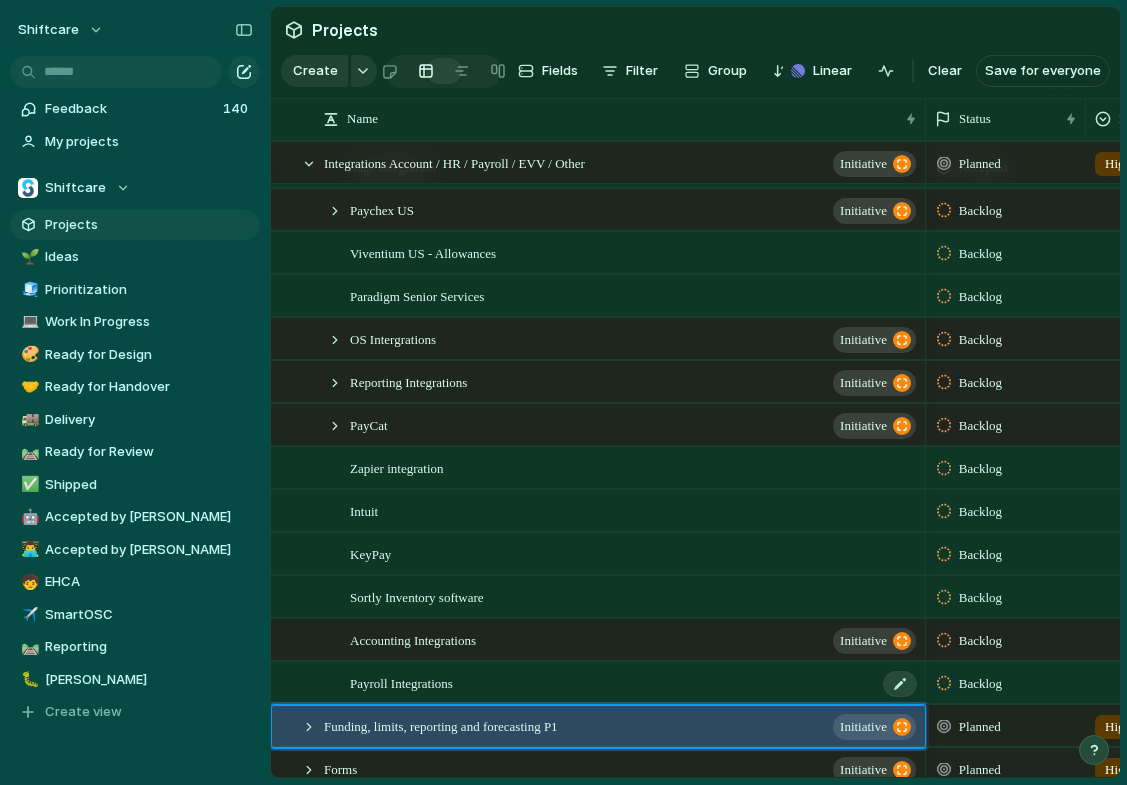 scroll, scrollTop: 1299, scrollLeft: 0, axis: vertical 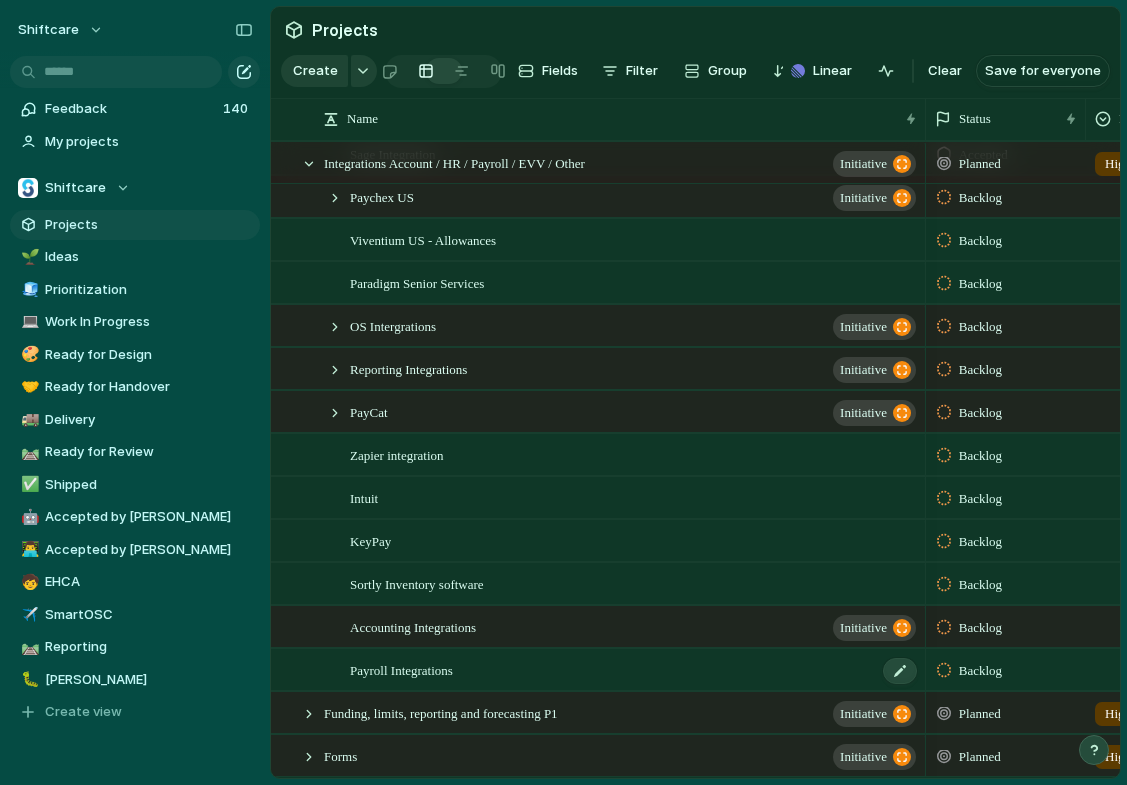 click on "Payroll Integrations" at bounding box center [634, 670] 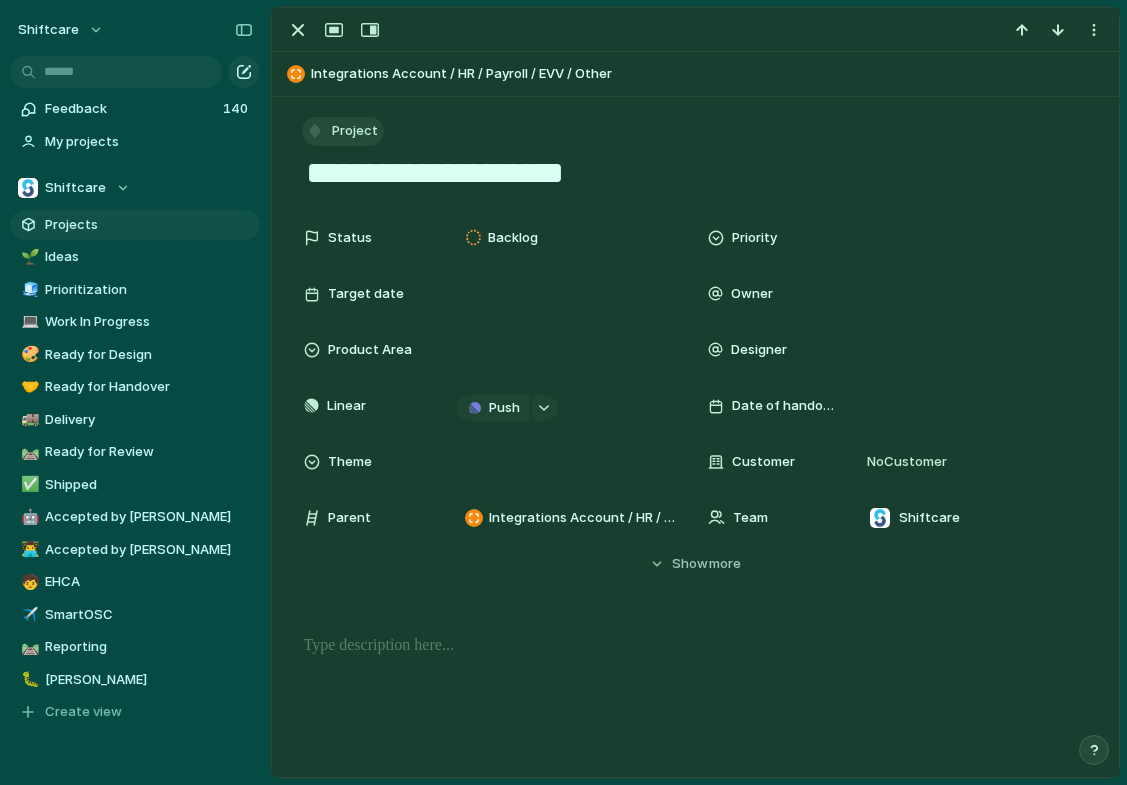 click at bounding box center [315, 131] 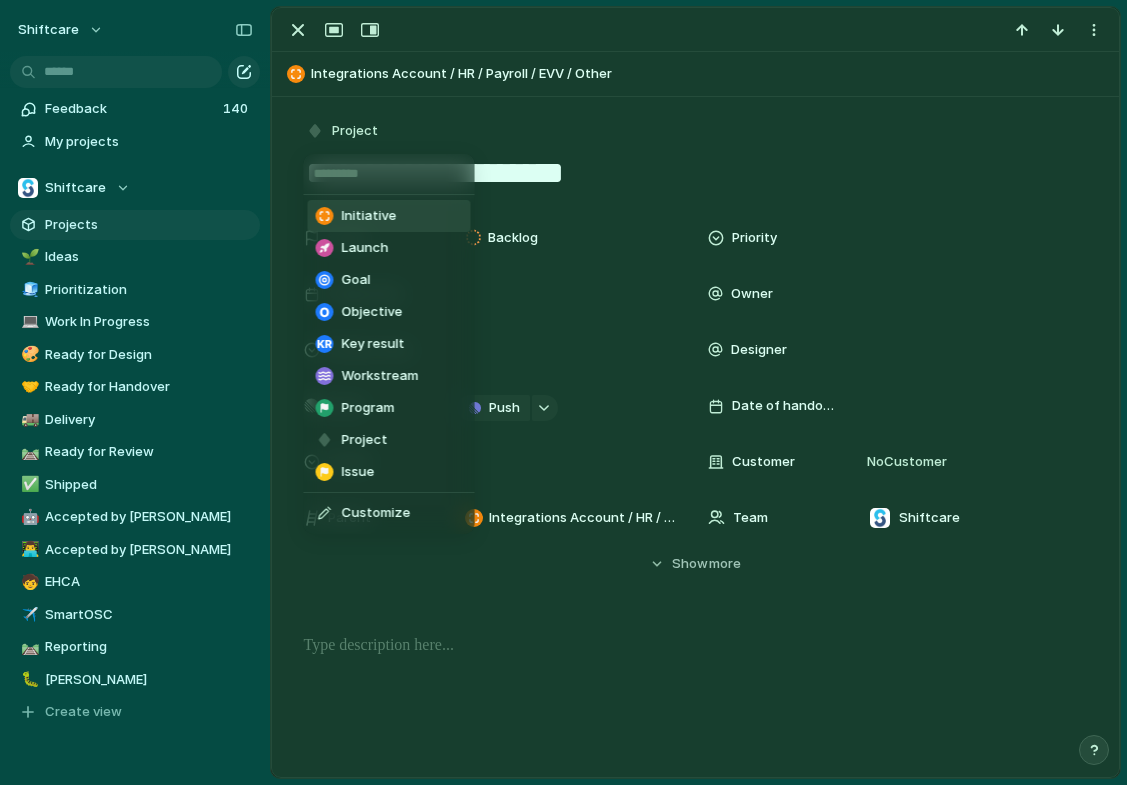 click on "Initiative" at bounding box center [369, 216] 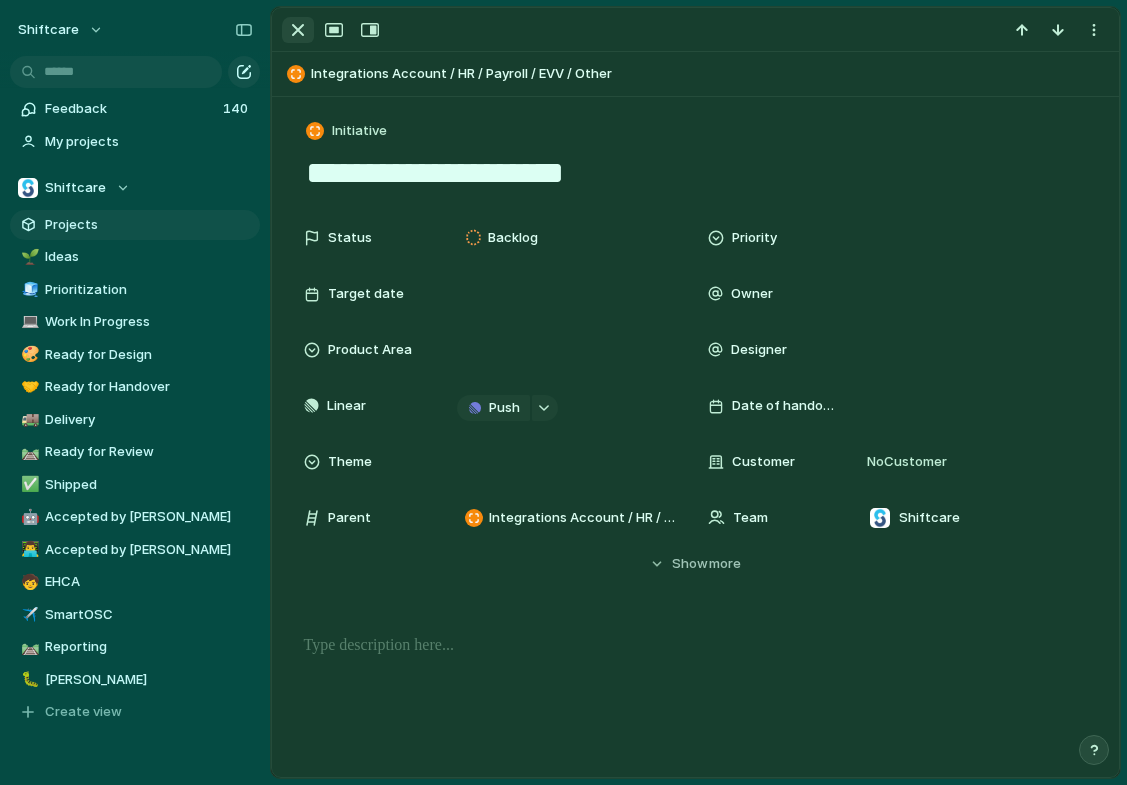 click at bounding box center (298, 30) 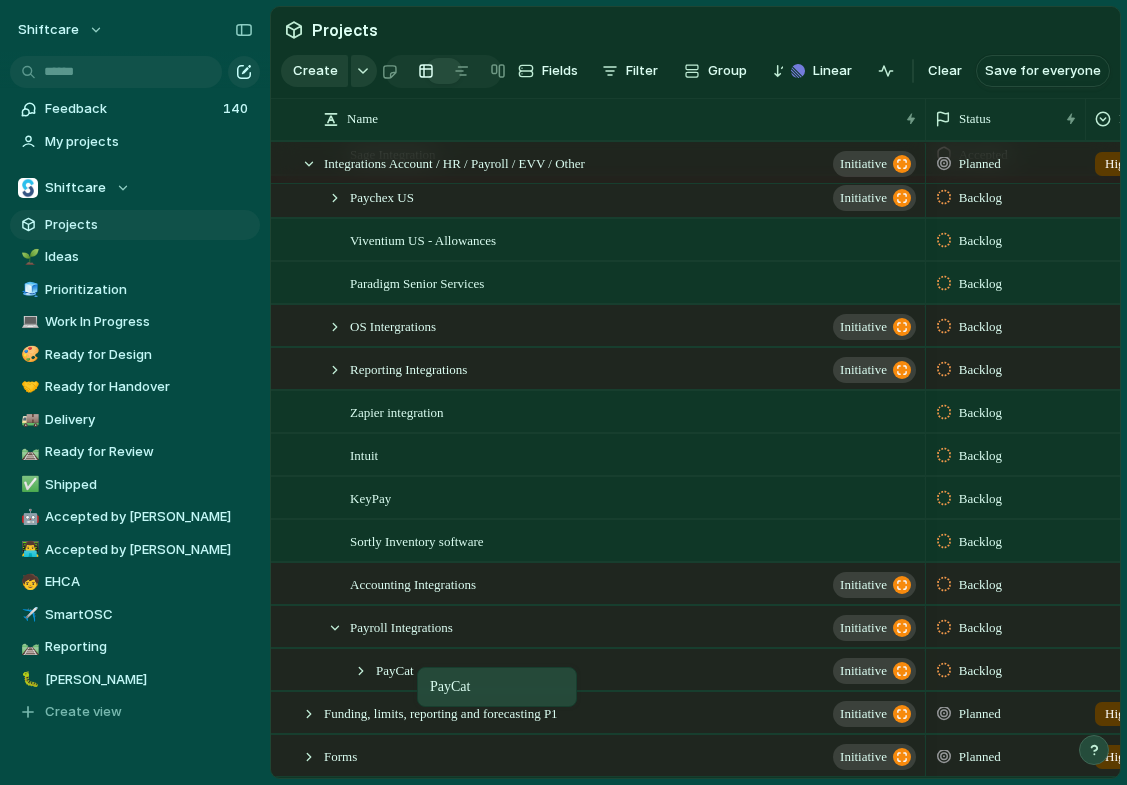 drag, startPoint x: 382, startPoint y: 410, endPoint x: 427, endPoint y: 671, distance: 264.8509 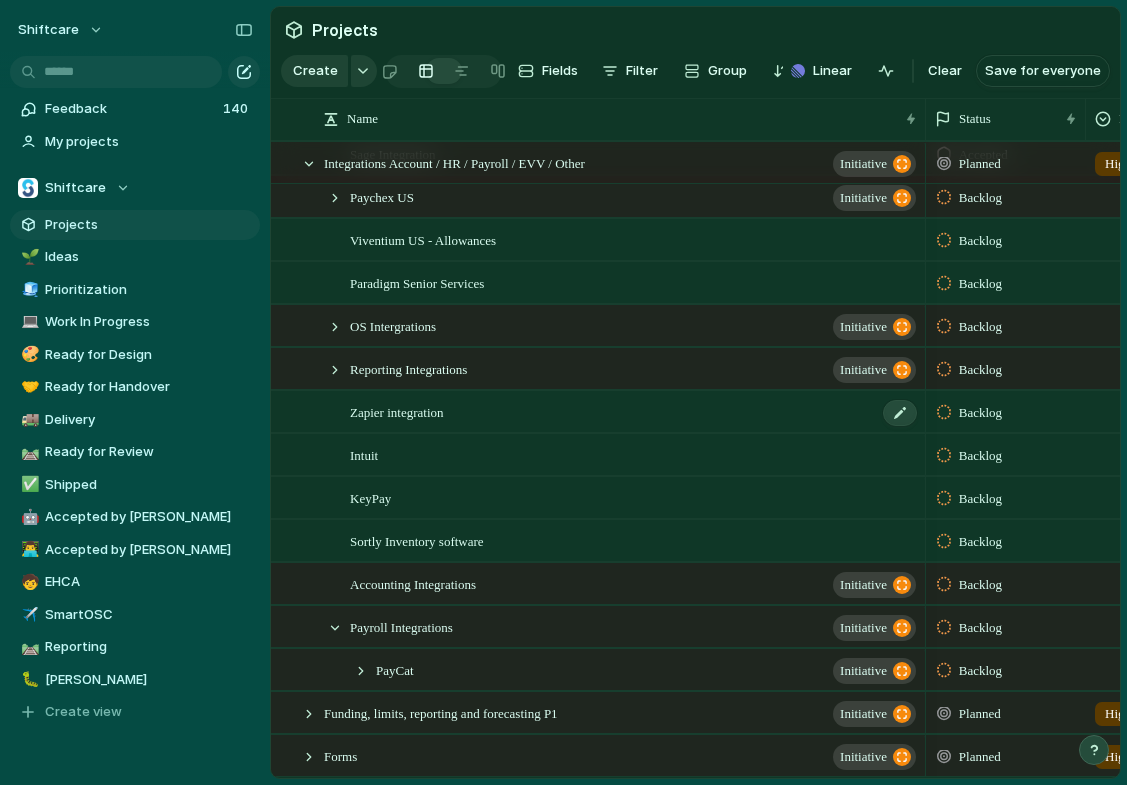 scroll, scrollTop: 1266, scrollLeft: 0, axis: vertical 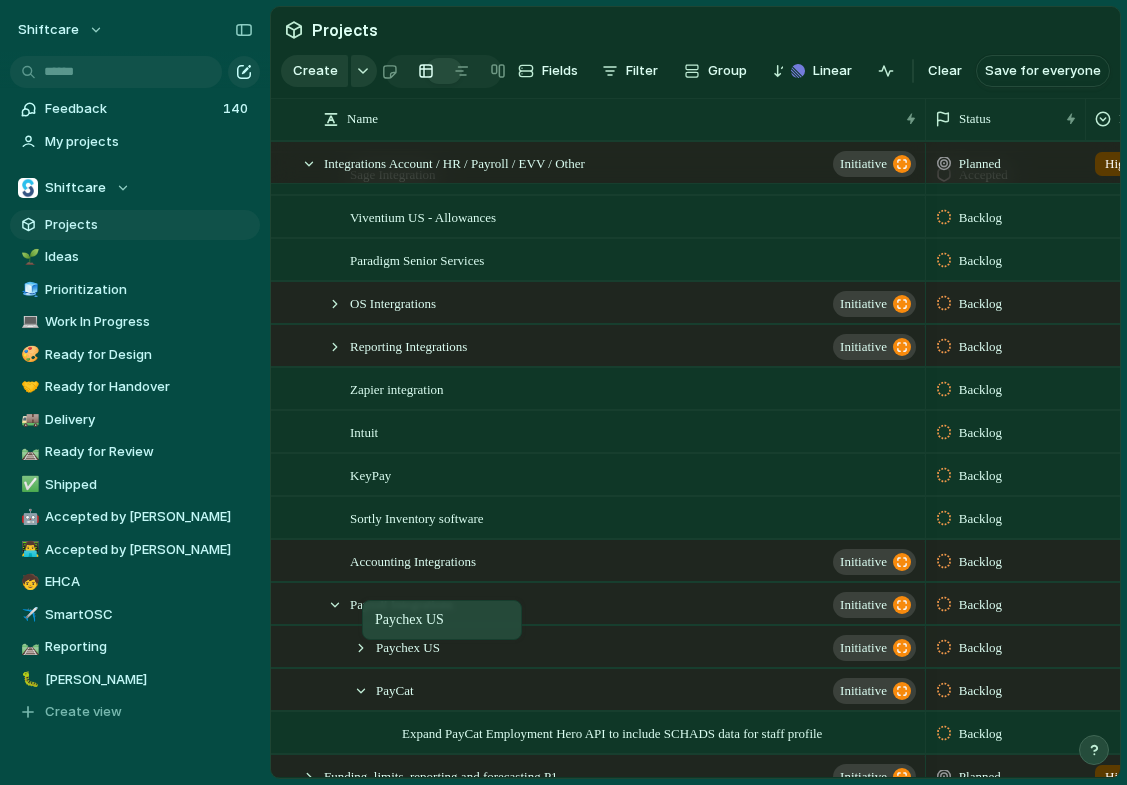 drag, startPoint x: 398, startPoint y: 217, endPoint x: 372, endPoint y: 604, distance: 387.8724 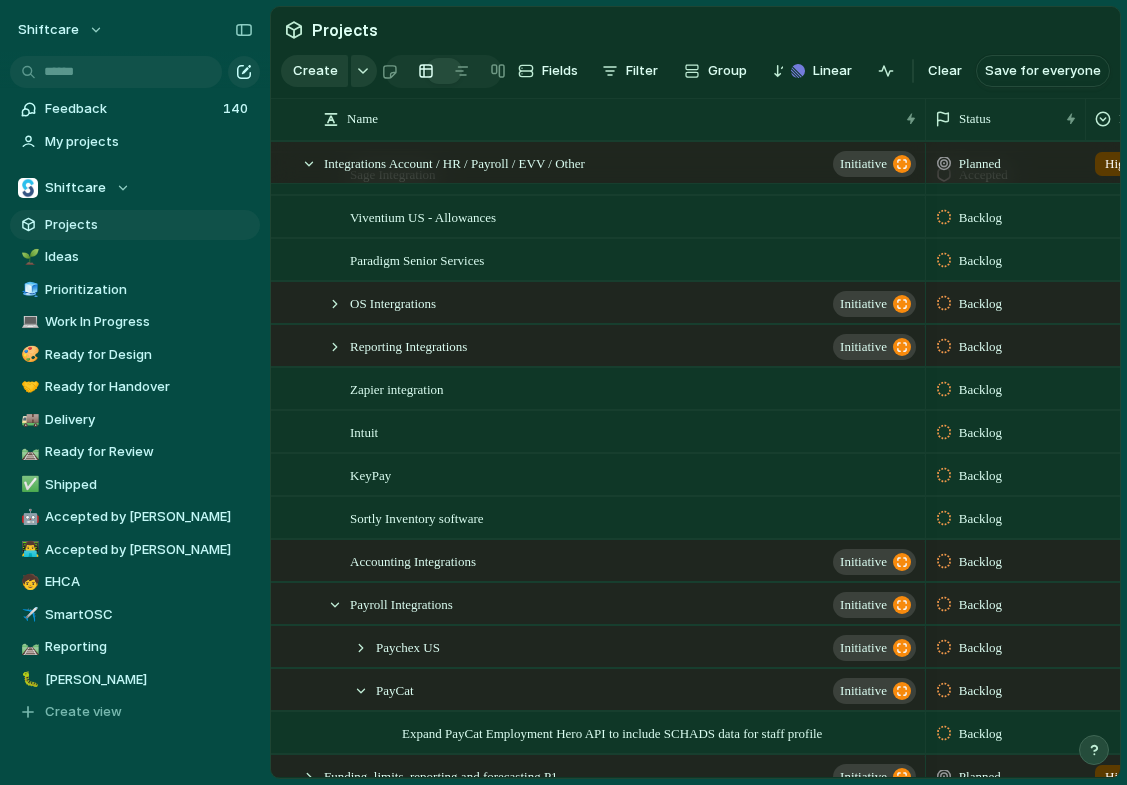 scroll, scrollTop: 1227, scrollLeft: 0, axis: vertical 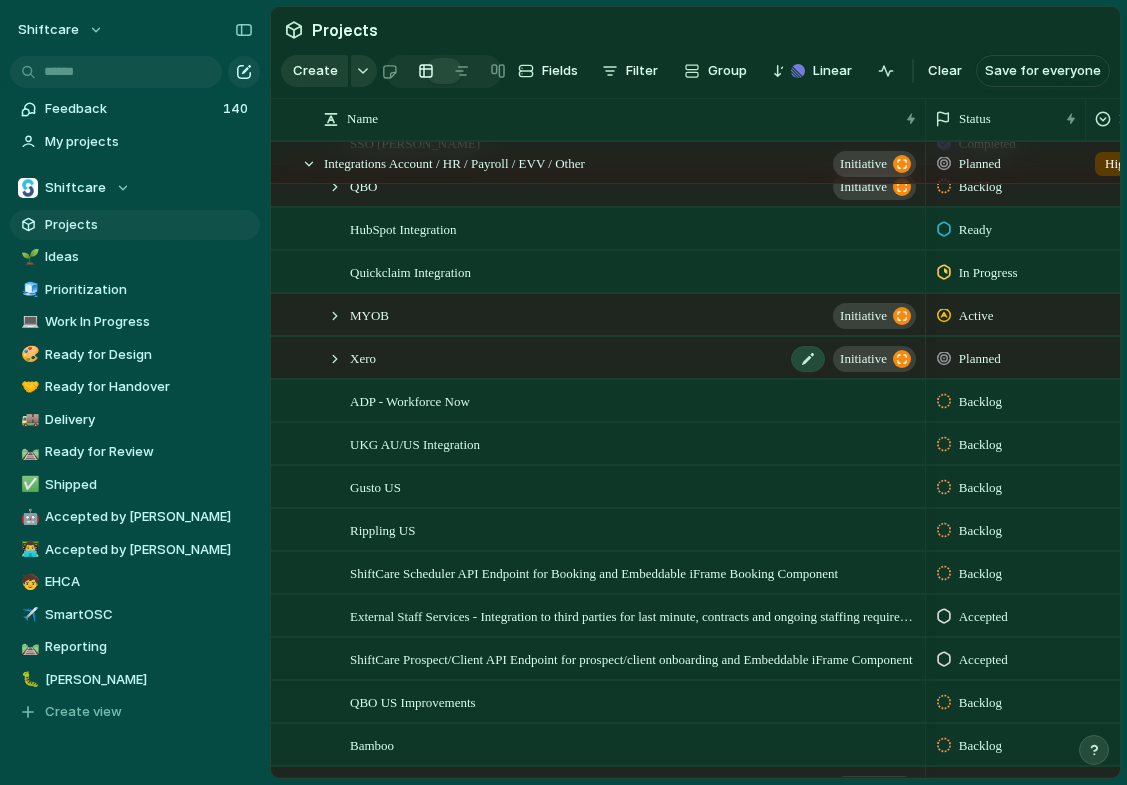 click on "Xero initiative" at bounding box center [634, 358] 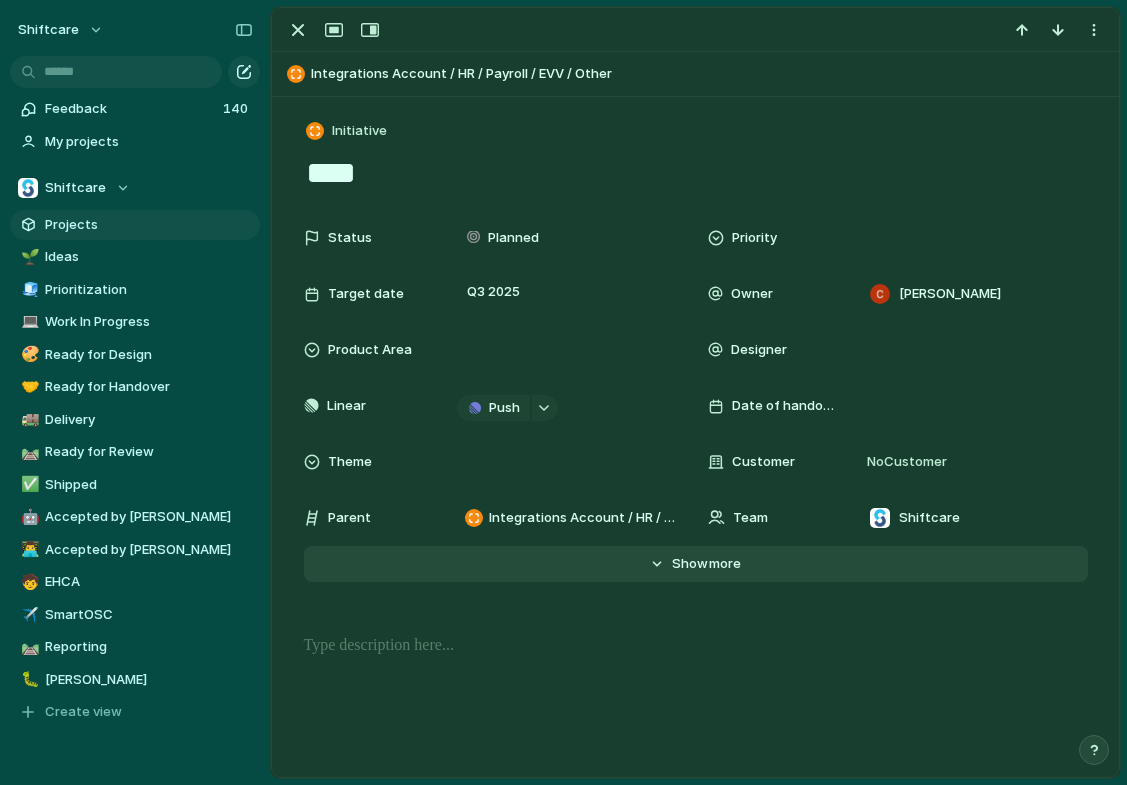 click on "Hide Show more" at bounding box center (696, 564) 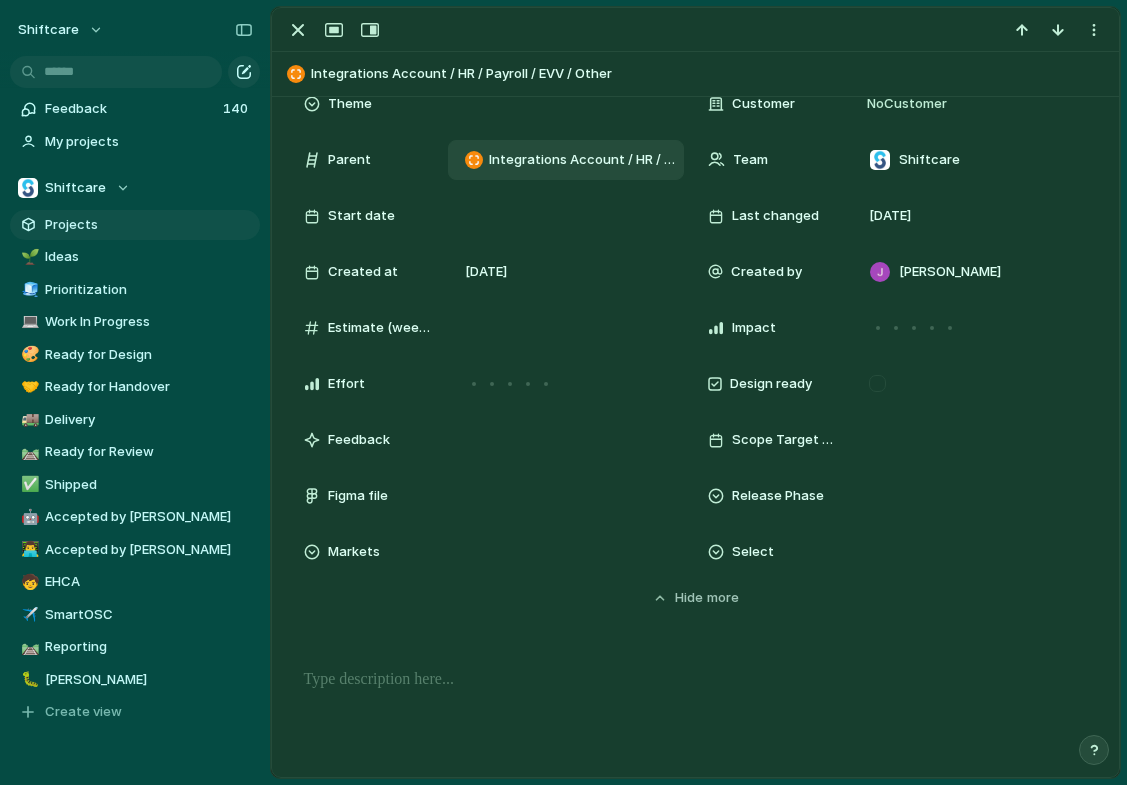 click on "Integrations Account / HR / Payroll / EVV / Other" at bounding box center [582, 160] 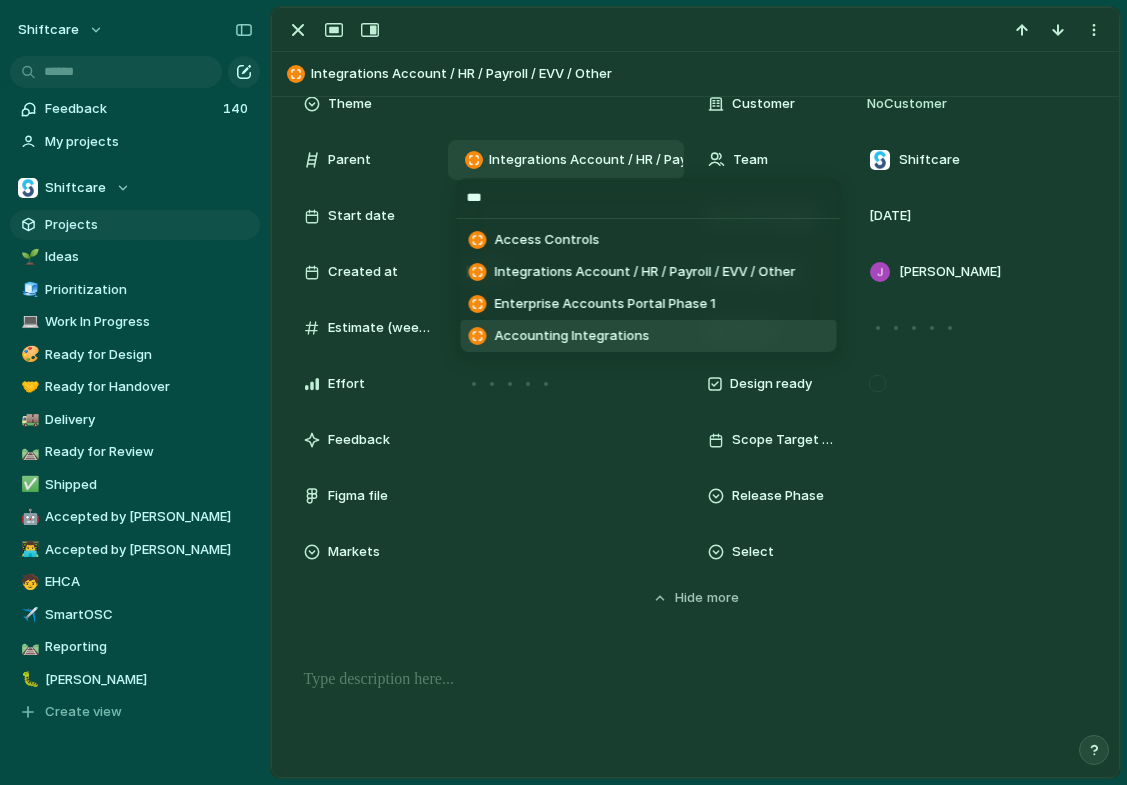 type on "***" 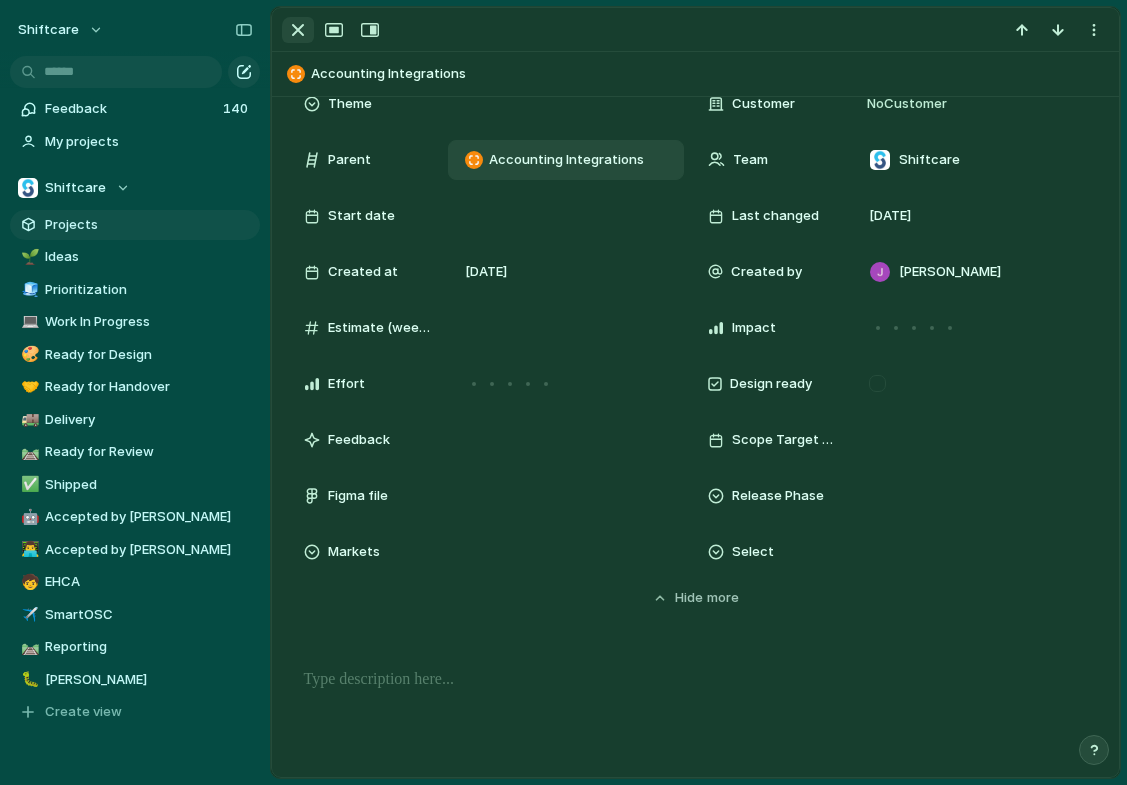 click at bounding box center (298, 30) 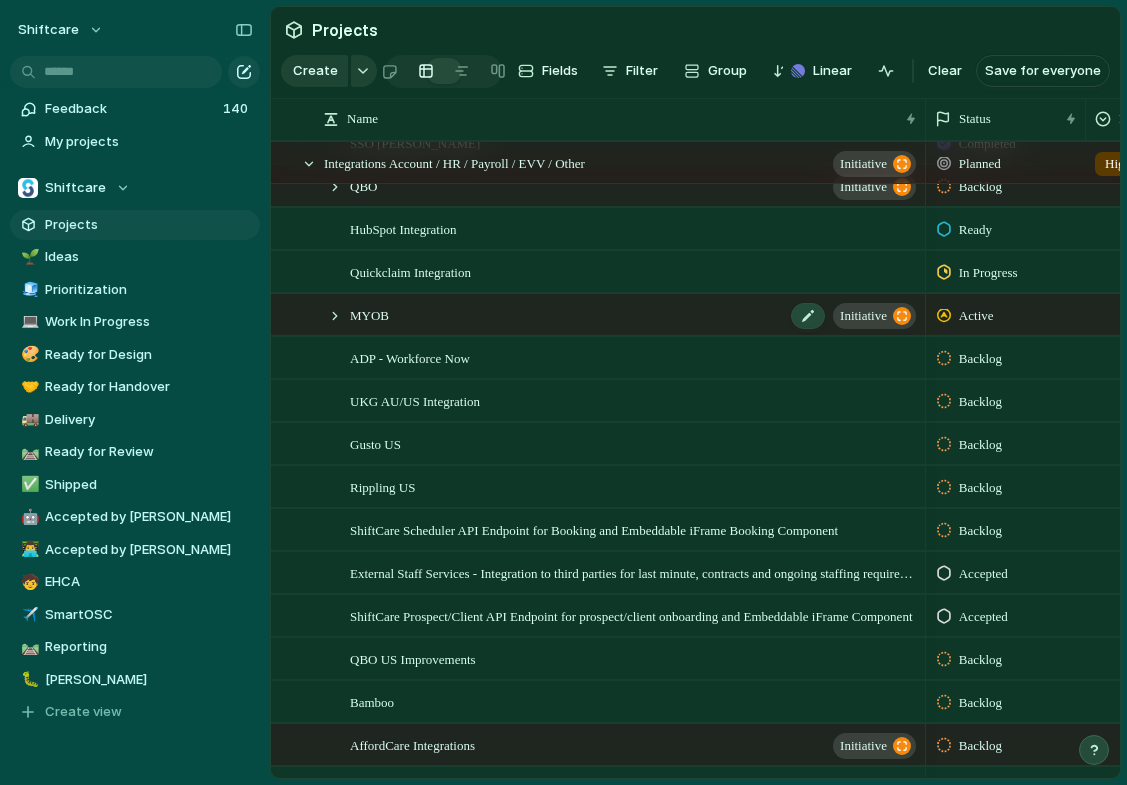 click on "MYOB initiative" at bounding box center (634, 315) 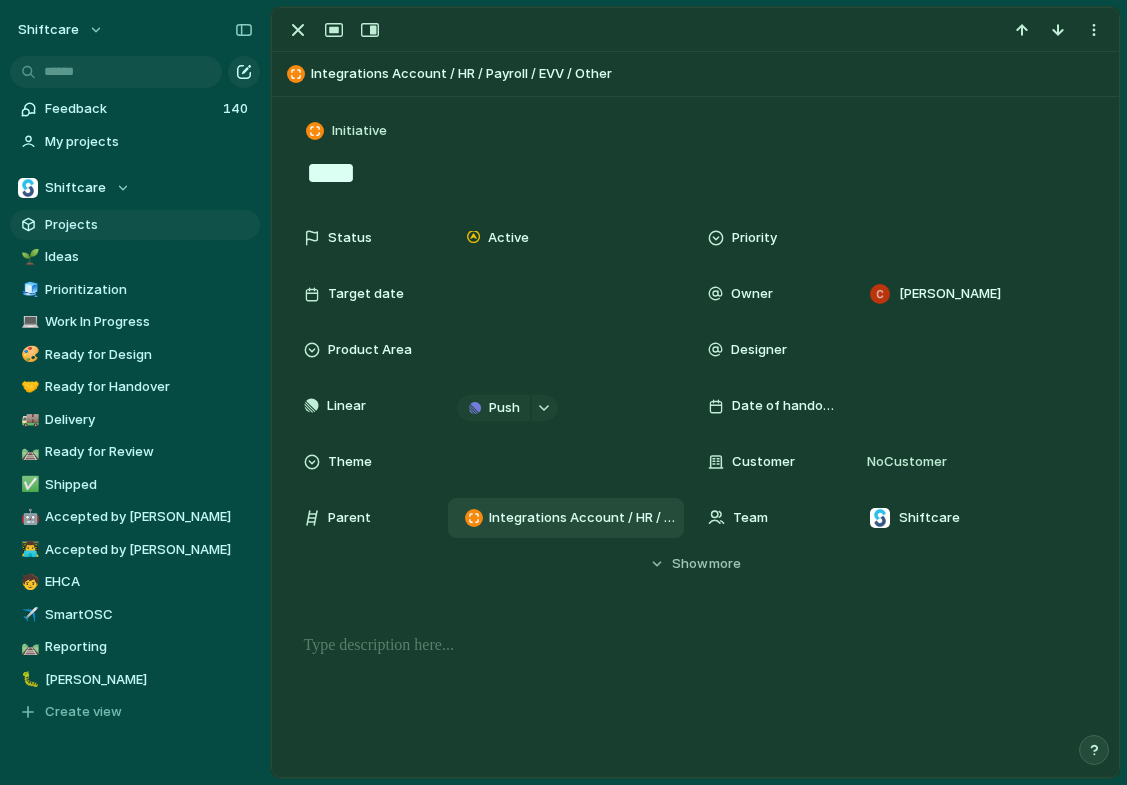 click on "Integrations Account / HR / Payroll / EVV / Other" at bounding box center [582, 518] 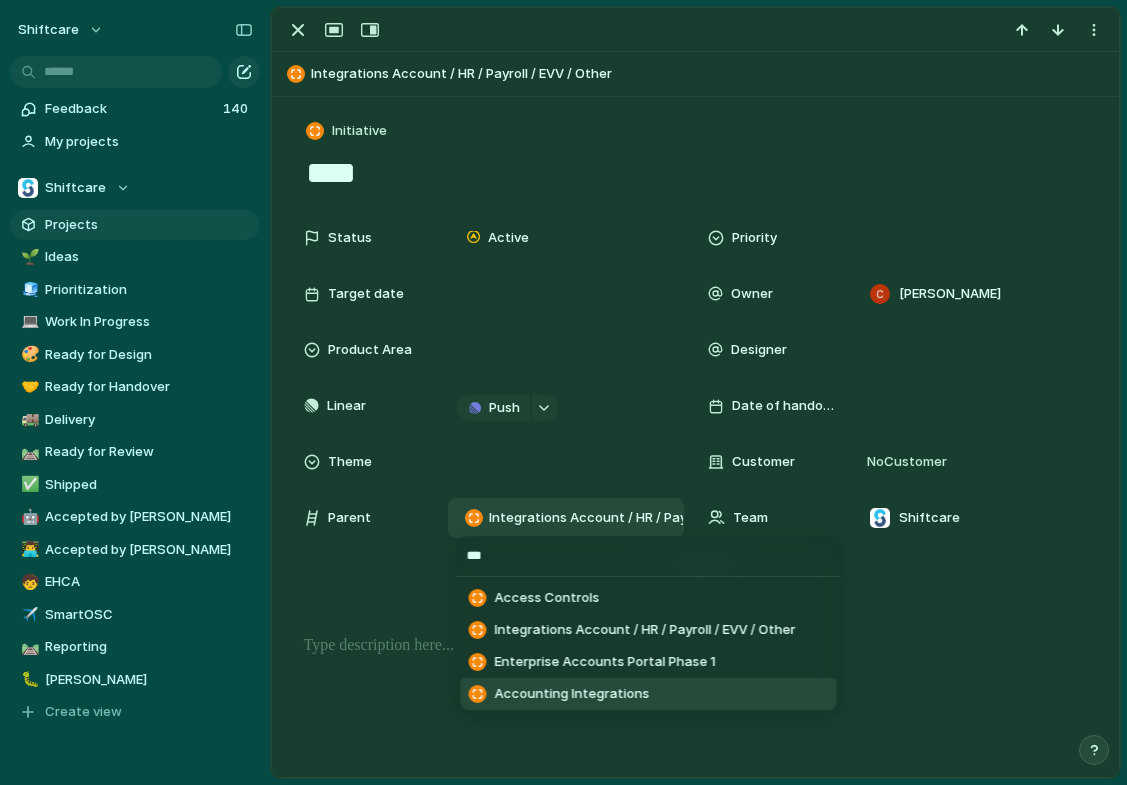 type on "***" 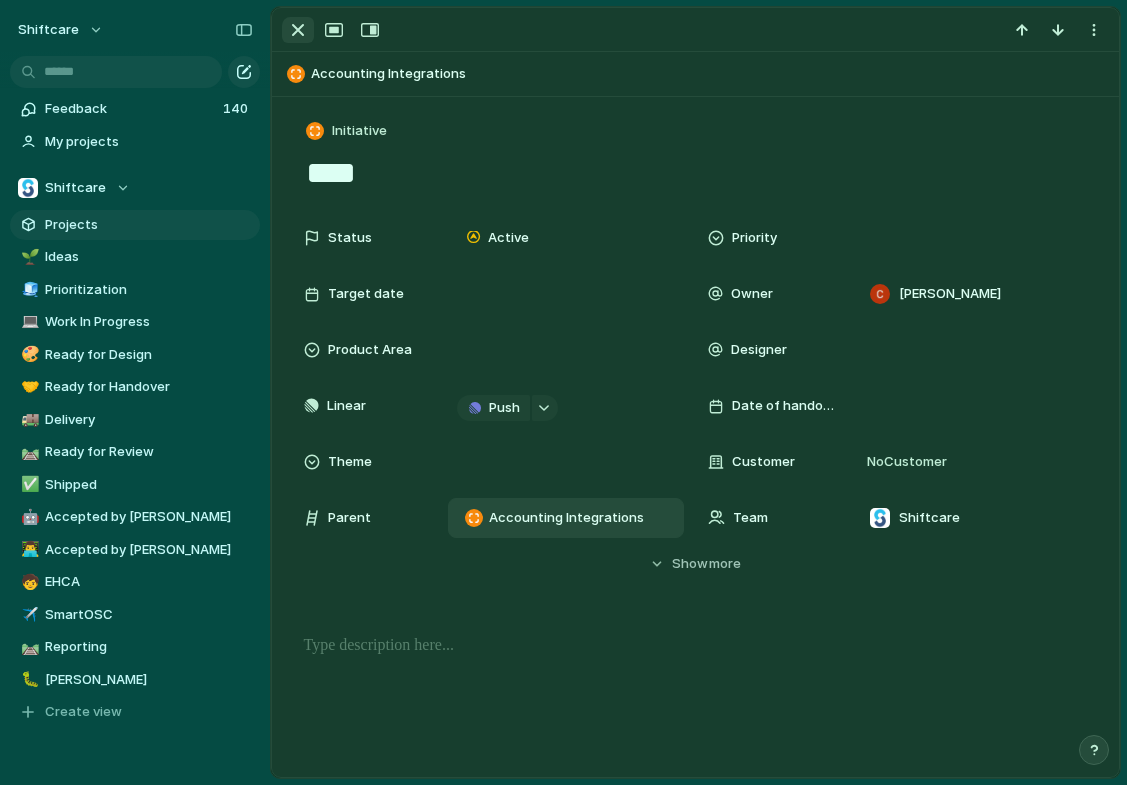click at bounding box center [298, 30] 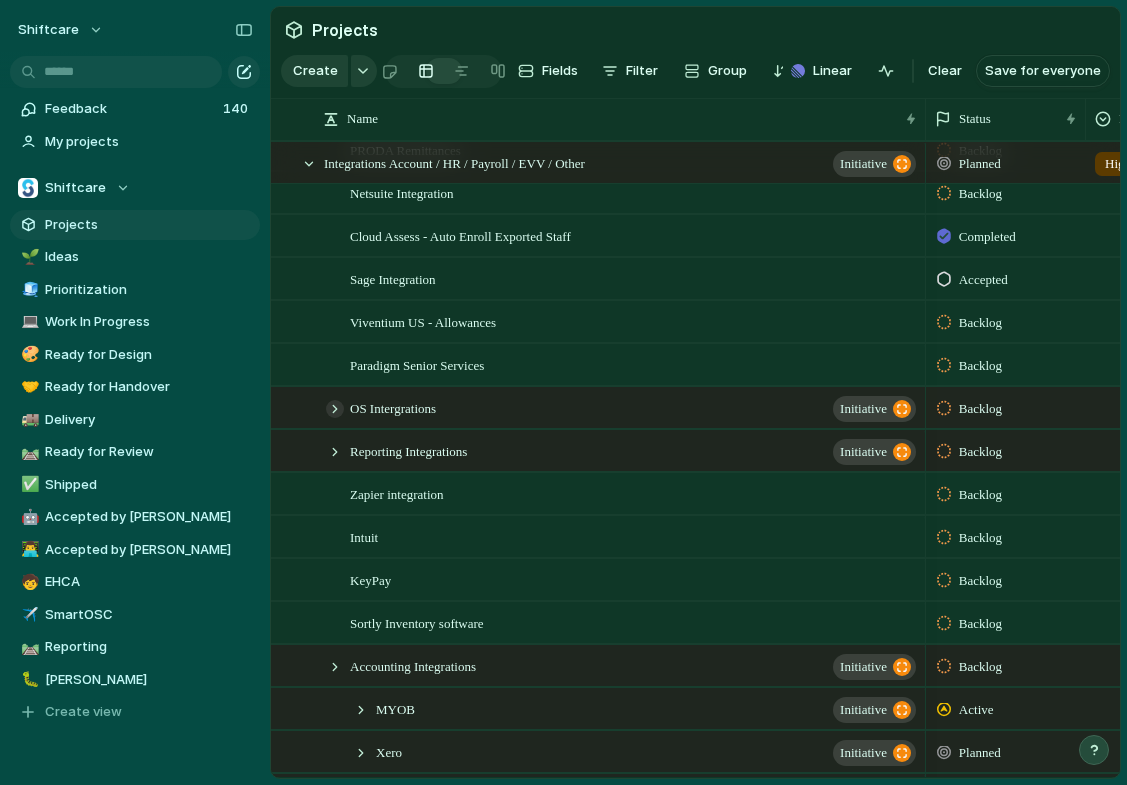 click at bounding box center (335, 409) 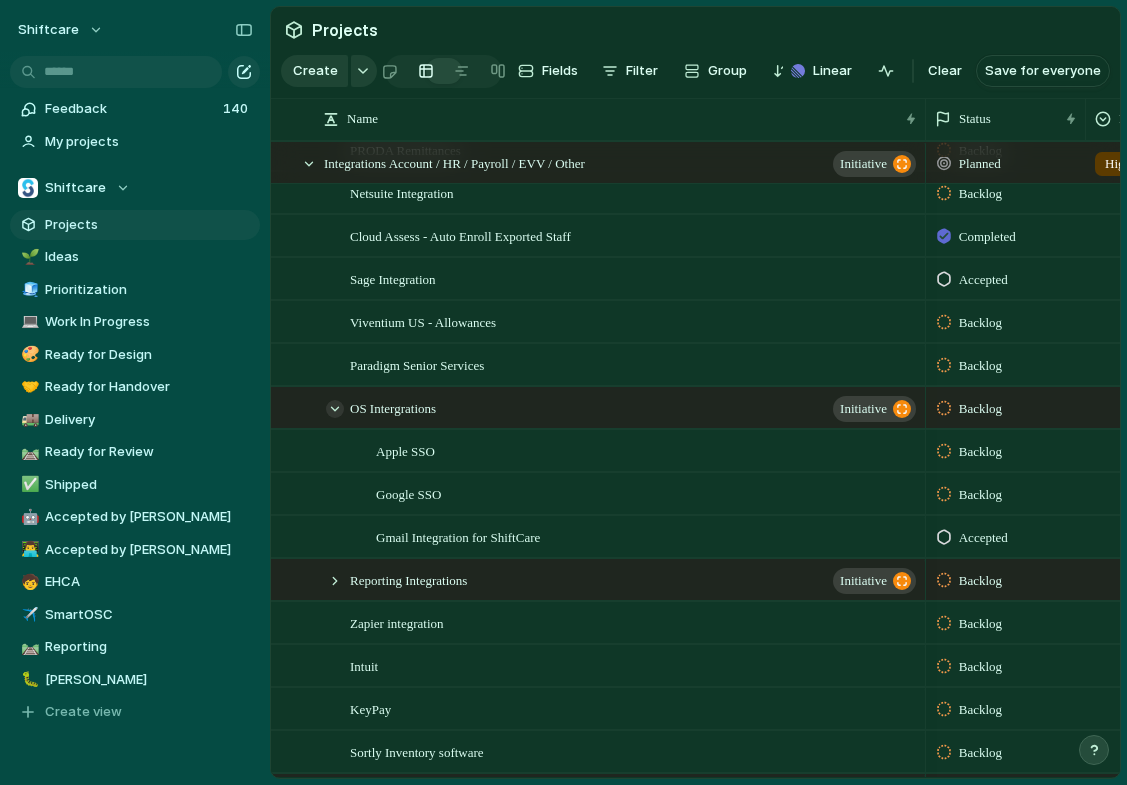 click at bounding box center [335, 409] 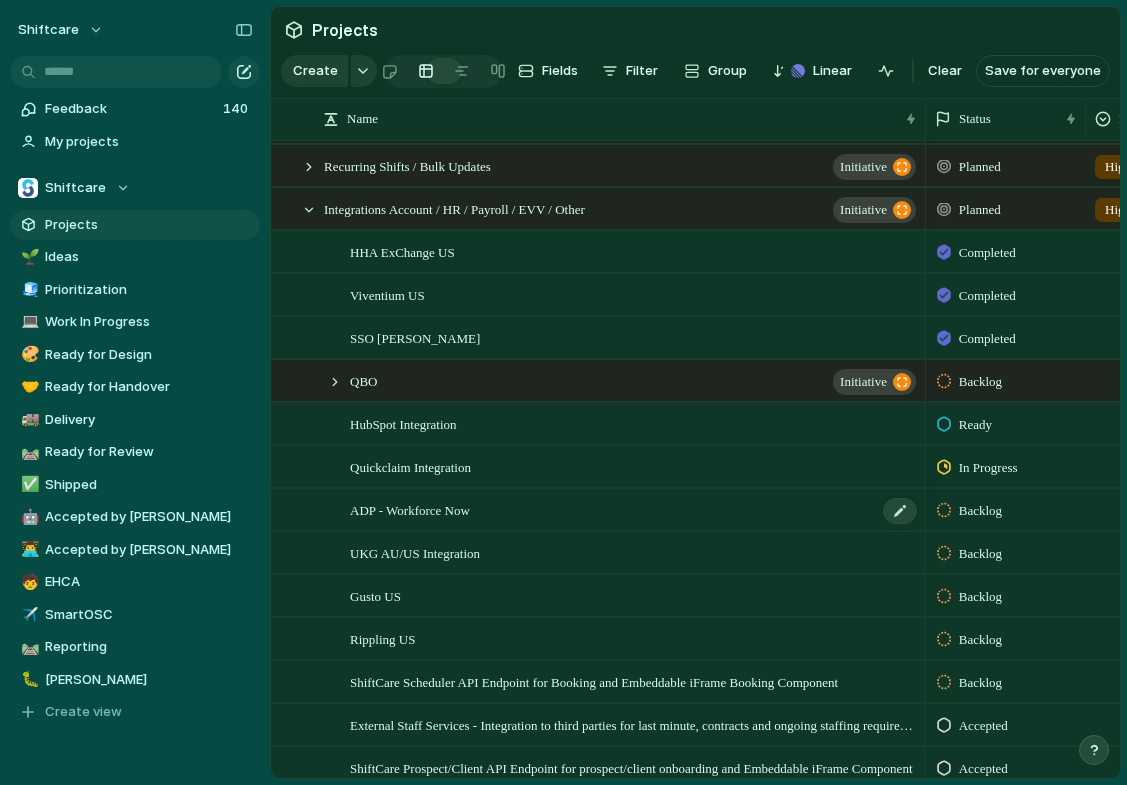 click on "ADP - Workforce Now" at bounding box center [410, 509] 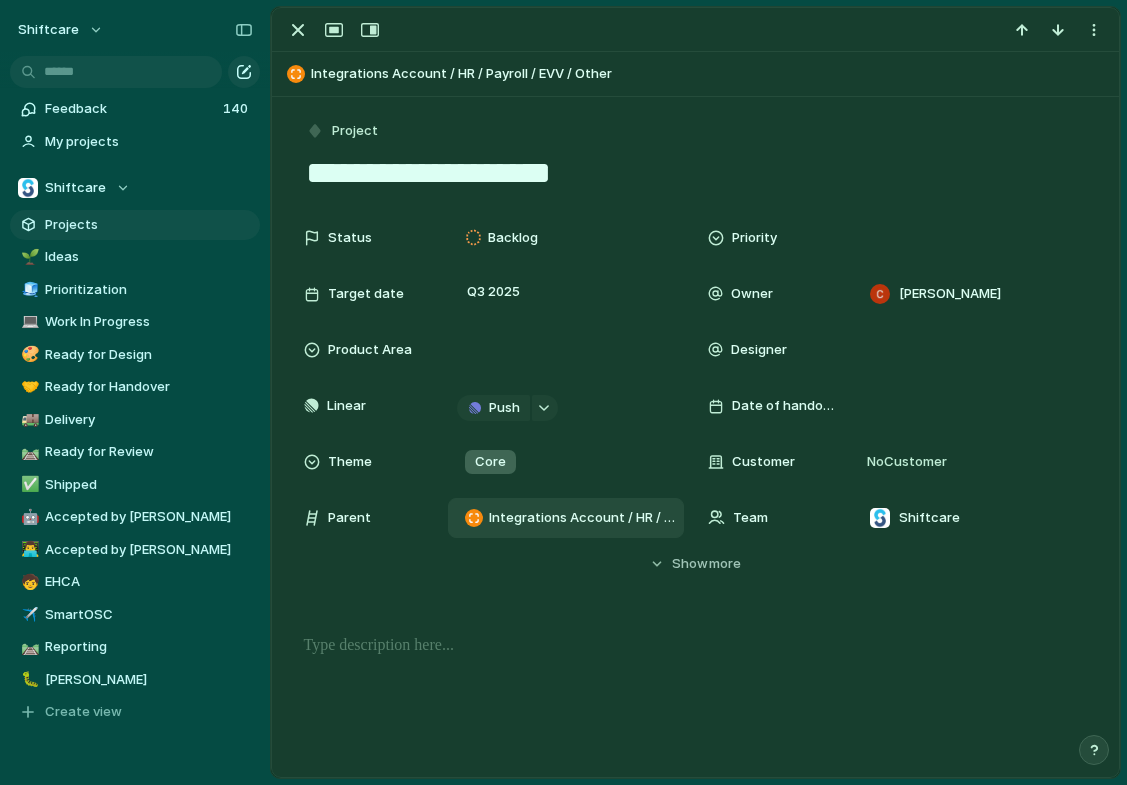 click on "Integrations Account / HR / Payroll / EVV / Other" at bounding box center [582, 518] 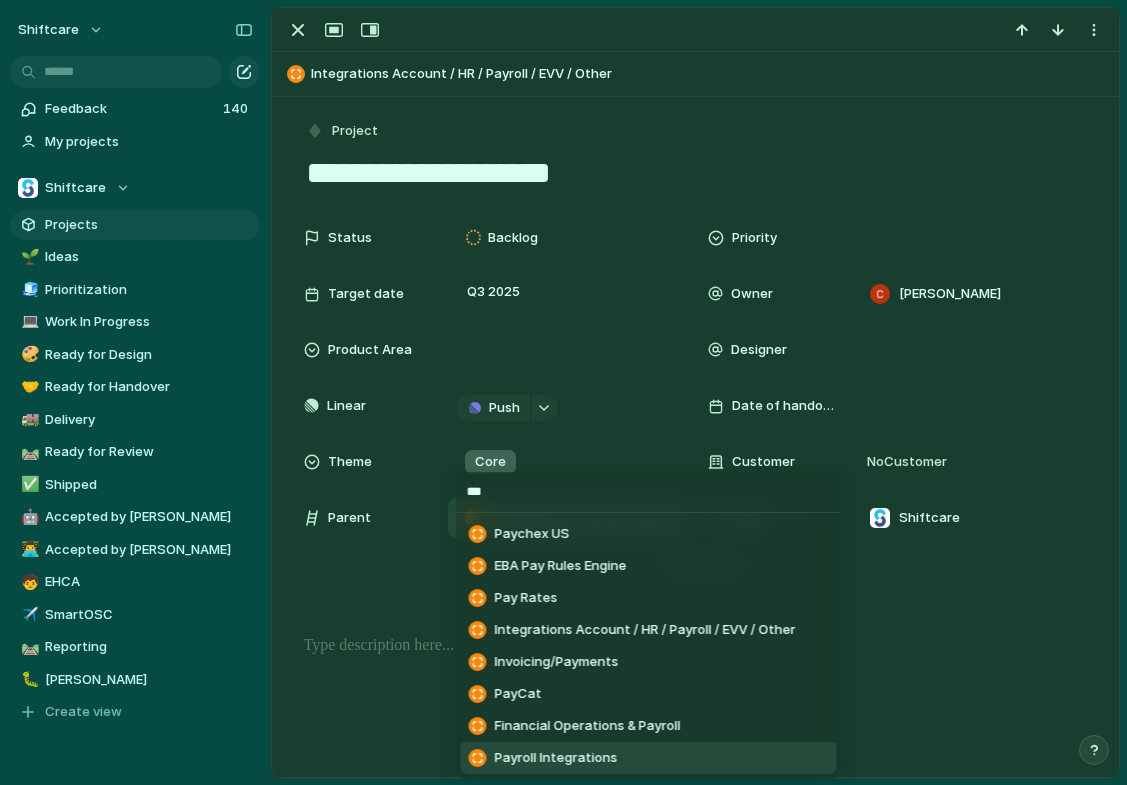 type on "***" 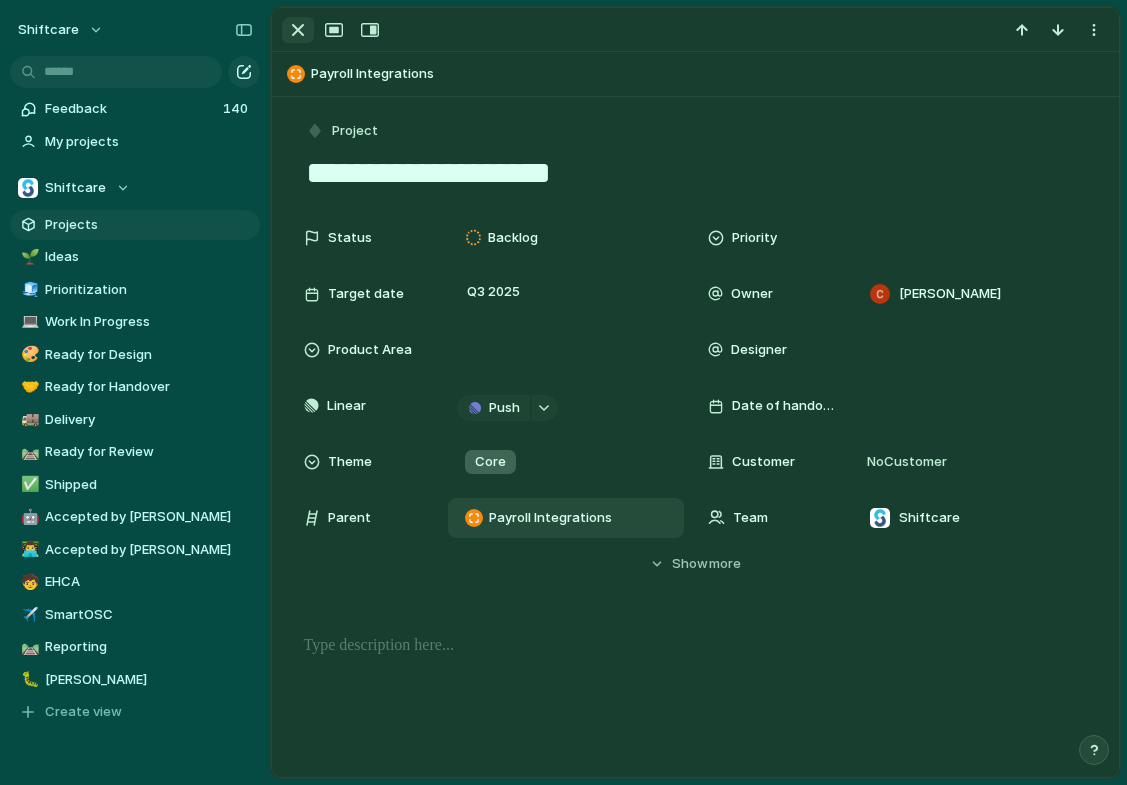 click at bounding box center (298, 30) 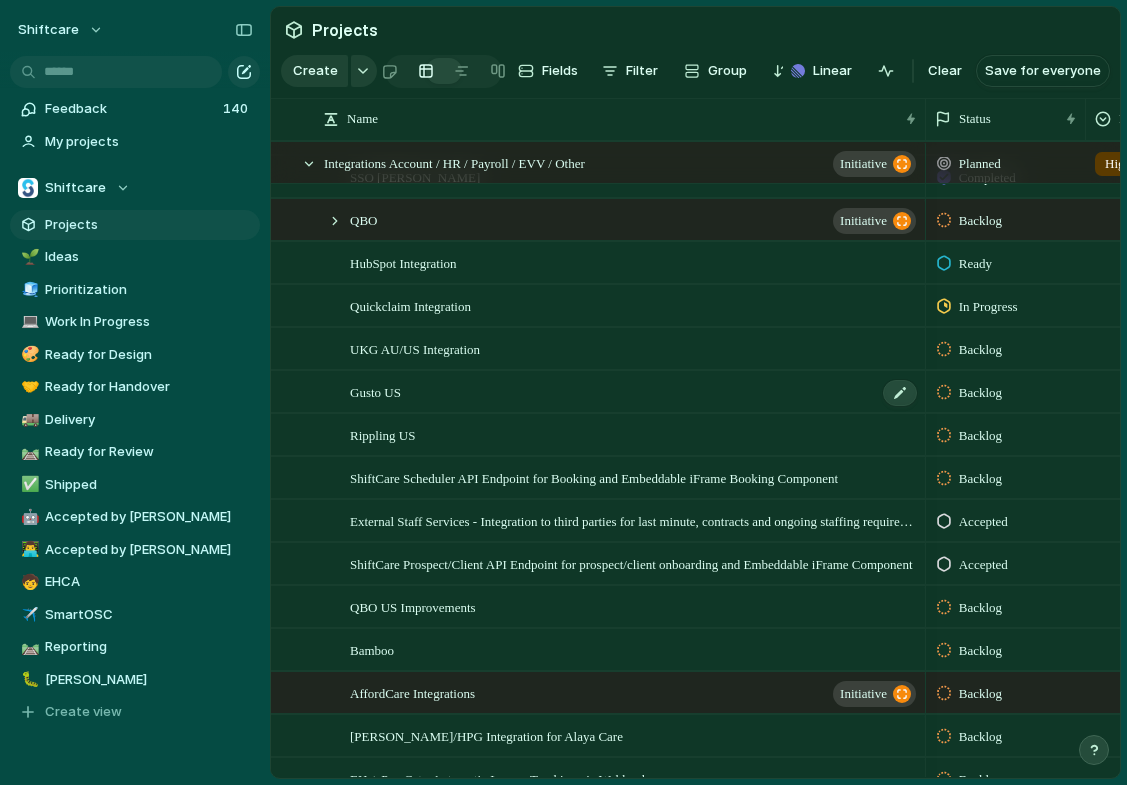 click on "Gusto US" at bounding box center (375, 391) 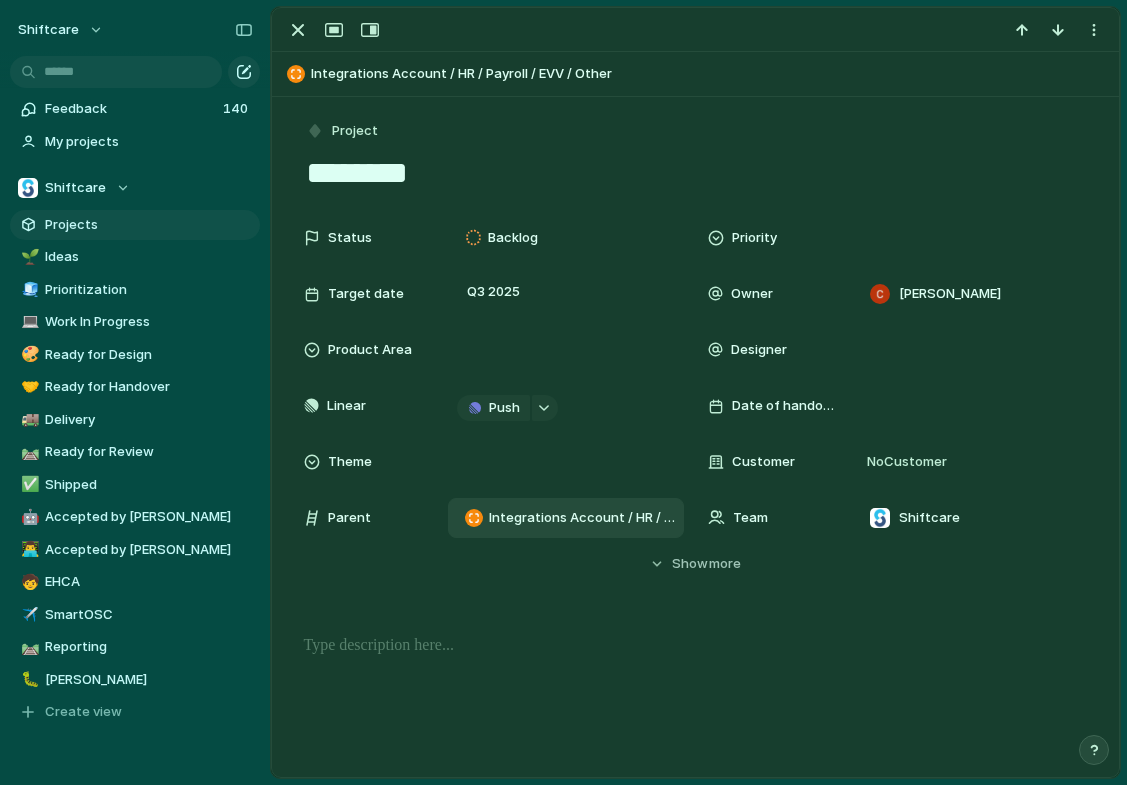 click on "Integrations Account / HR / Payroll / EVV / Other" at bounding box center [582, 518] 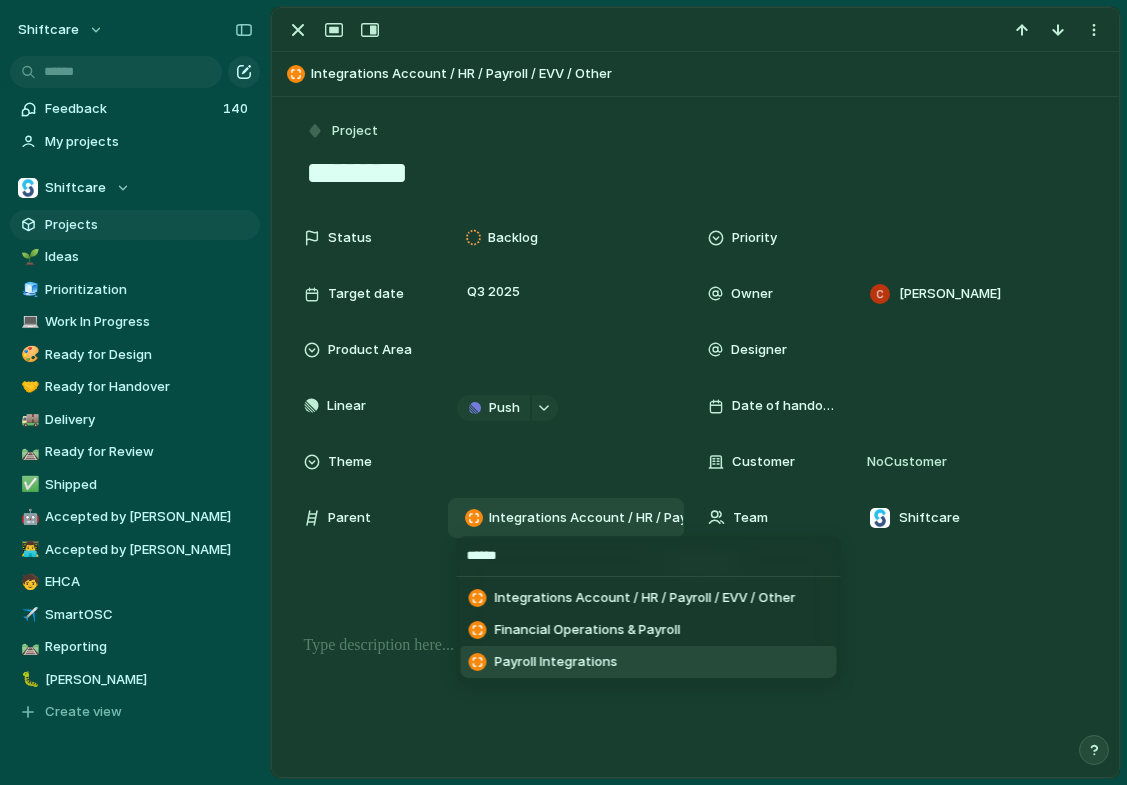 type on "******" 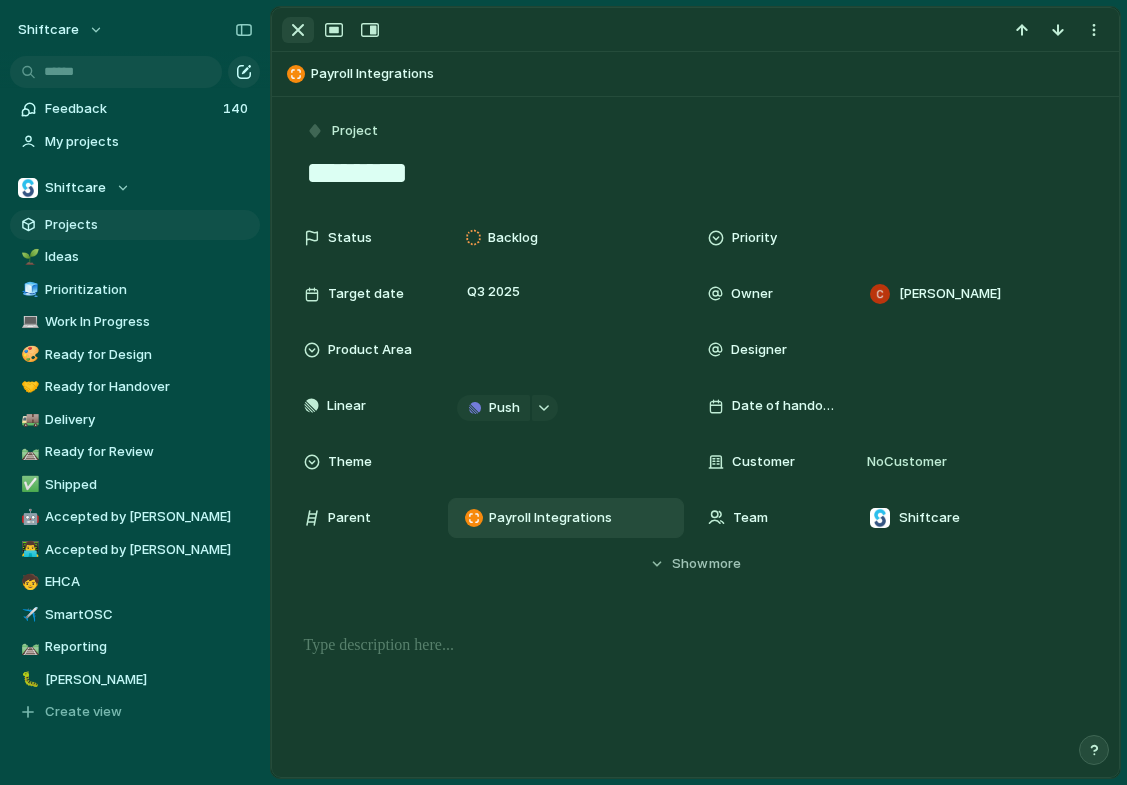 click at bounding box center (298, 30) 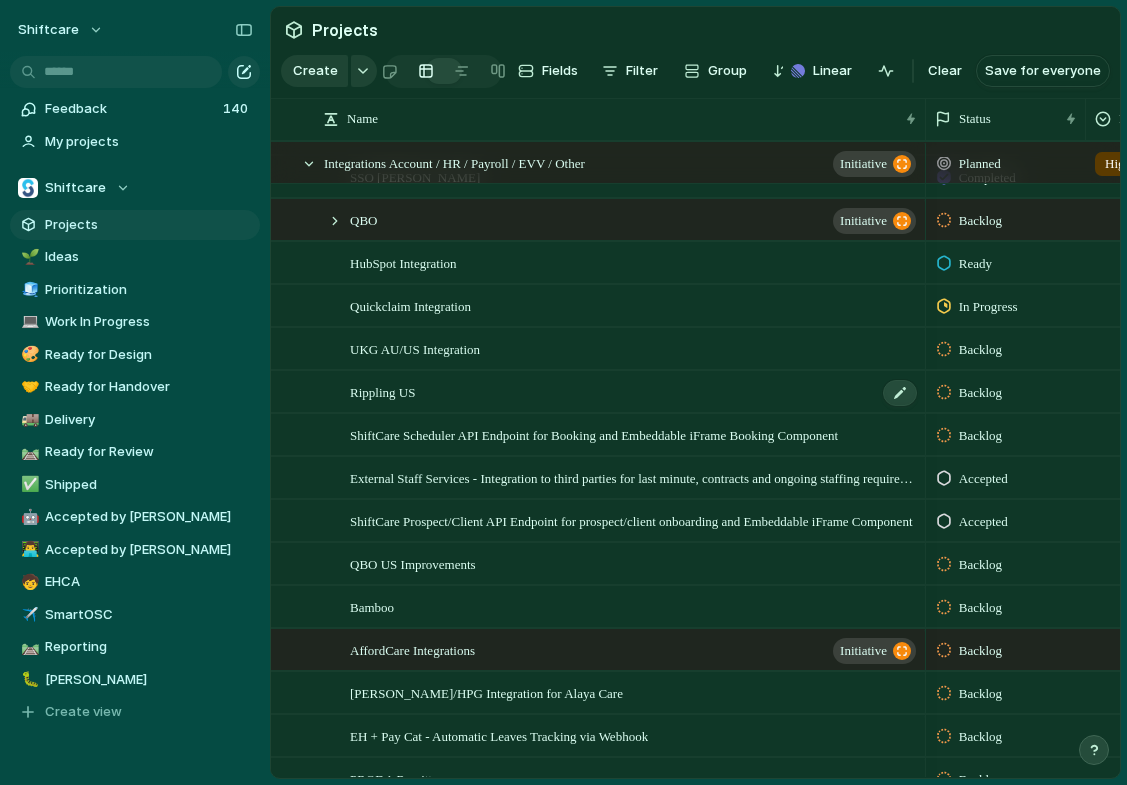 click on "Rippling US" at bounding box center [382, 391] 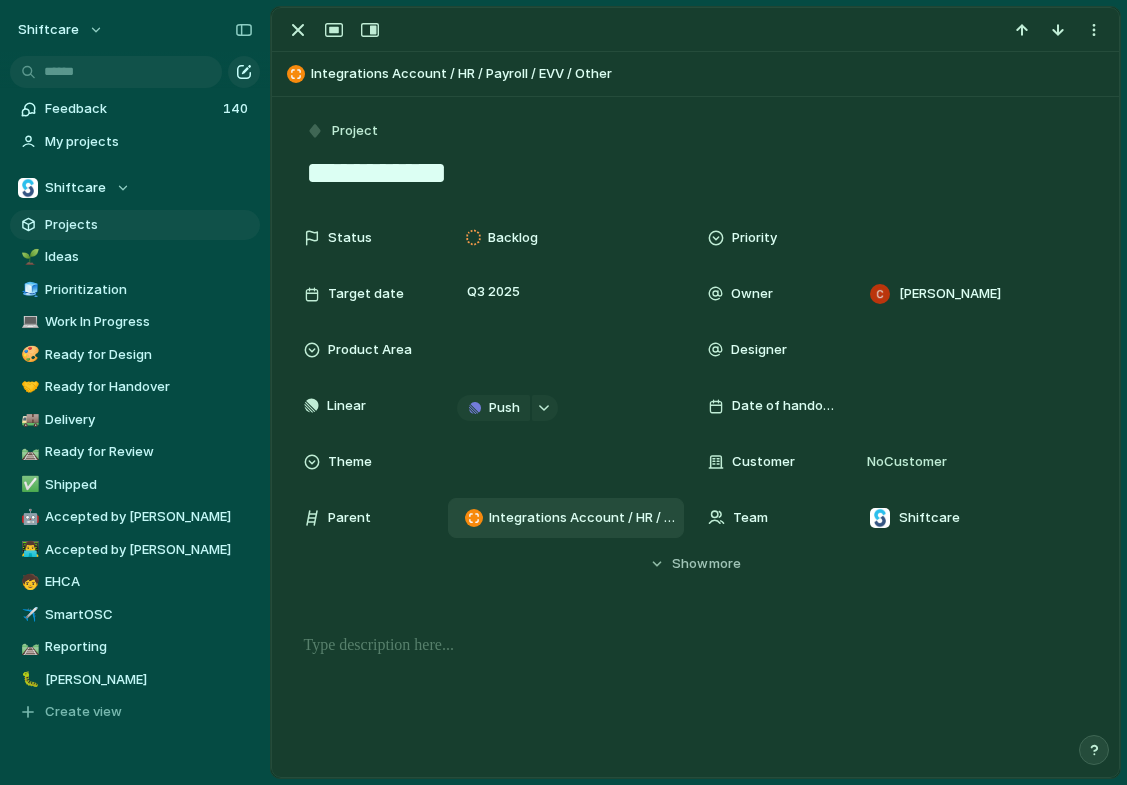 click on "Integrations Account / HR / Payroll / EVV / Other" at bounding box center (582, 518) 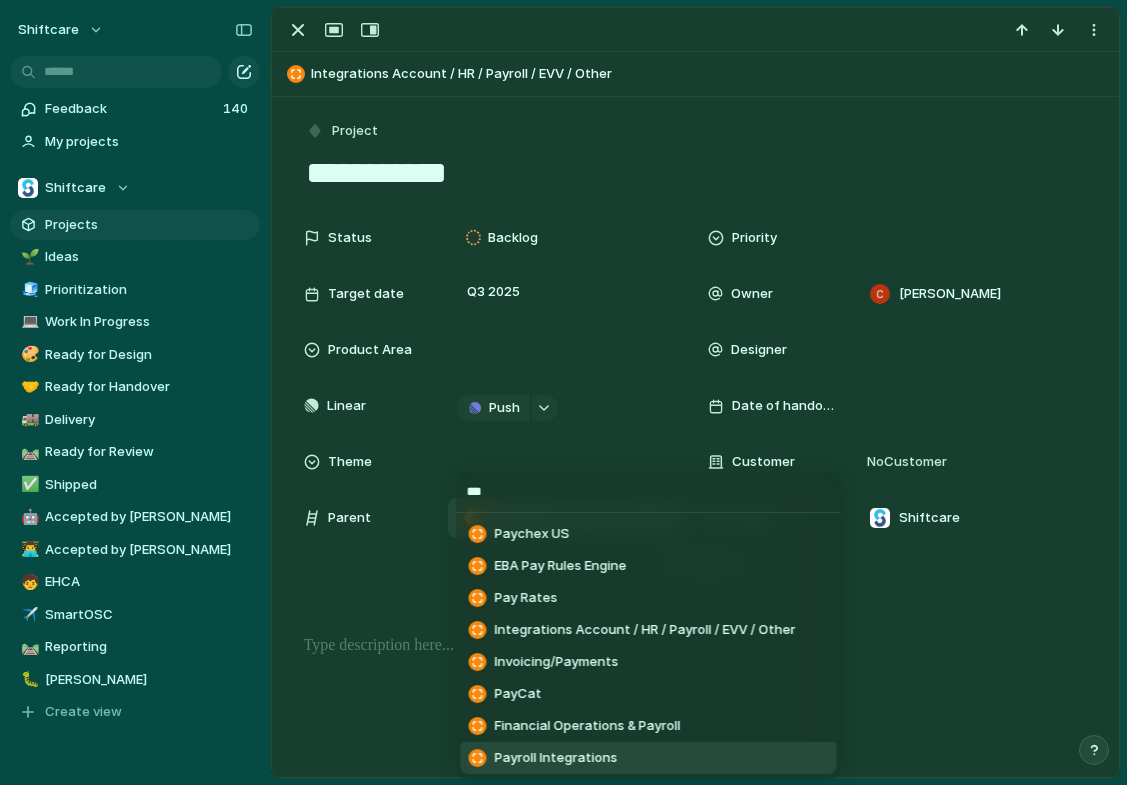 type on "***" 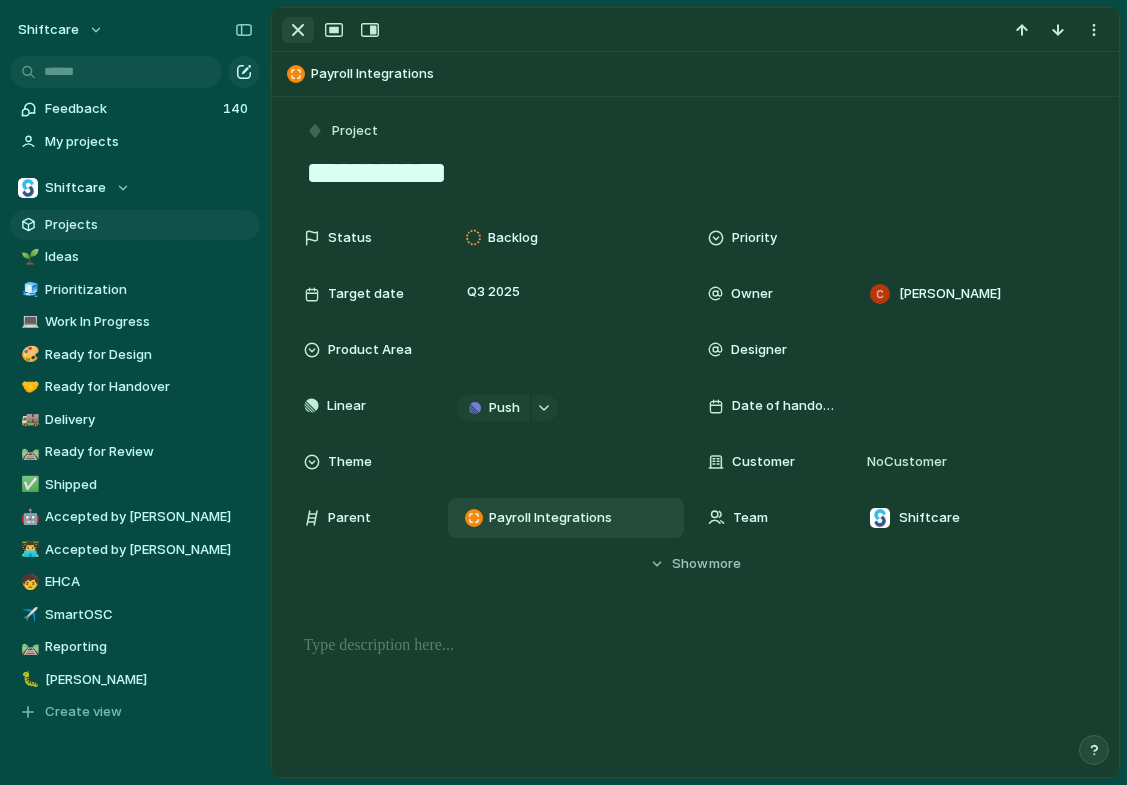 click at bounding box center (298, 30) 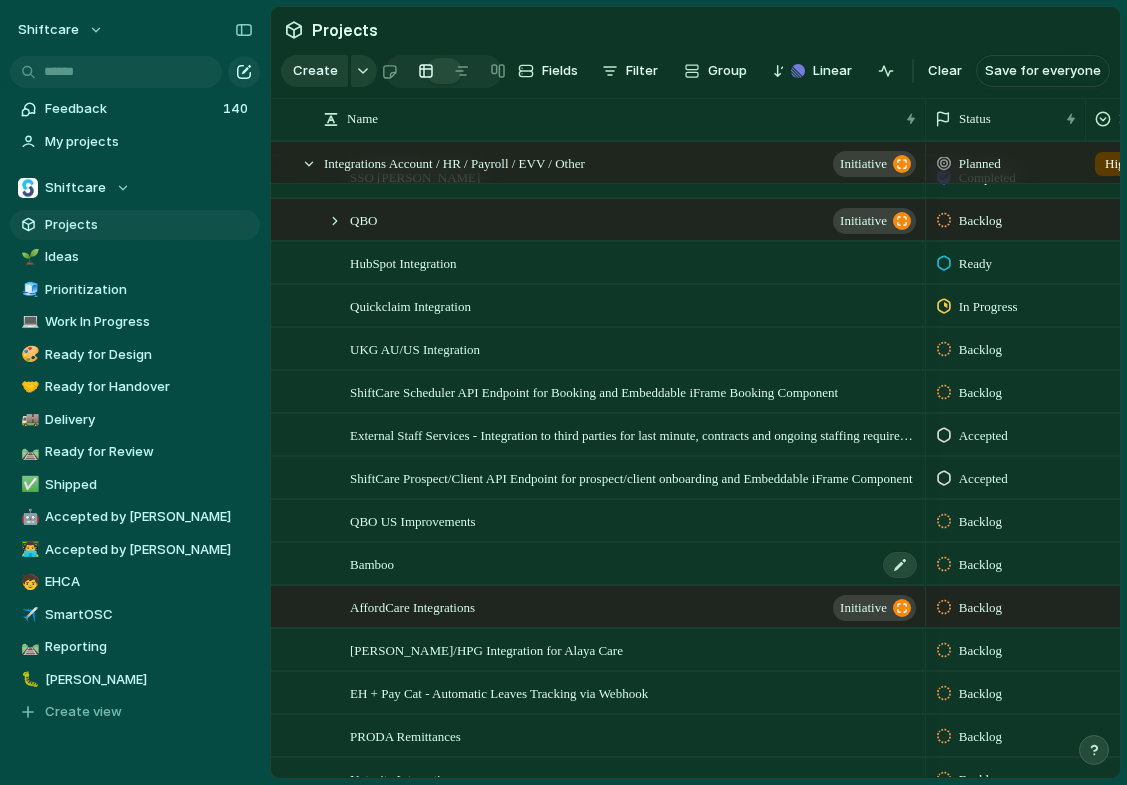 click on "Bamboo" at bounding box center [634, 564] 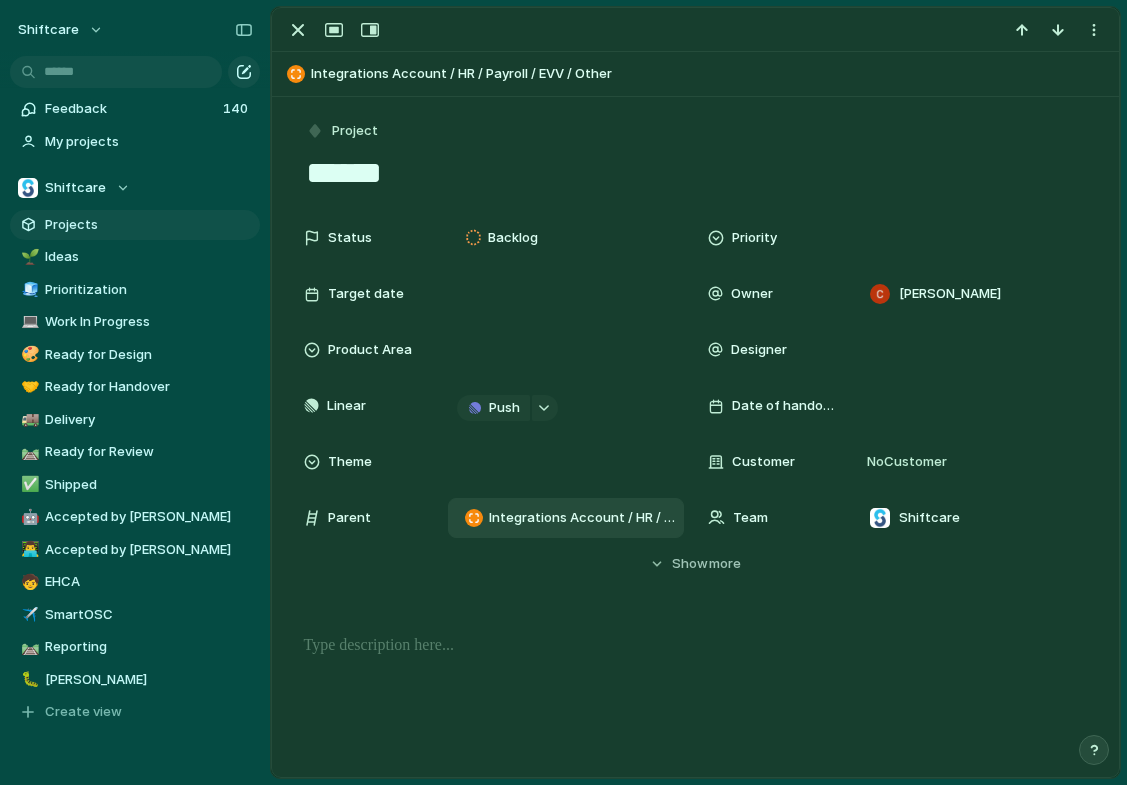click on "Integrations Account / HR / Payroll / EVV / Other" at bounding box center [582, 518] 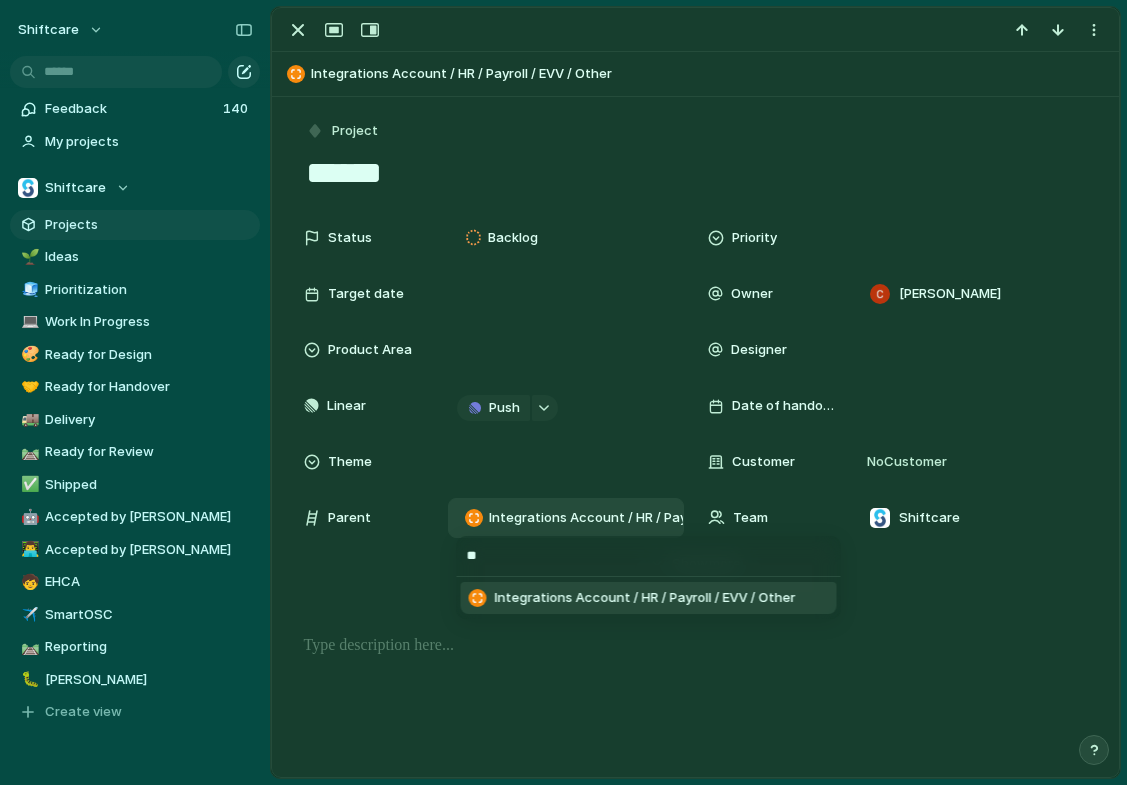 type on "*" 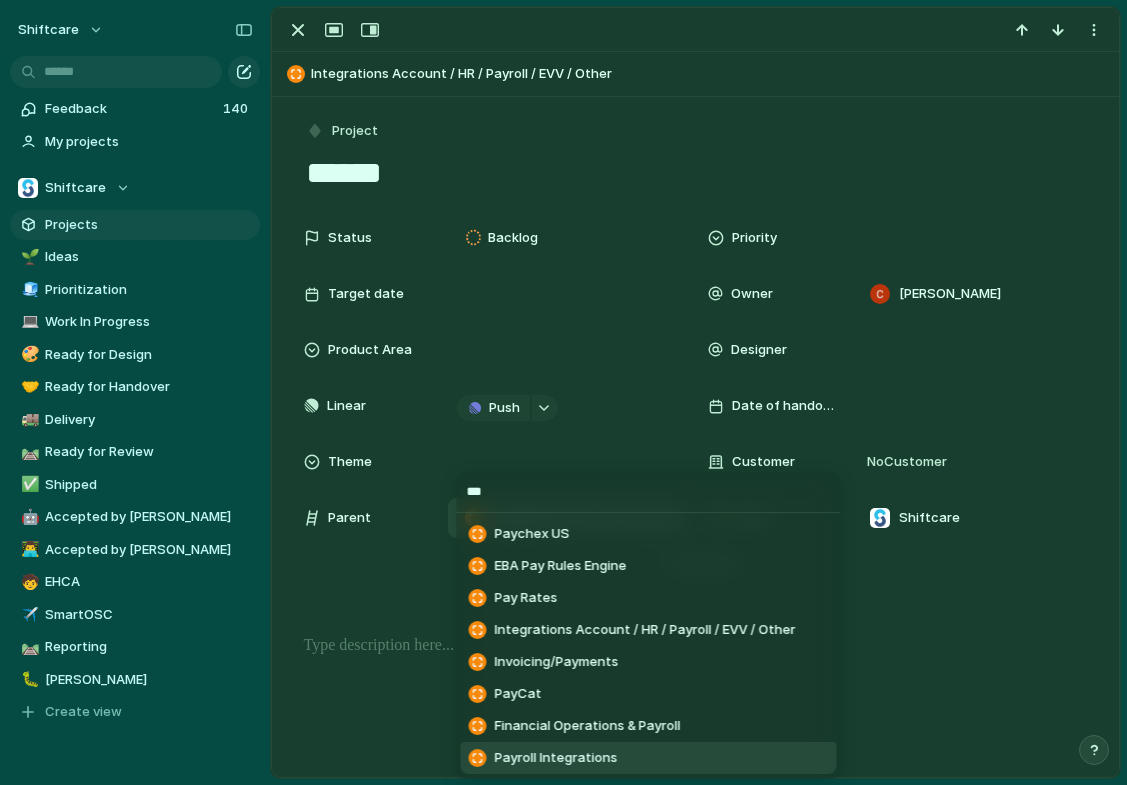 type on "***" 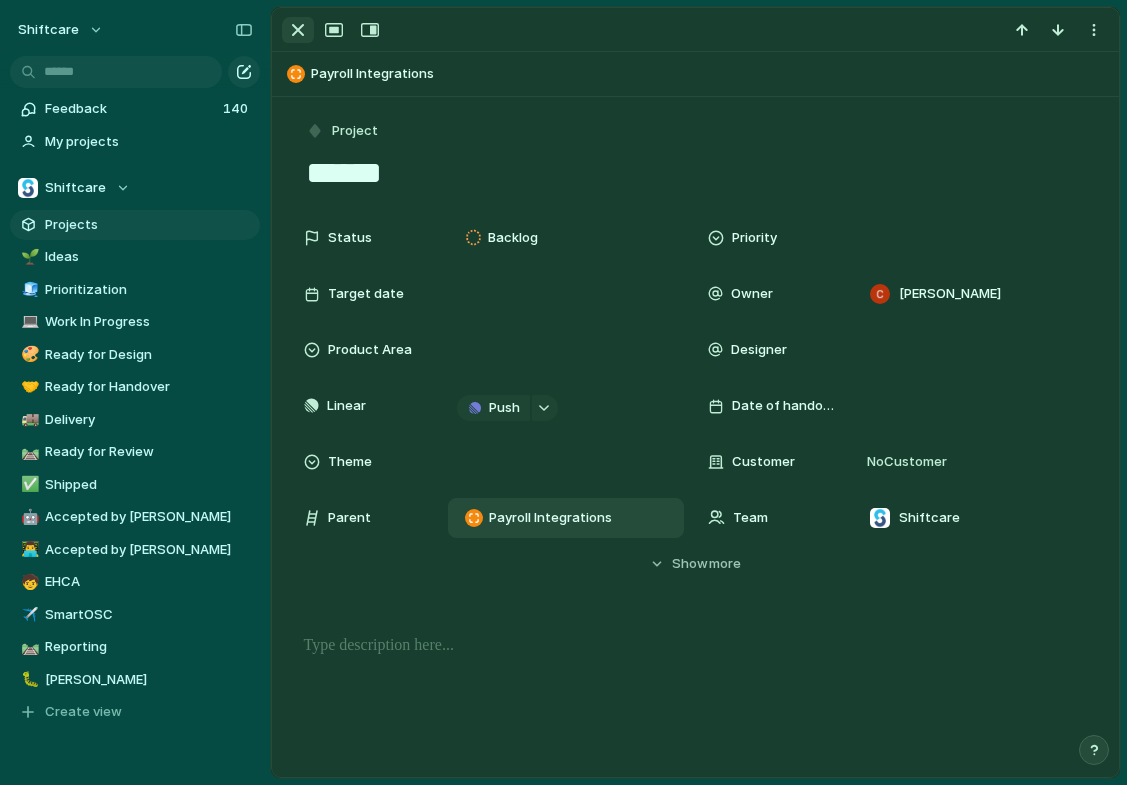 click at bounding box center [298, 30] 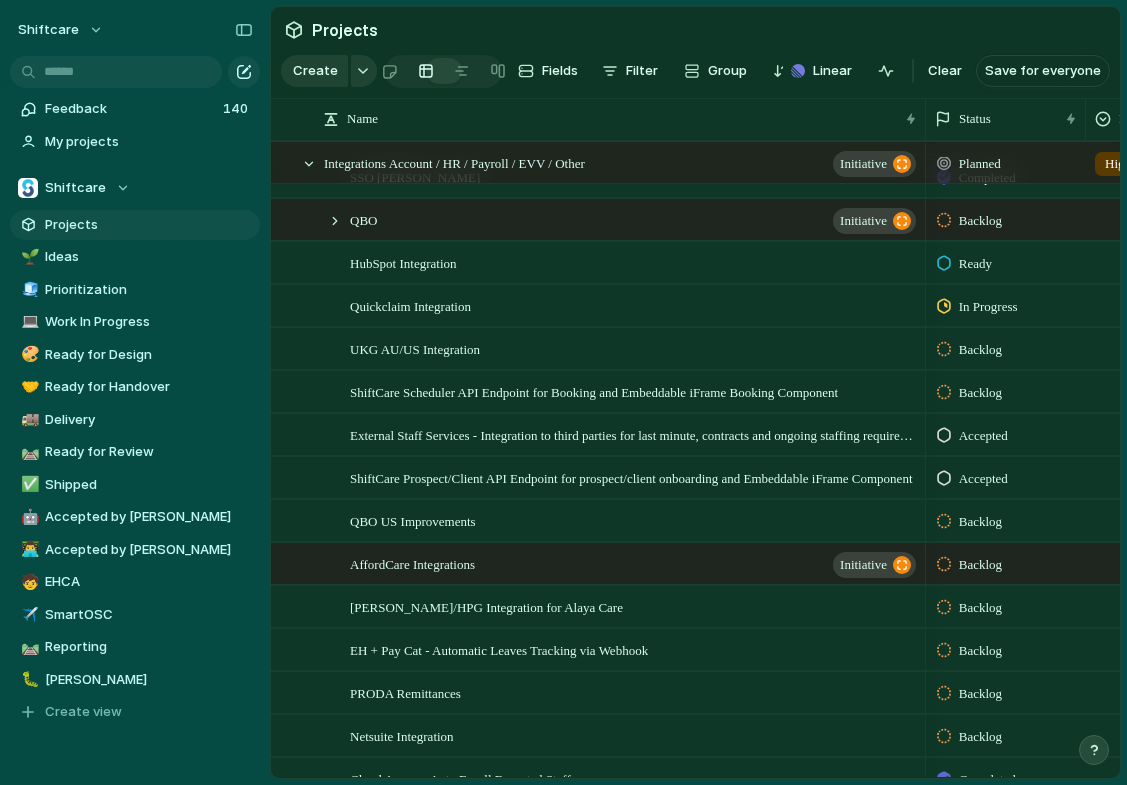 scroll, scrollTop: 522, scrollLeft: 0, axis: vertical 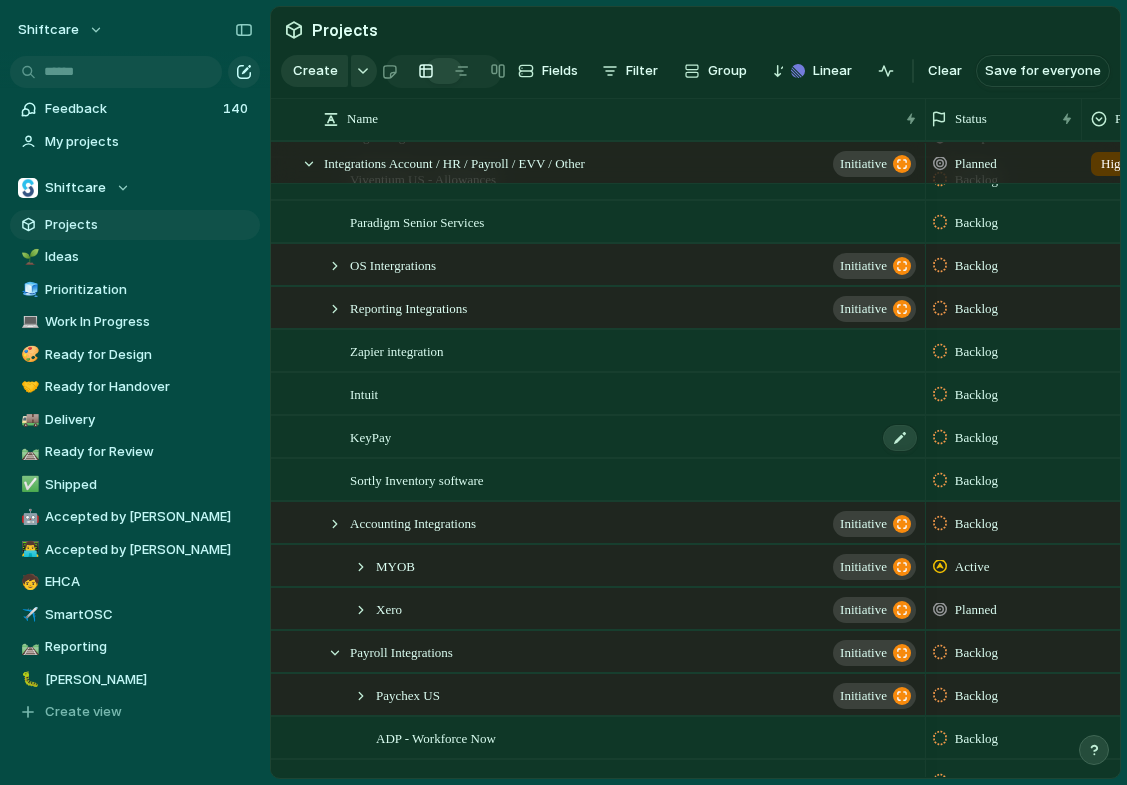 click on "KeyPay" at bounding box center (370, 436) 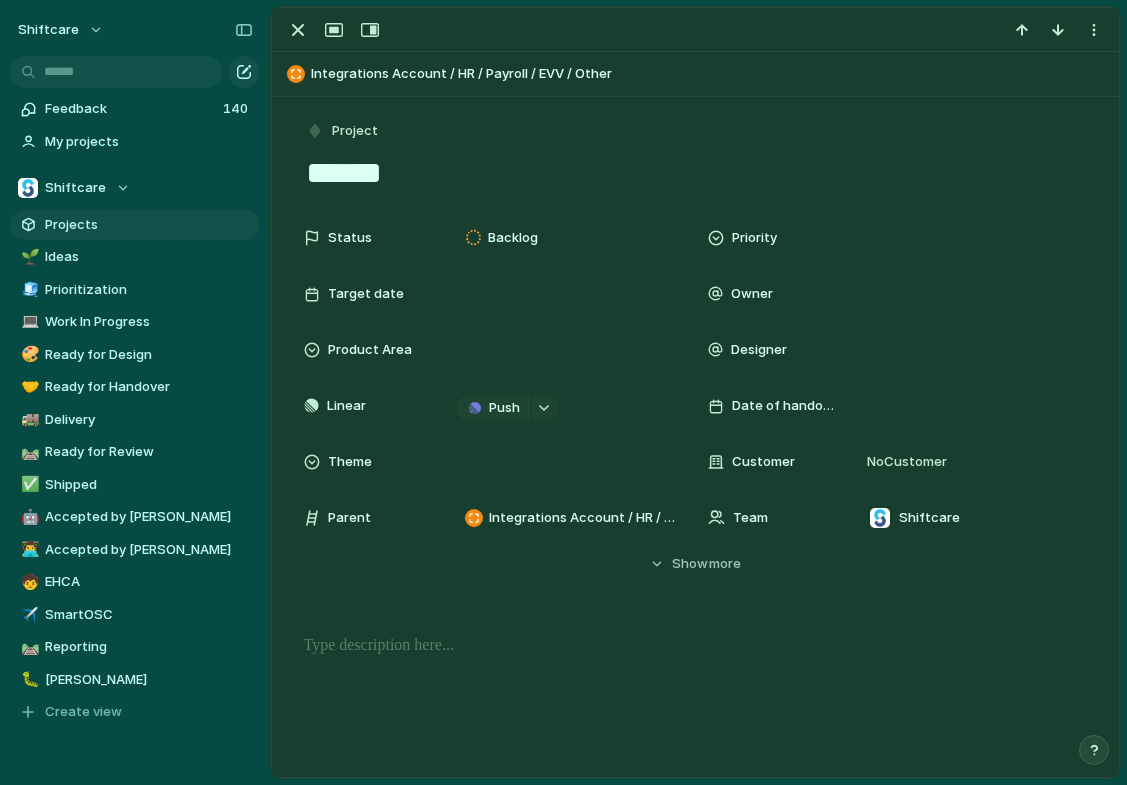 click on "Status Backlog Priority Target date           Owner Product Area           Designer Linear Push Date of handover Theme Customer No  Customer Parent Integrations Account / HR / Payroll / EVV / Other Team Shiftcare Start date Last changed [DATE] Created at [DATE]           Created by [PERSON_NAME]   Estimate (weeks) Impact Effort Design ready Feedback Scope Target Date Figma file Release Phase Markets Select Hide Show more" at bounding box center (695, 396) 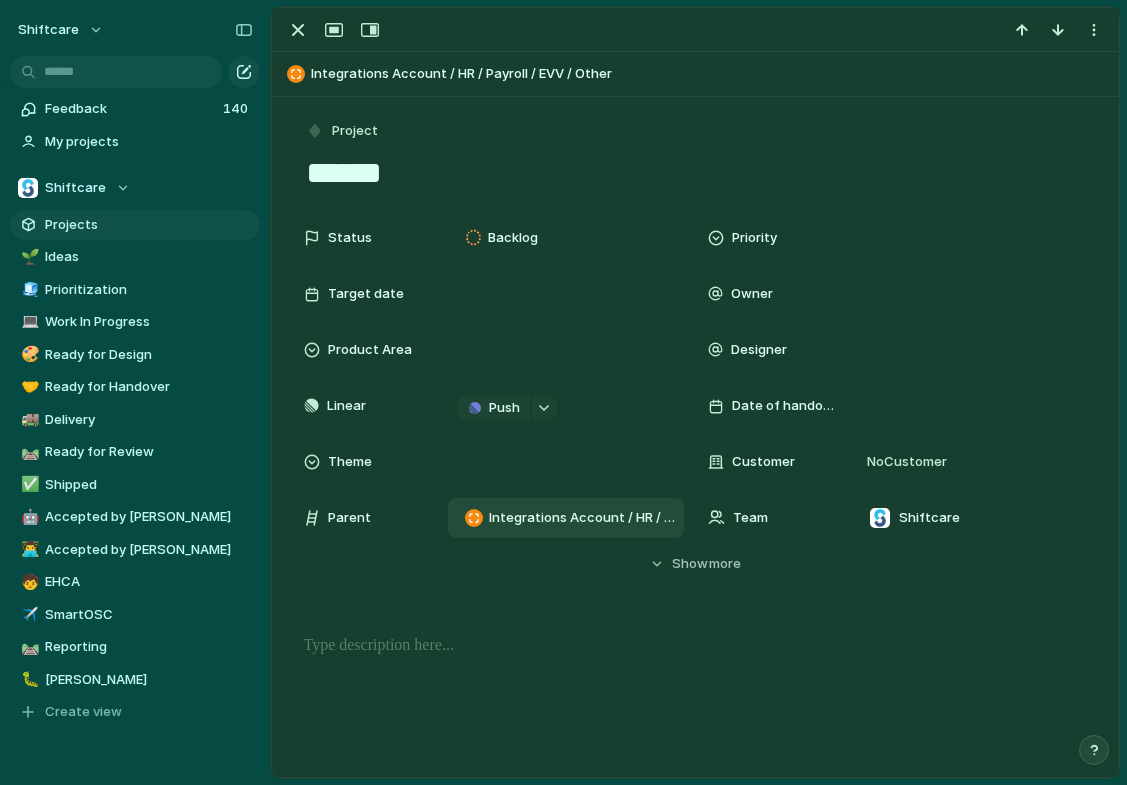 click on "Integrations Account / HR / Payroll / EVV / Other" at bounding box center [582, 518] 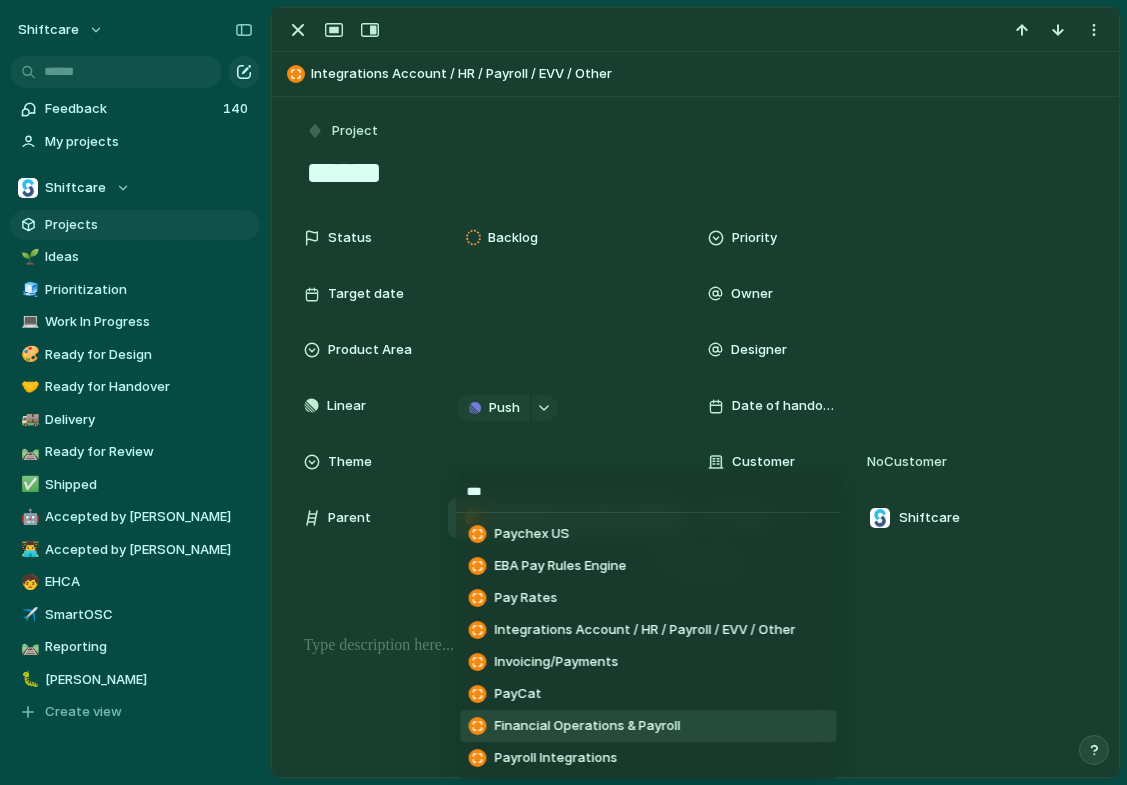 type on "***" 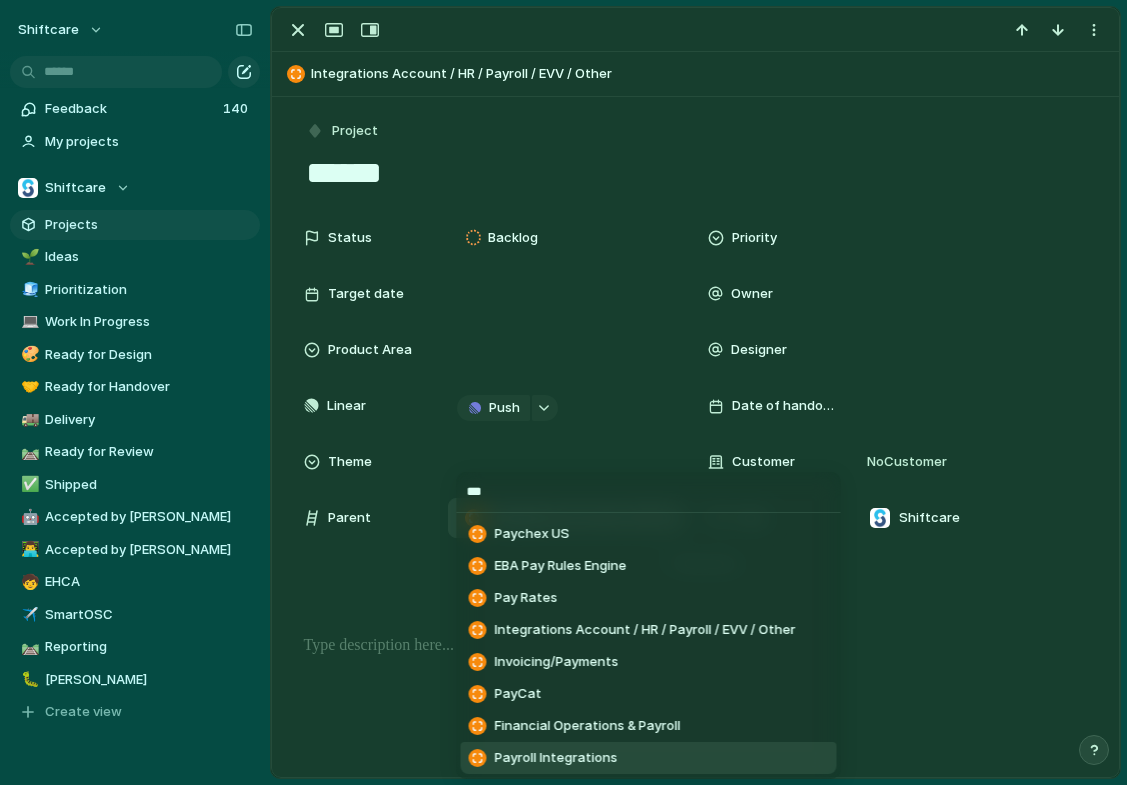 click on "Payroll Integrations" at bounding box center [556, 758] 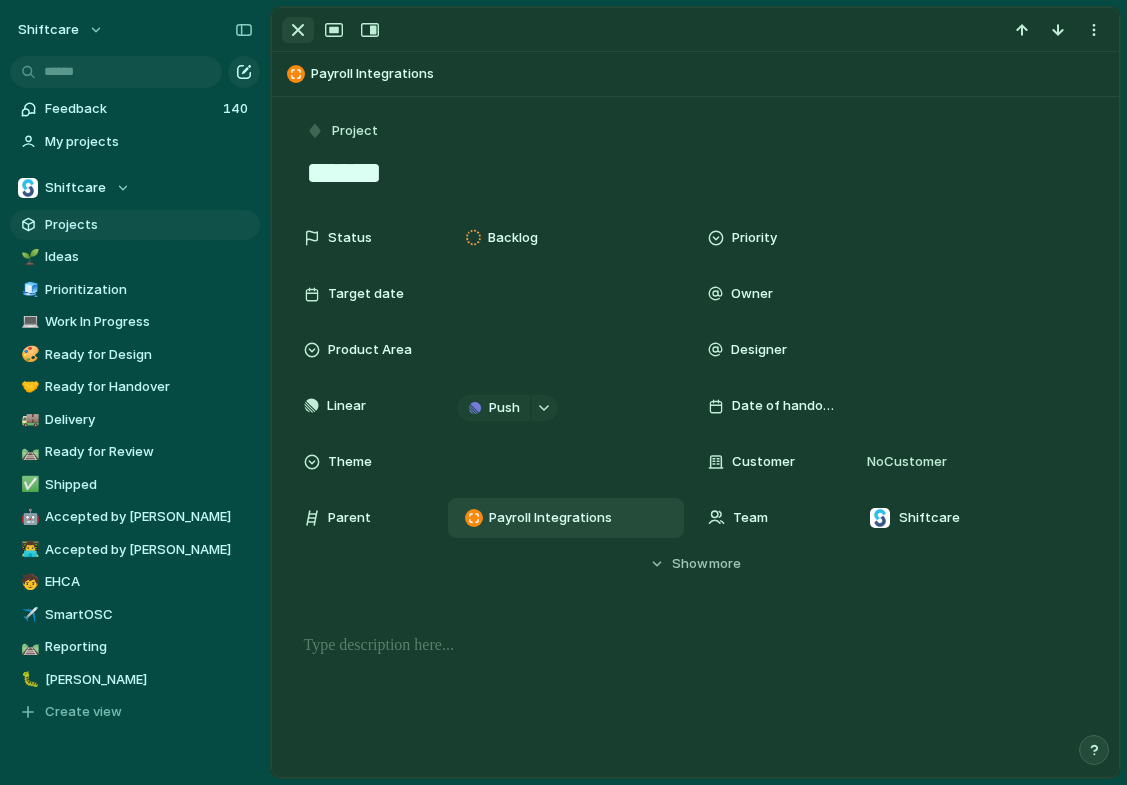 click at bounding box center (298, 30) 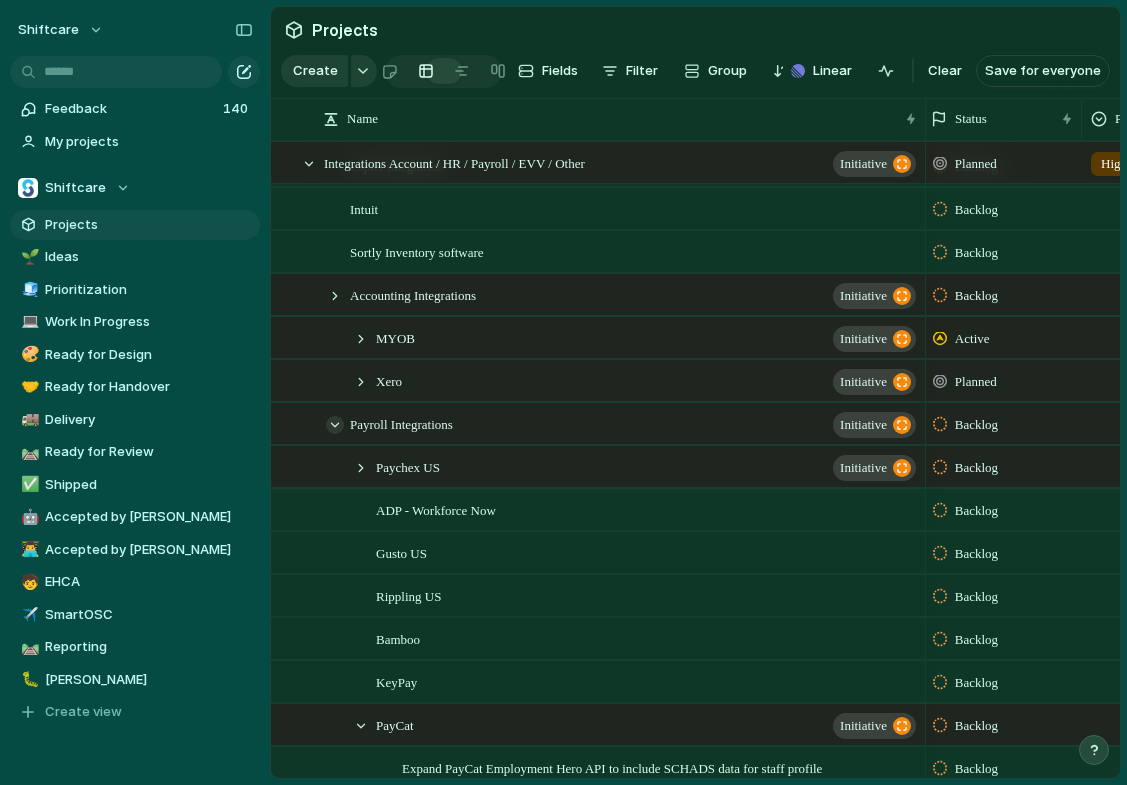 click at bounding box center [335, 425] 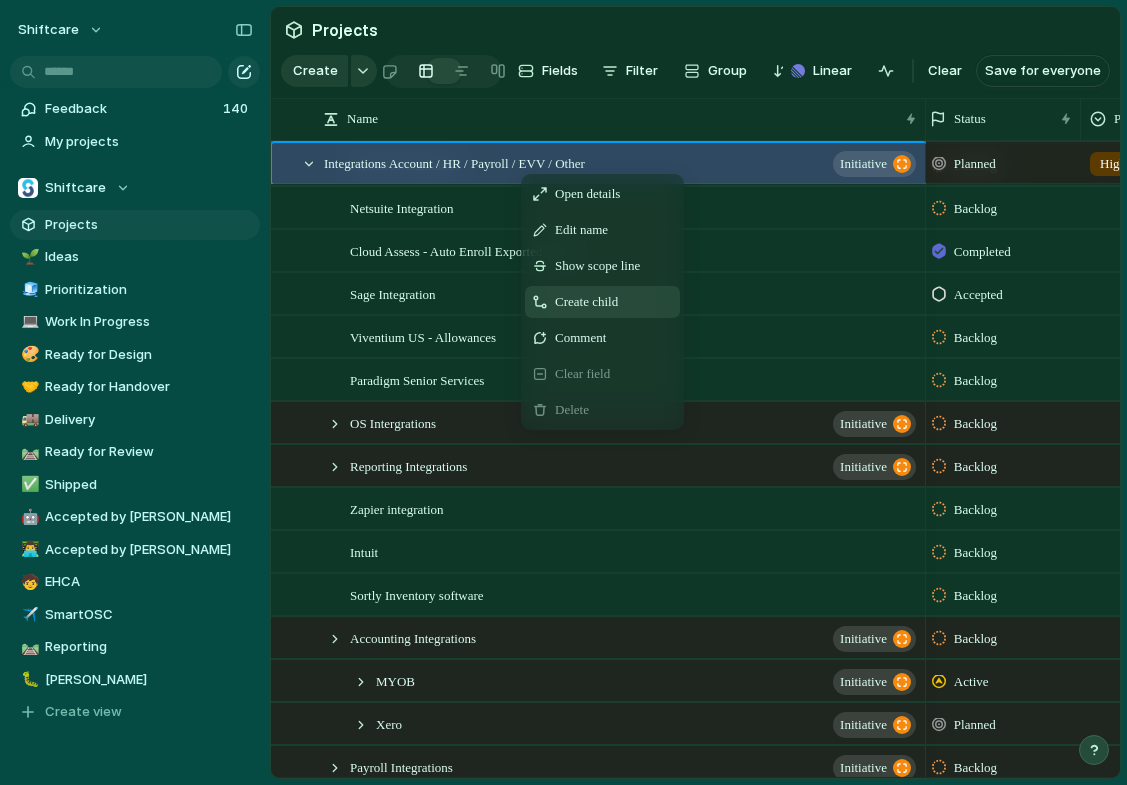 click on "Create child" at bounding box center (586, 302) 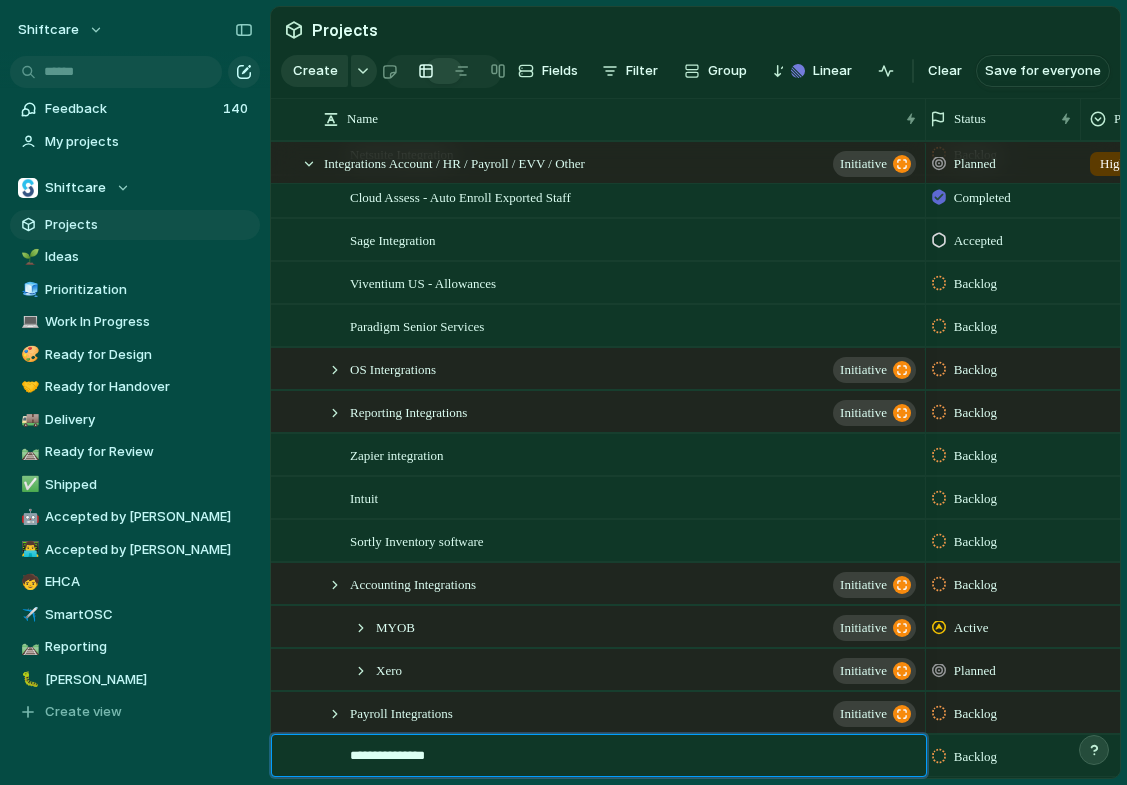 type on "**********" 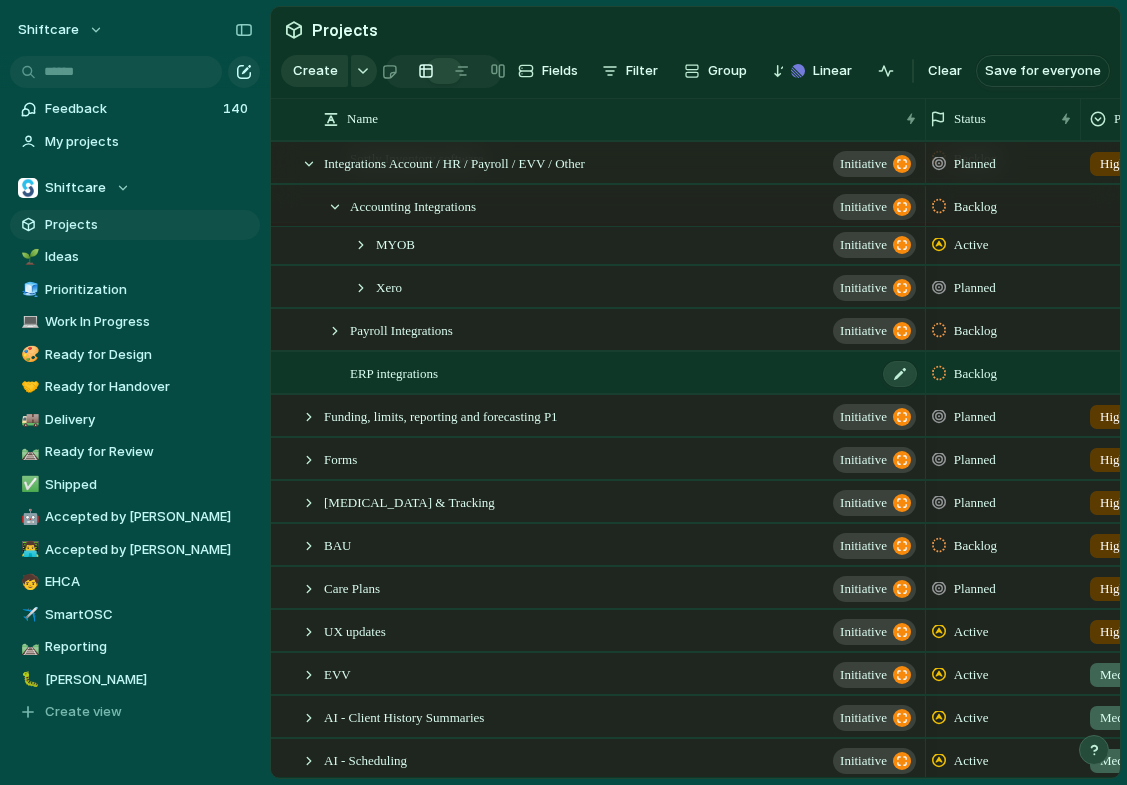 click on "ERP integrations" at bounding box center [394, 372] 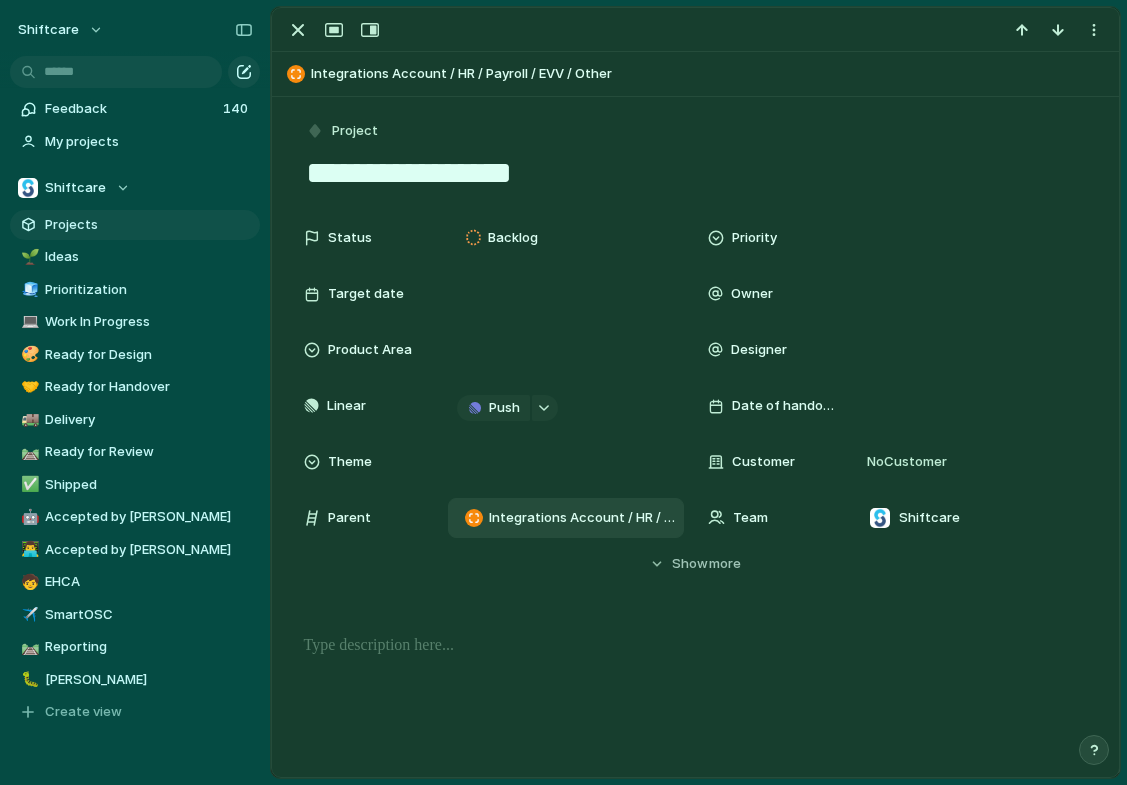 click on "Integrations Account / HR / Payroll / EVV / Other" at bounding box center (582, 518) 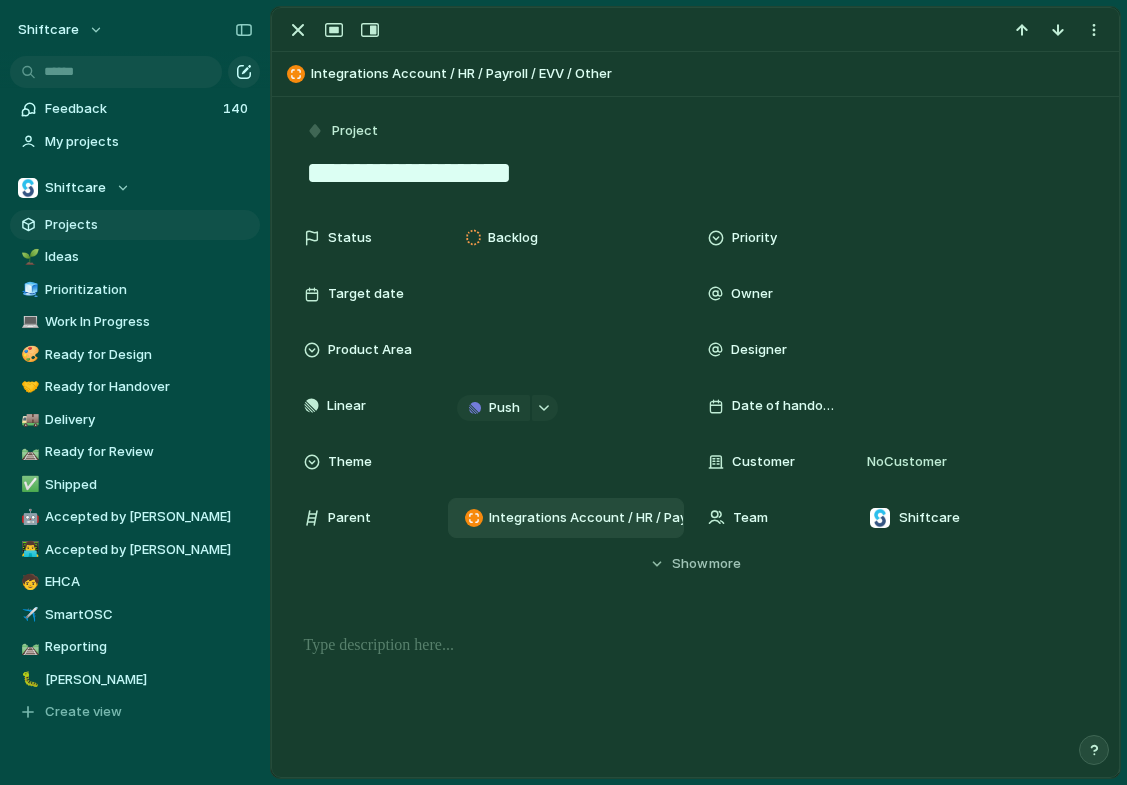 click on "No parent   Staff functionality   Aged Care   Multiple New Shift Types   Overtime   Support Multi-Organisation Login for Carers   Add Update Support to CSV Staff Import   Family Portal   ShiftCare UK   SaH   Cancelled/Declined Shifts   AffordCare Integrations   Paychex US   Expand date filter range in Activity Report to support than 31 days   Remove NDIS Number Column in CSV Client Import Template for NA Region   Pagination Bug on Xero Client Import   Ability to attach PDF files to messaging system   Change how "Instructions" show in shifts on Carers App   Tax is a bit off   QBO [GEOGRAPHIC_DATA]   Support Afford Care Deal   Client Management Updates   EBA Pay Rules Engine   Mileage   Offline App Useability Updates   AI - Scheduling   BAU   Care Plans   Training   Onboarding Tasks Updates   Incidents   Documents   Different colours on the billing reports   EVV   Xero   Reporting Integrations   Recurring shifts up to 3 years   API V3 typo when the parameter is invalid   Update client address on future shifts" at bounding box center [563, 392] 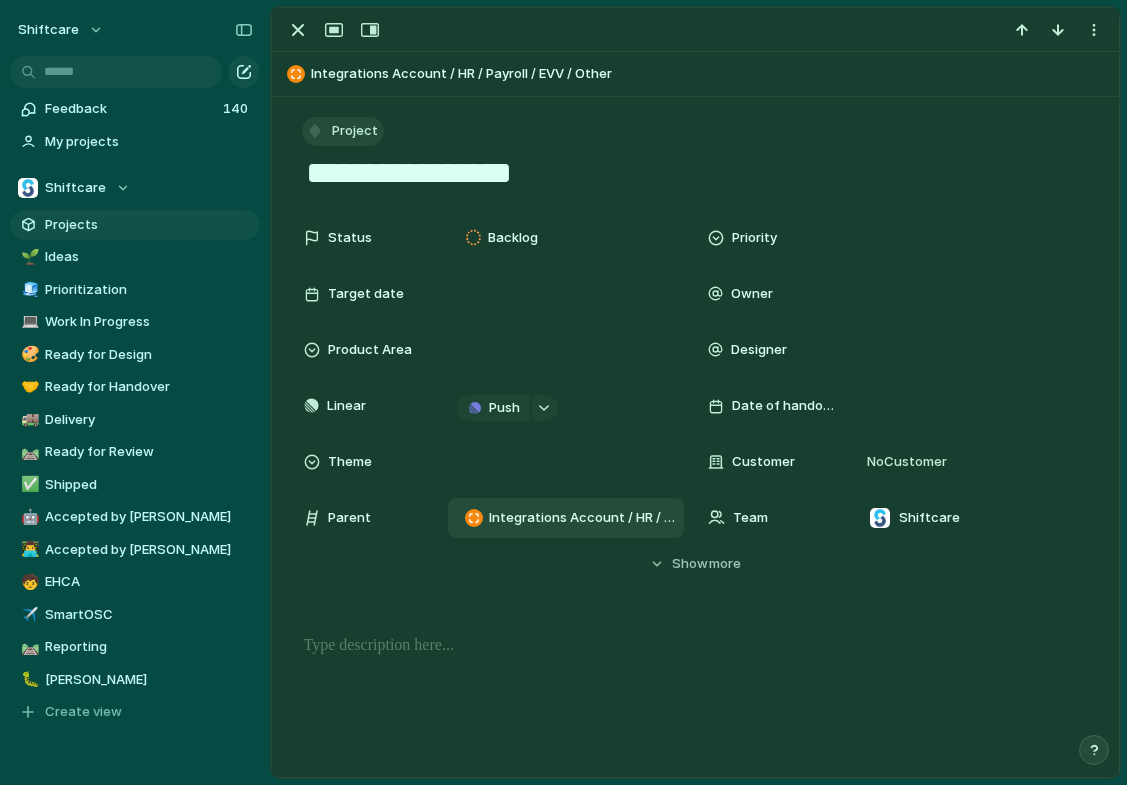 click on "Project" at bounding box center [355, 131] 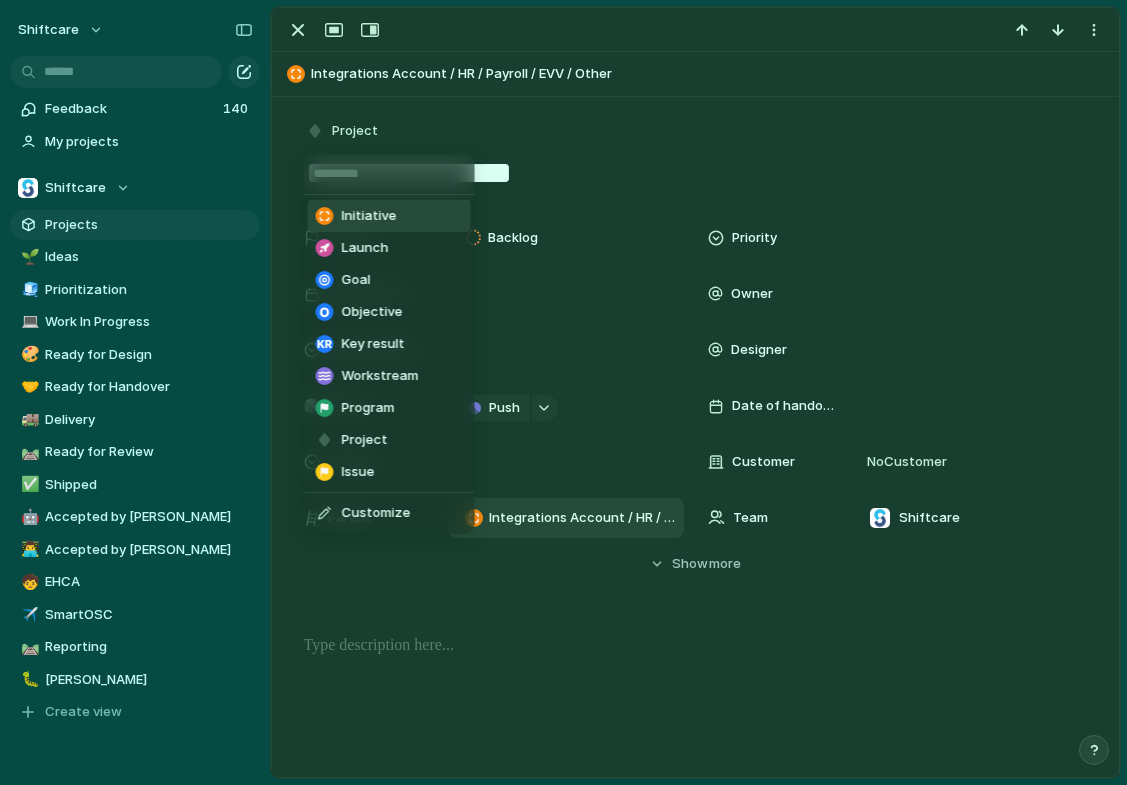click on "Initiative" at bounding box center (369, 216) 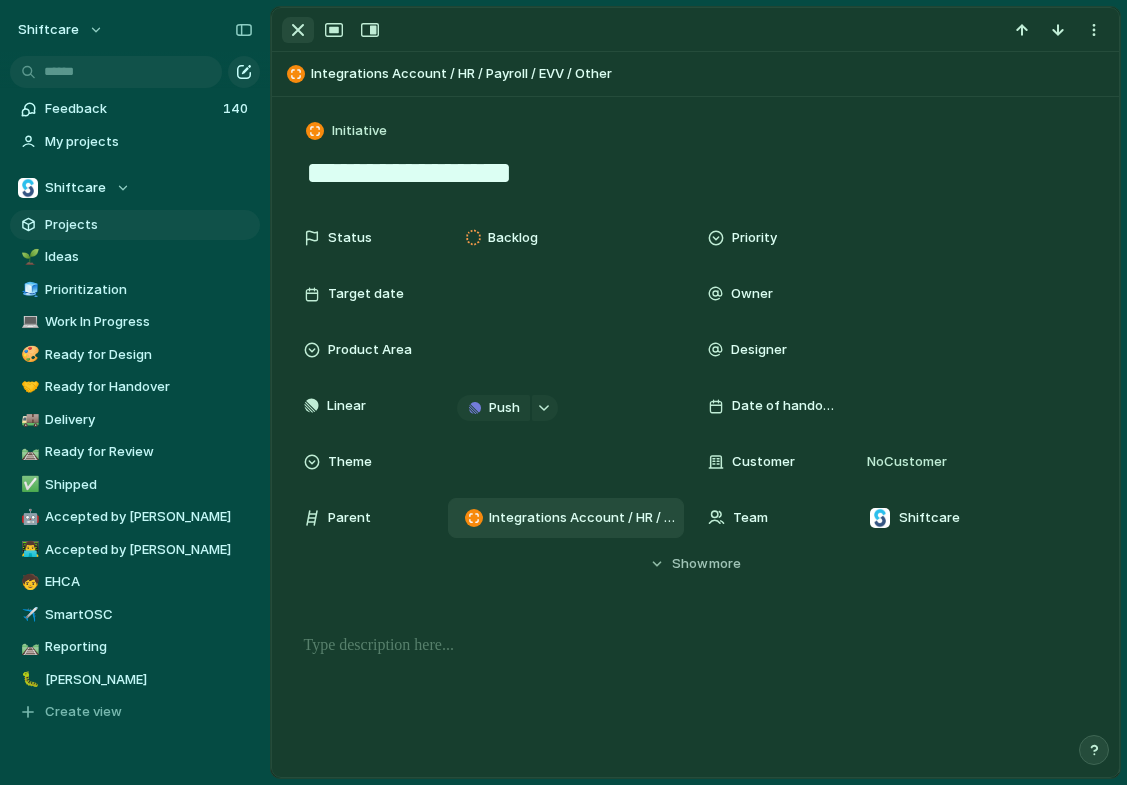 click at bounding box center [298, 30] 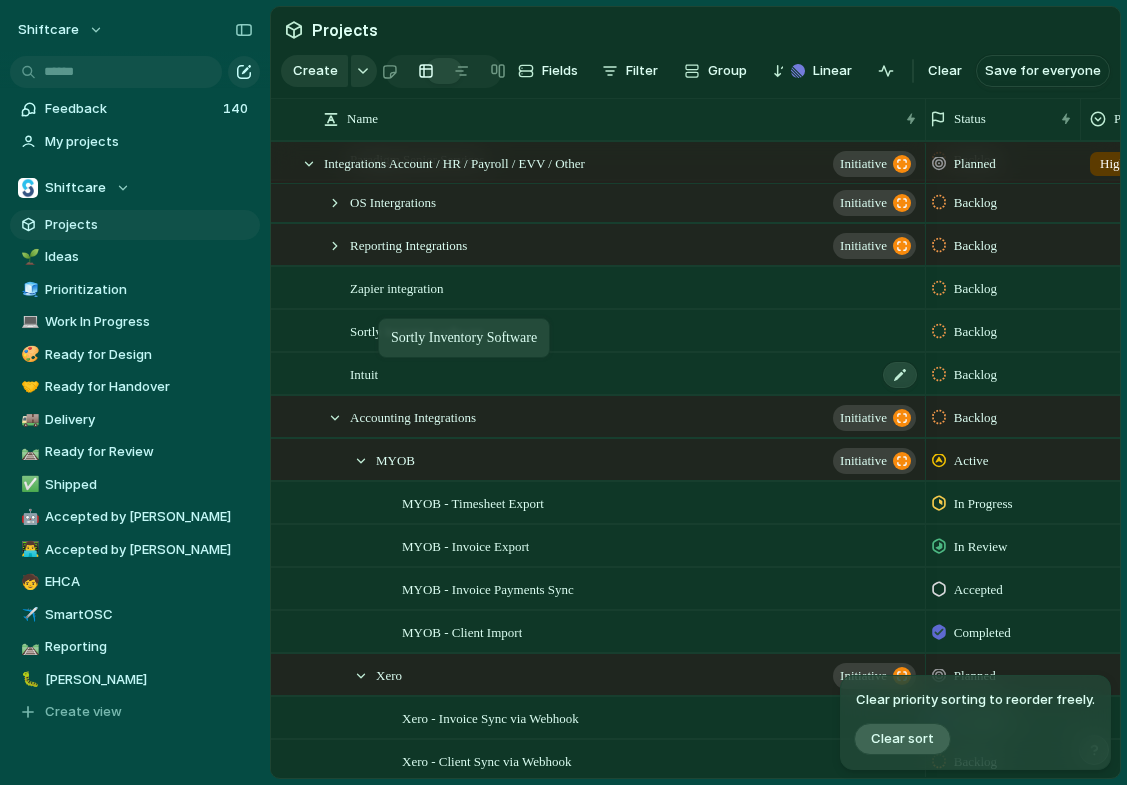drag, startPoint x: 445, startPoint y: 377, endPoint x: 388, endPoint y: 322, distance: 79.20859 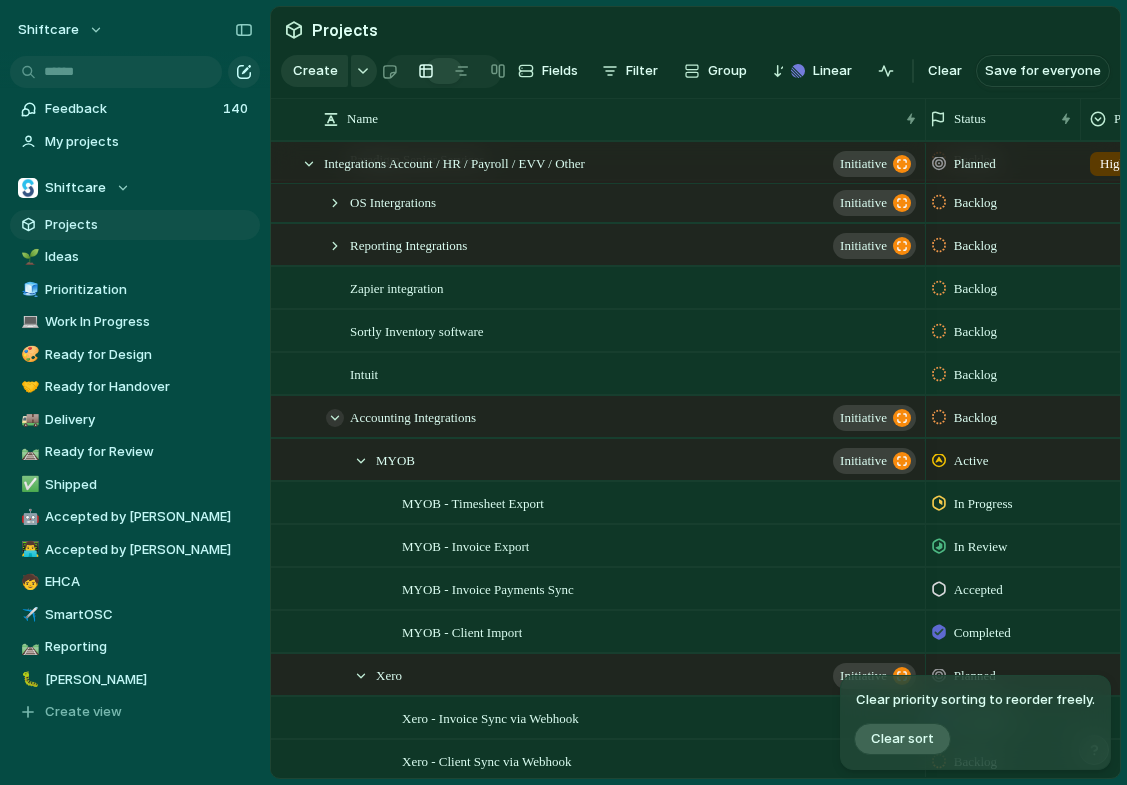 click at bounding box center [335, 418] 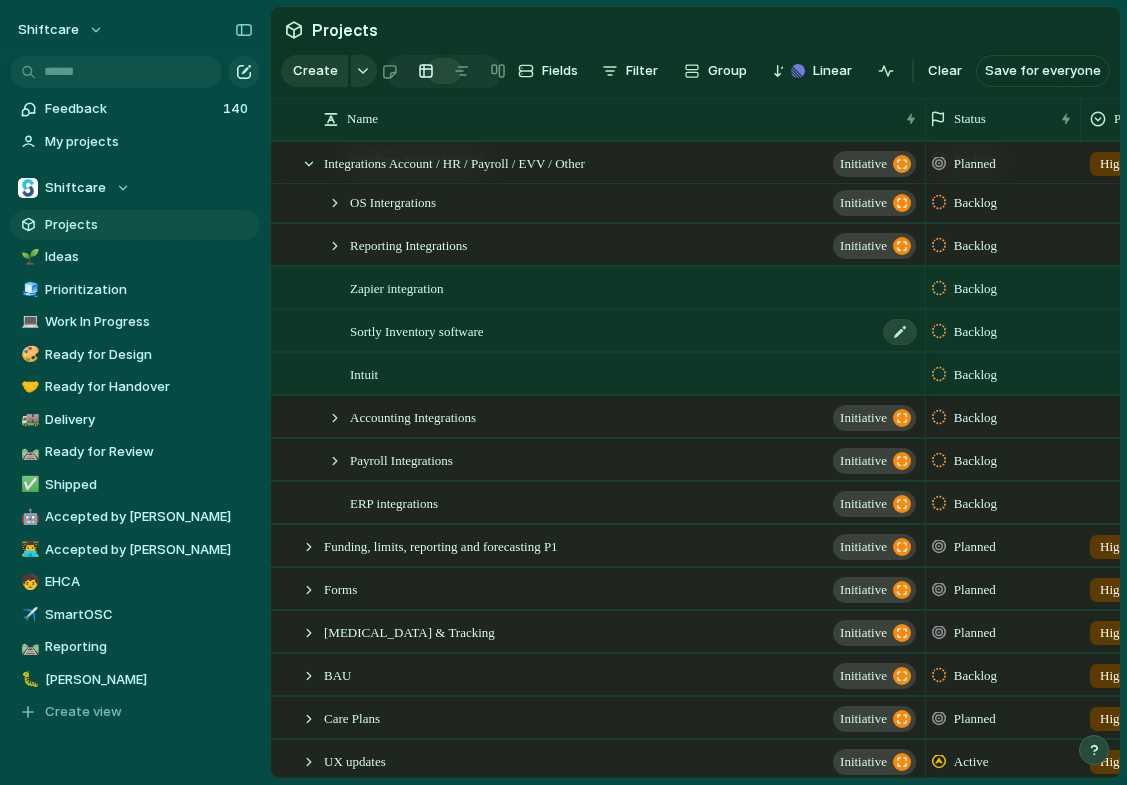 click on "Sortly Inventory software" at bounding box center (417, 330) 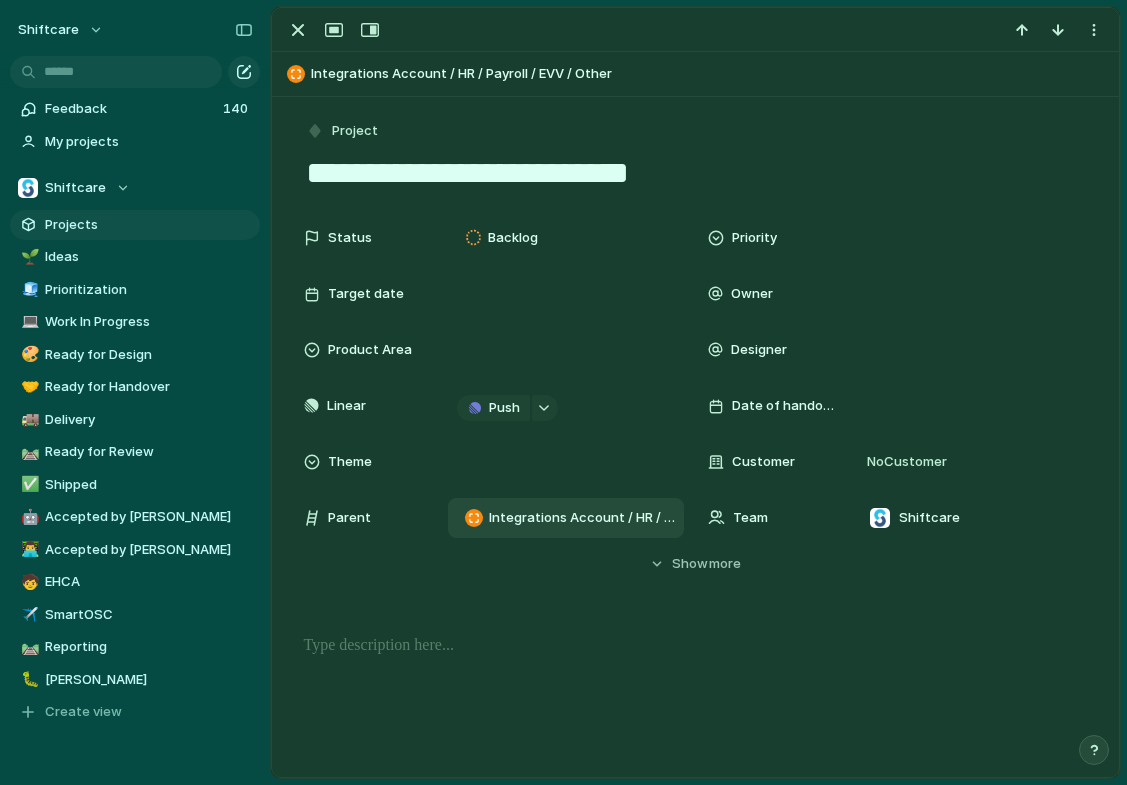 click on "Integrations Account / HR / Payroll / EVV / Other" at bounding box center (582, 518) 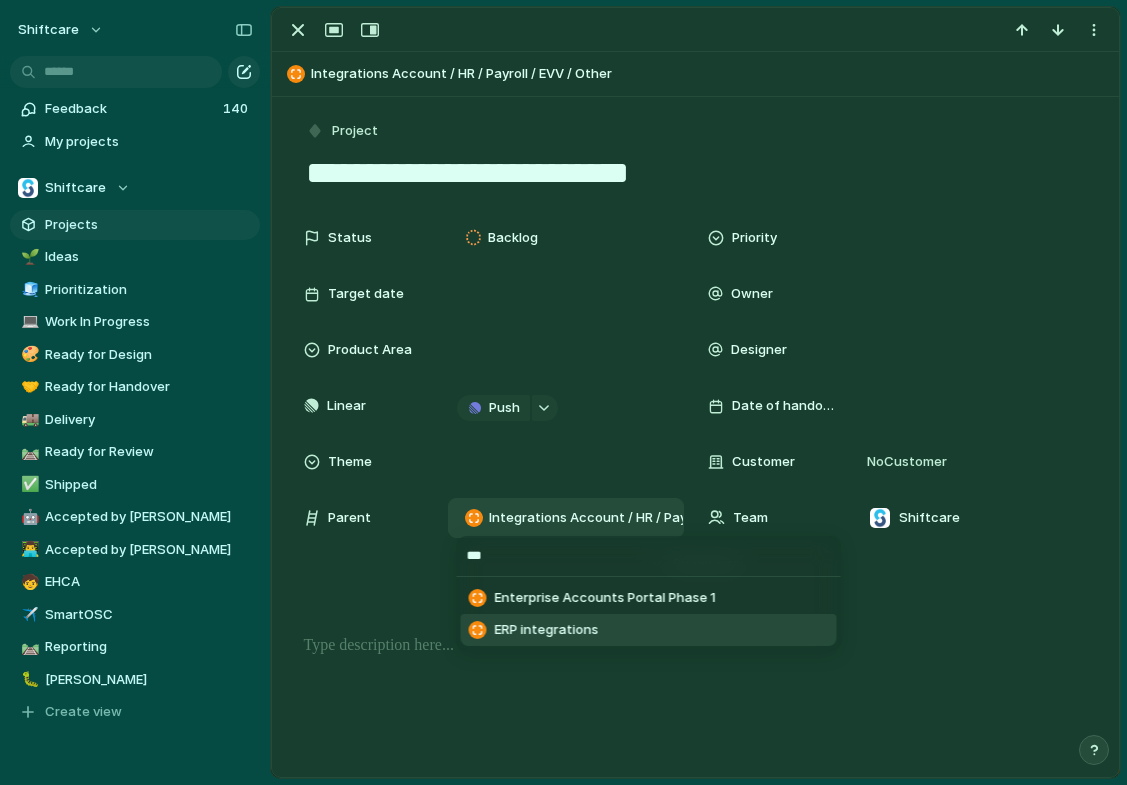 type on "***" 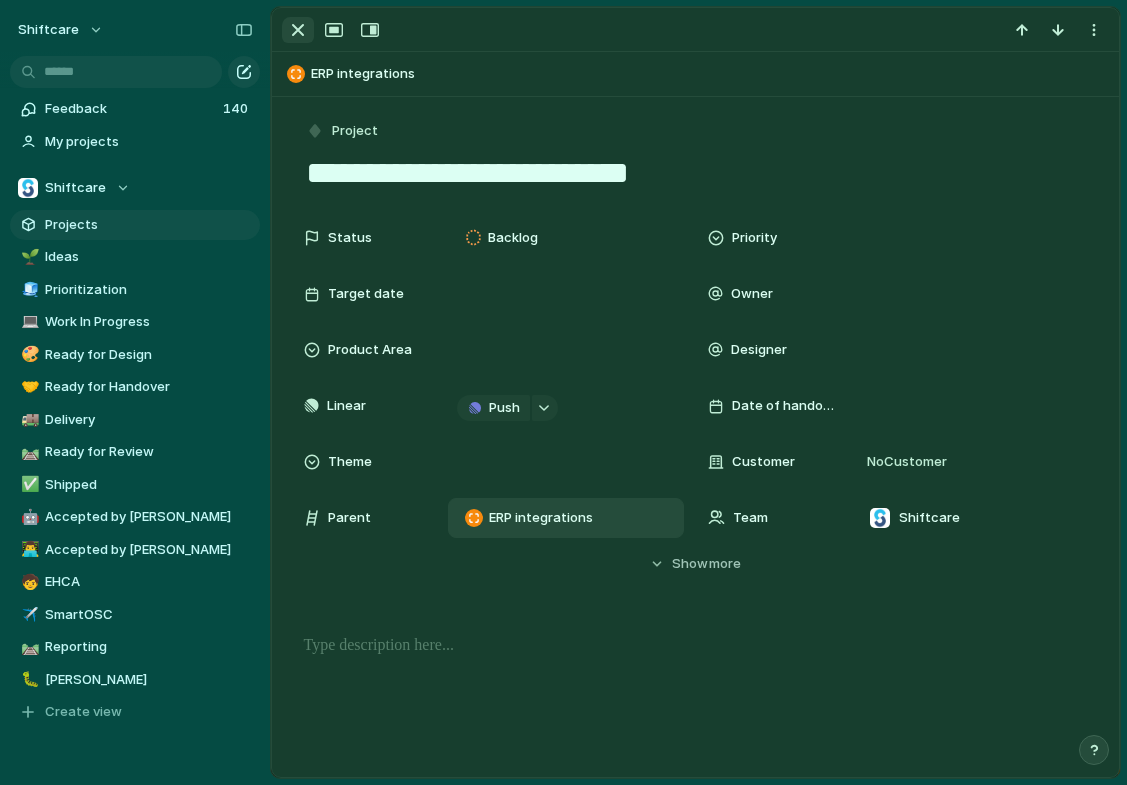 click at bounding box center (298, 30) 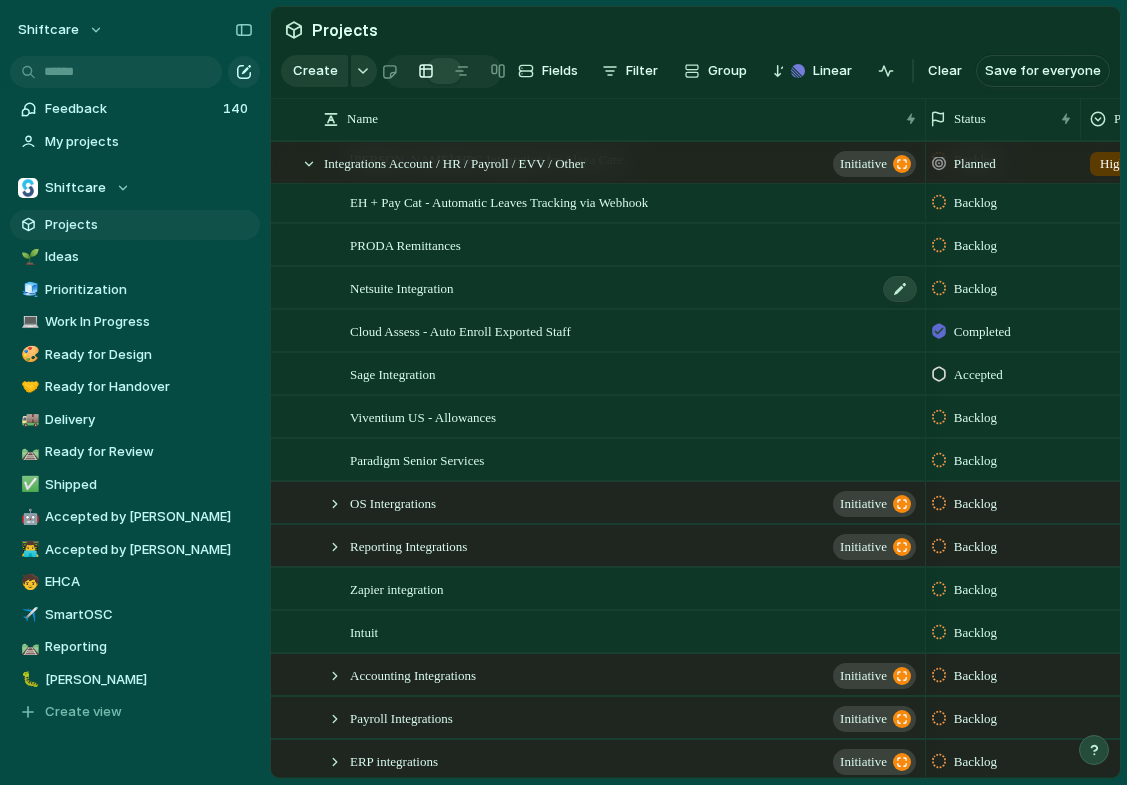 click on "Netsuite Integration" at bounding box center [402, 287] 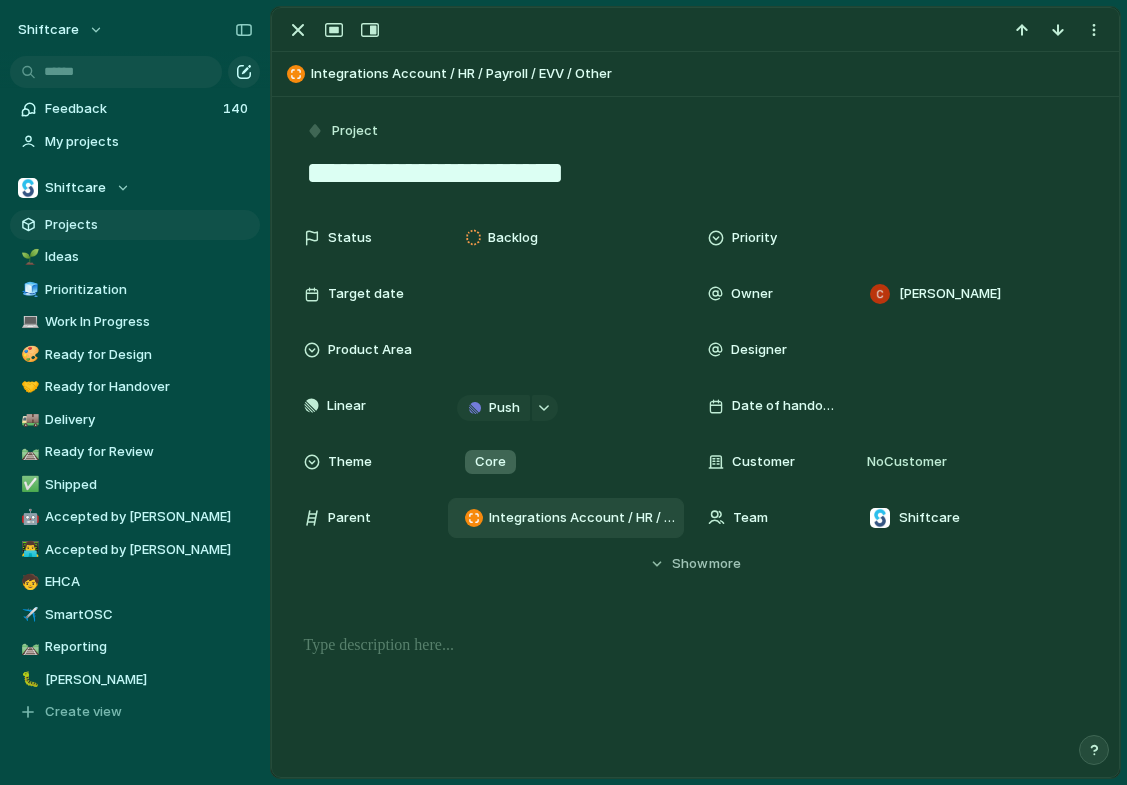 click on "Integrations Account / HR / Payroll / EVV / Other" at bounding box center [582, 518] 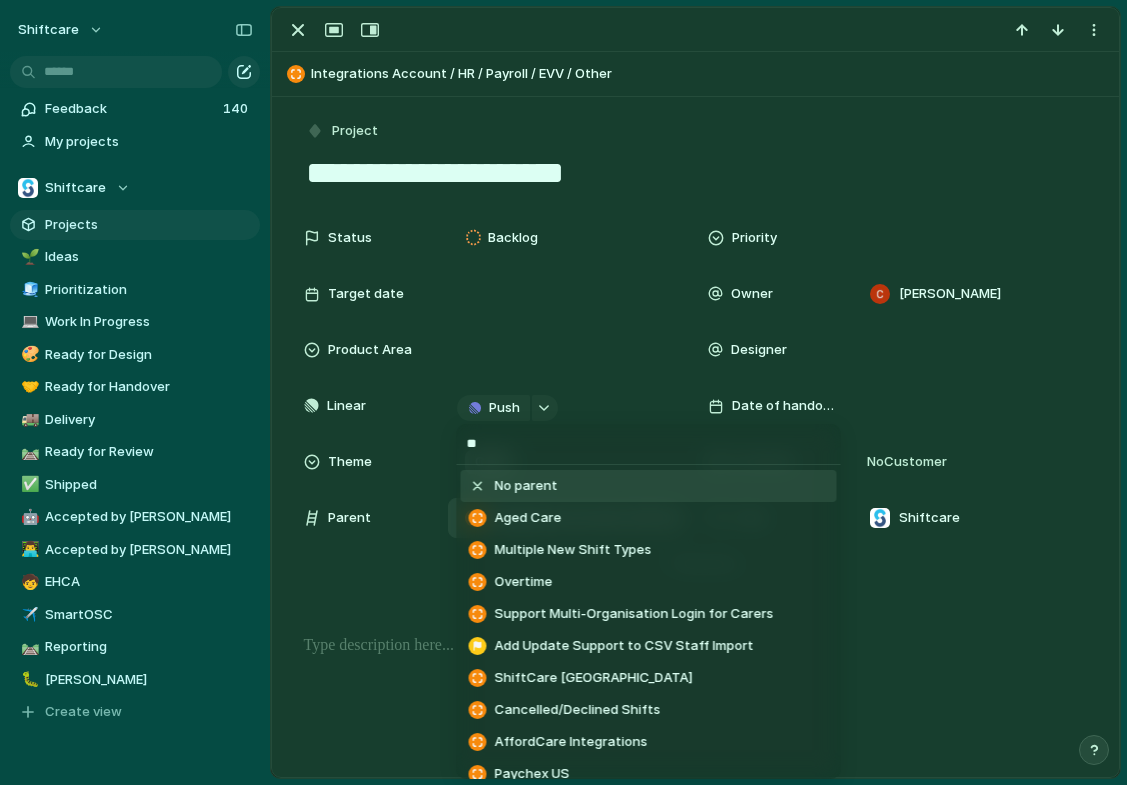 type on "***" 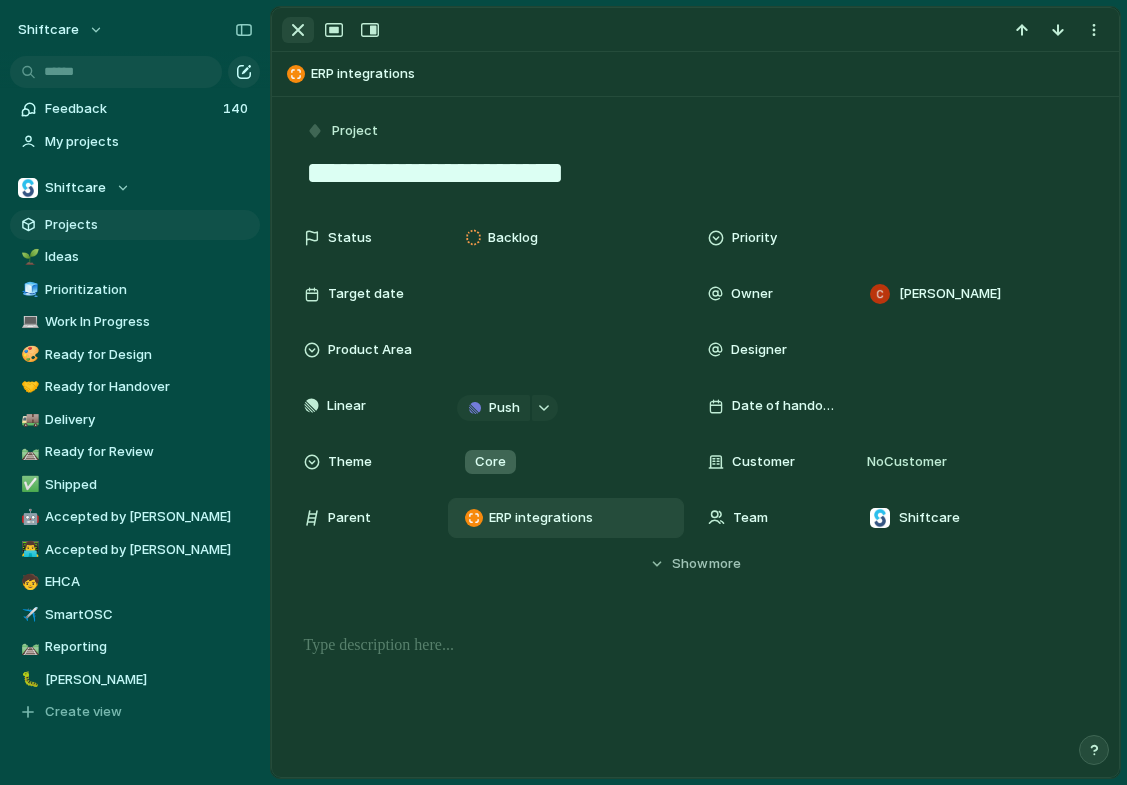 click at bounding box center (298, 30) 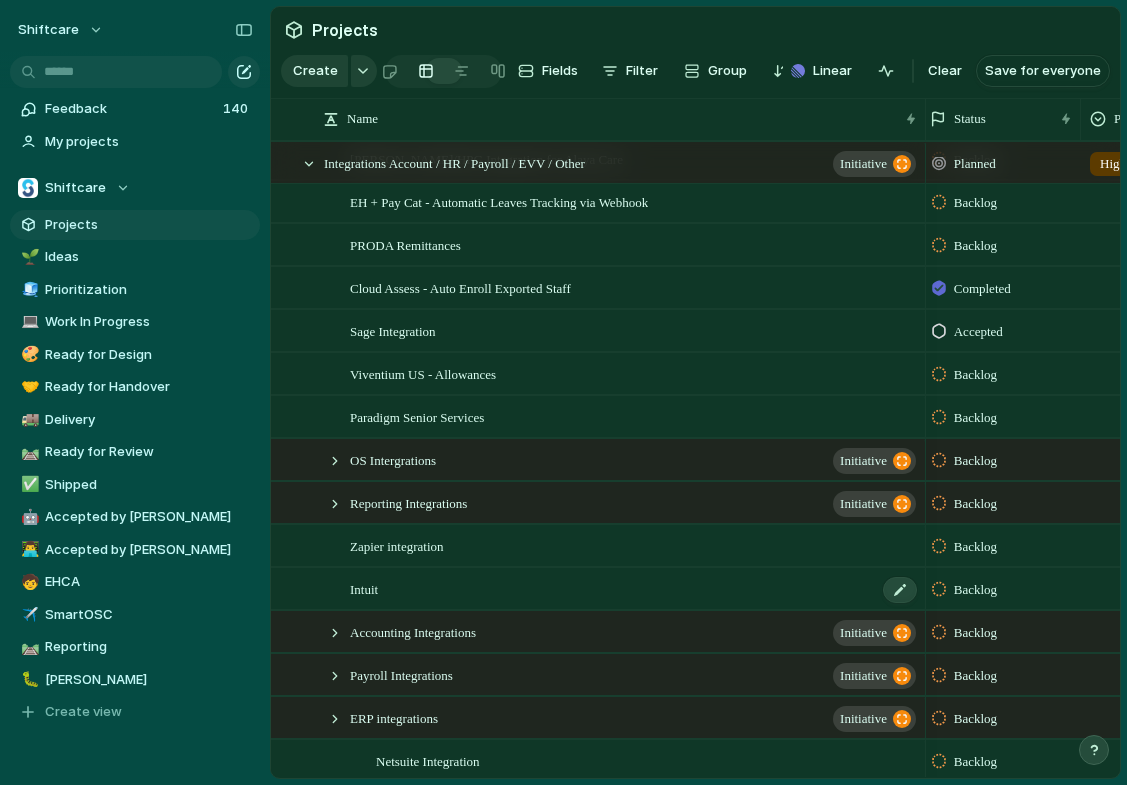 click on "Intuit" at bounding box center (634, 589) 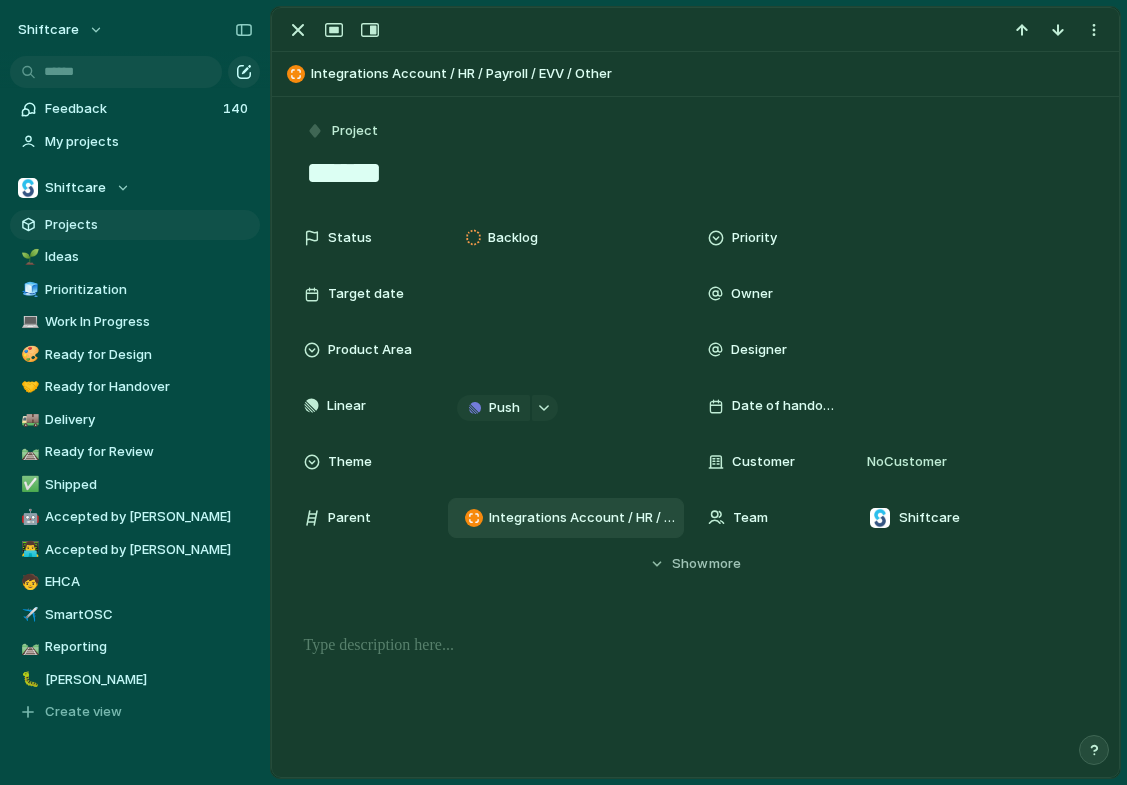 click on "Integrations Account / HR / Payroll / EVV / Other" at bounding box center (582, 518) 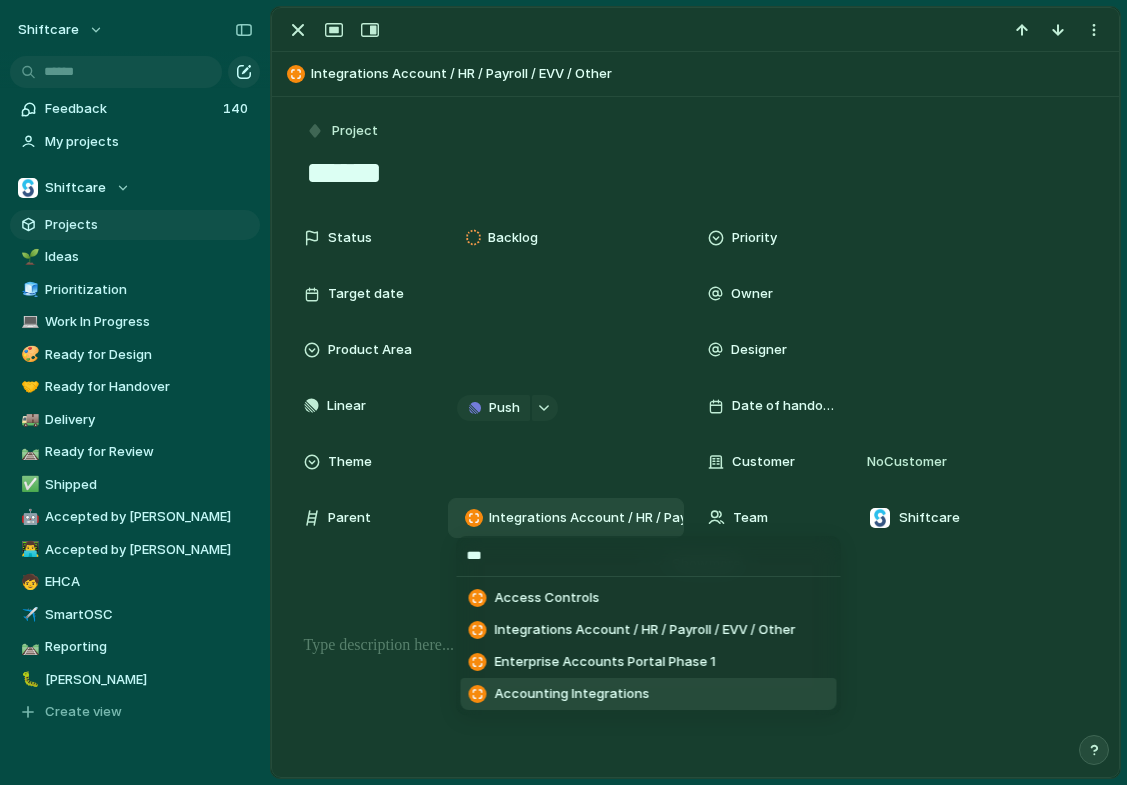 type on "***" 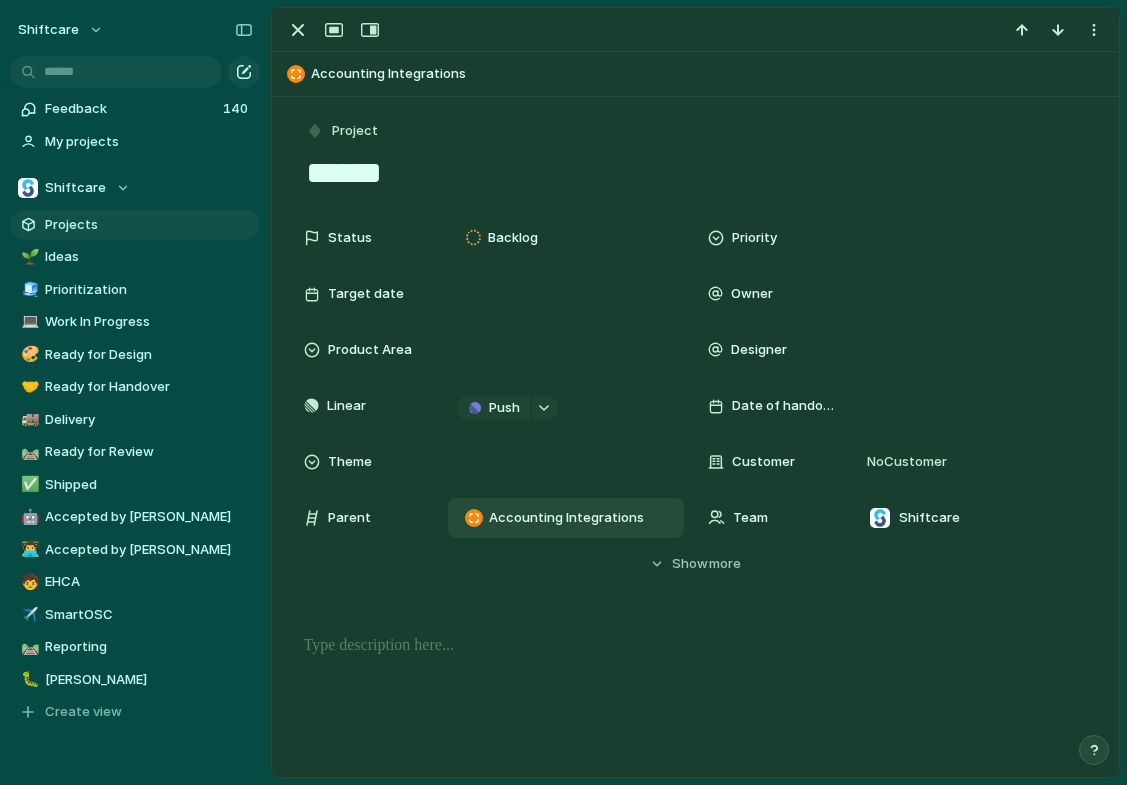 click at bounding box center [695, 30] 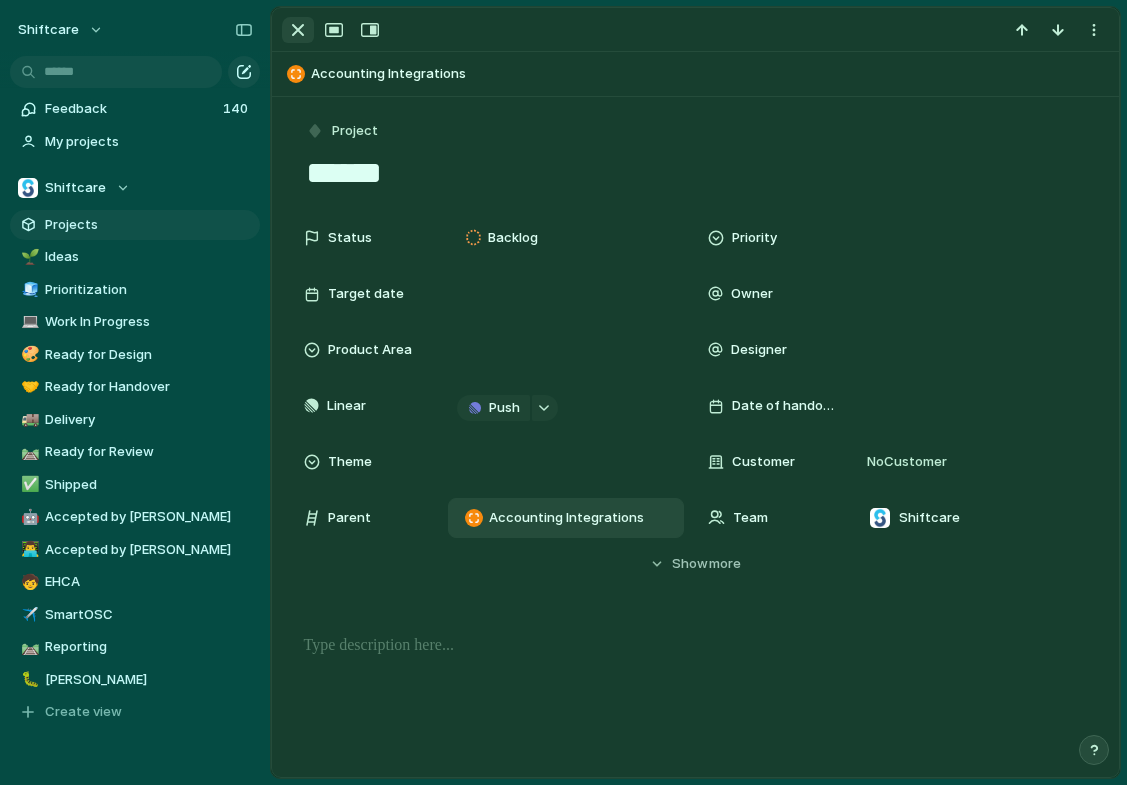 click at bounding box center [298, 30] 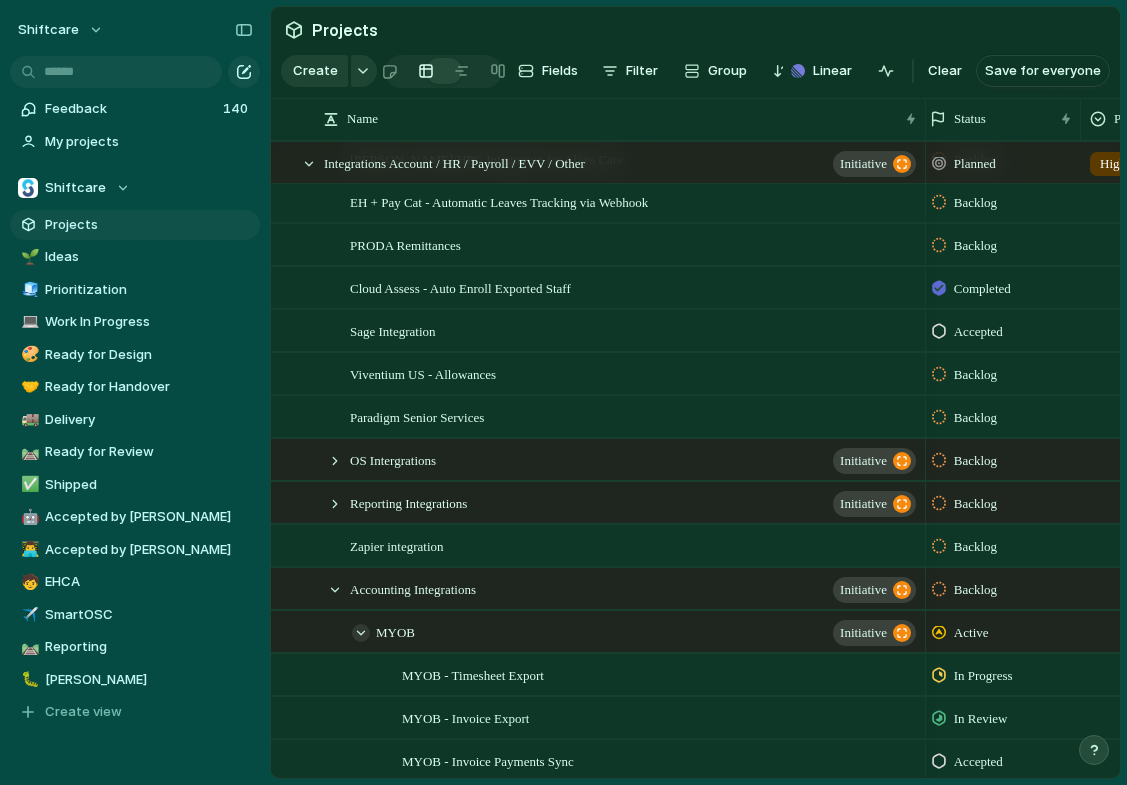 click at bounding box center (361, 633) 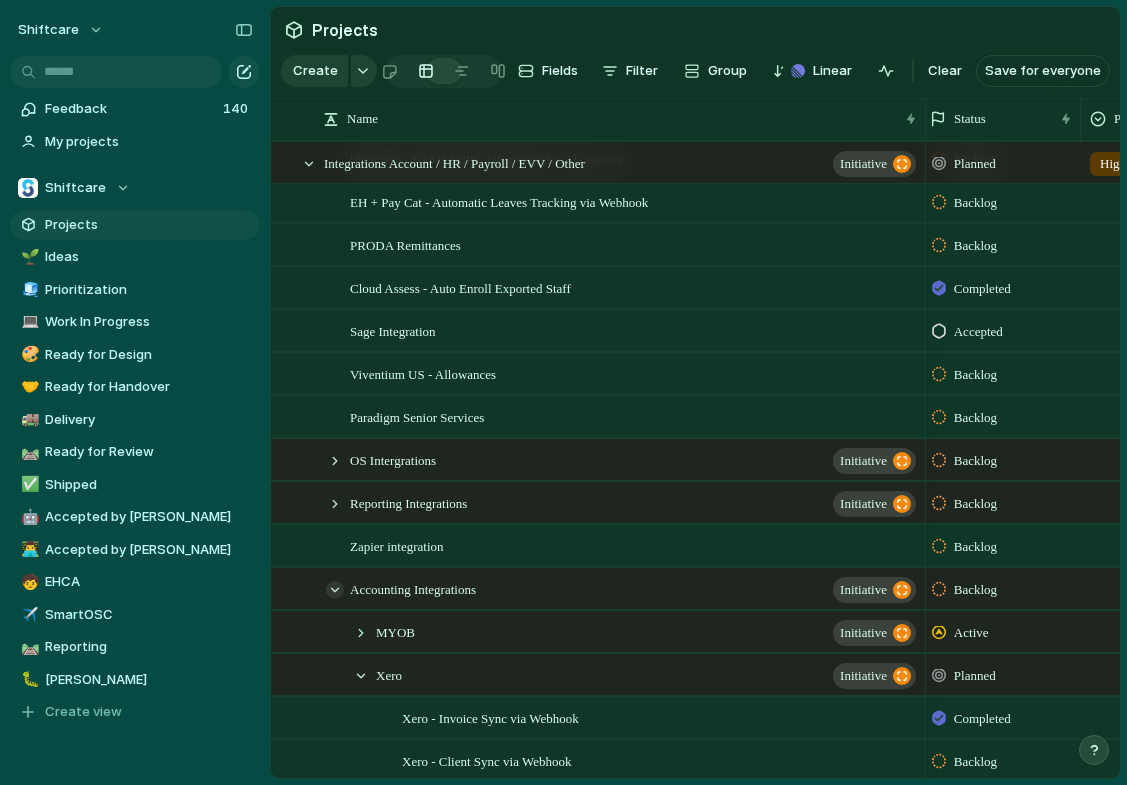 click at bounding box center [335, 590] 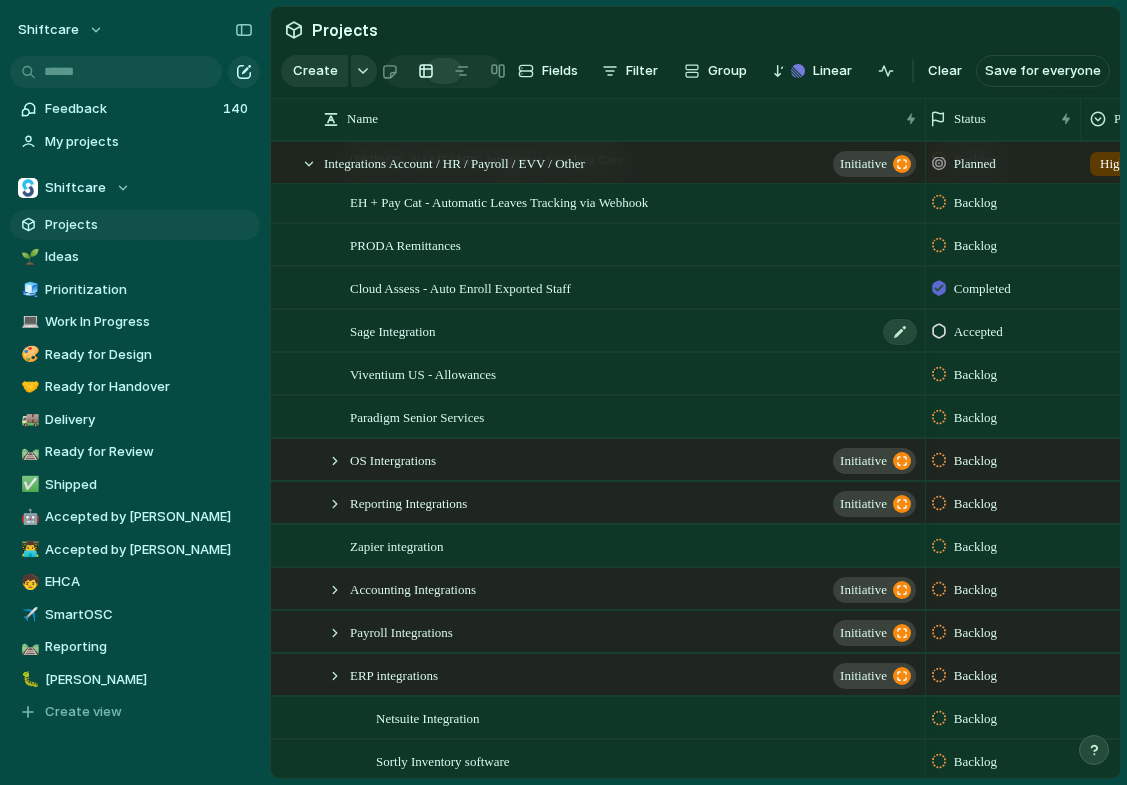 click on "Sage Integration" at bounding box center [393, 330] 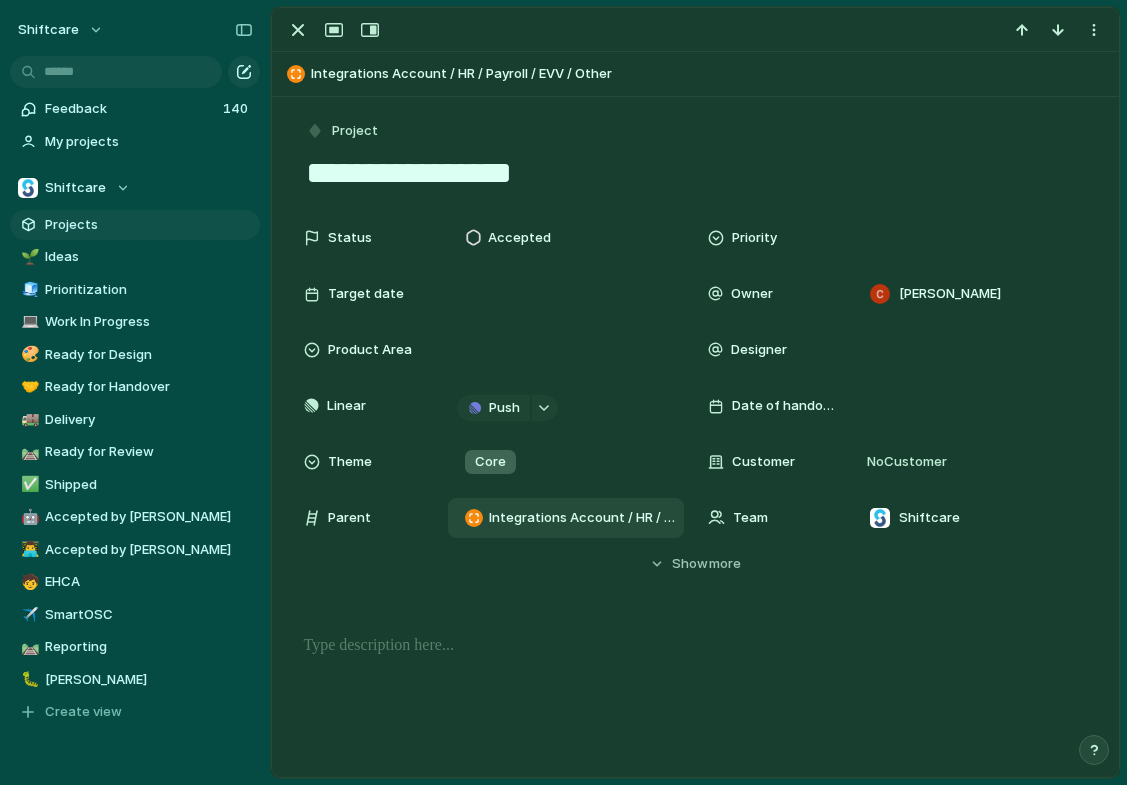 click on "Integrations Account / HR / Payroll / EVV / Other" at bounding box center (582, 518) 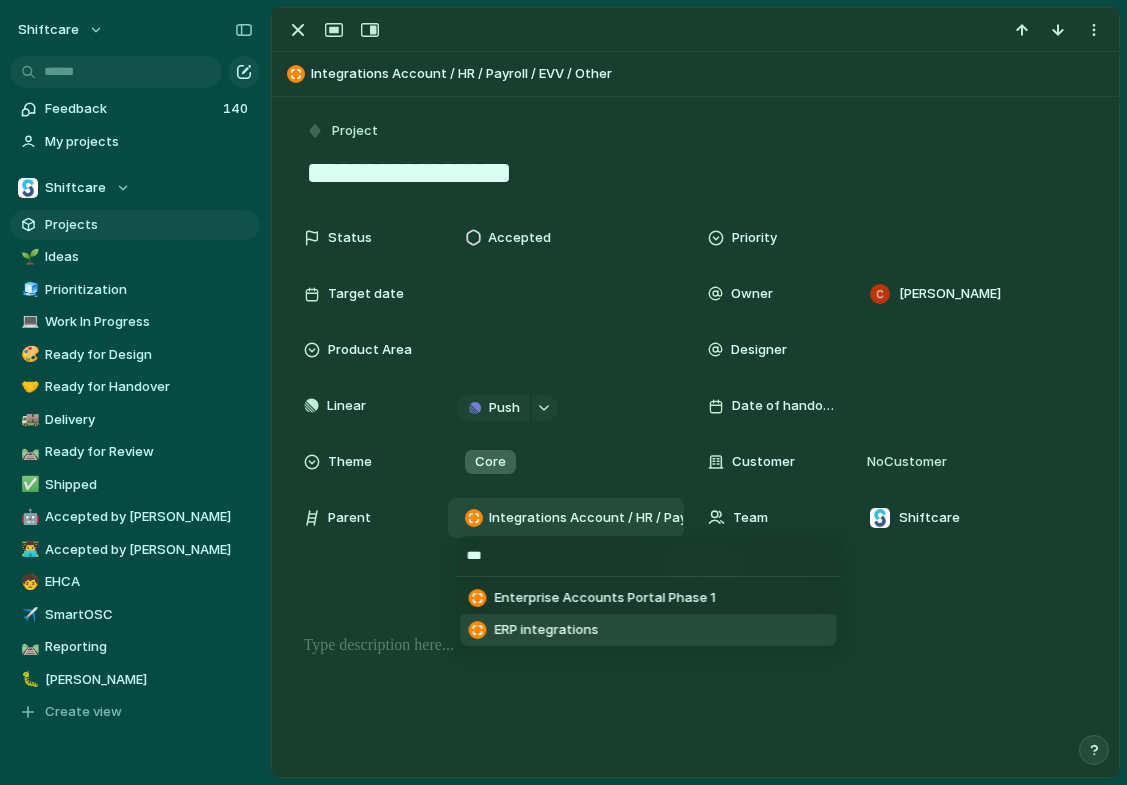 type on "***" 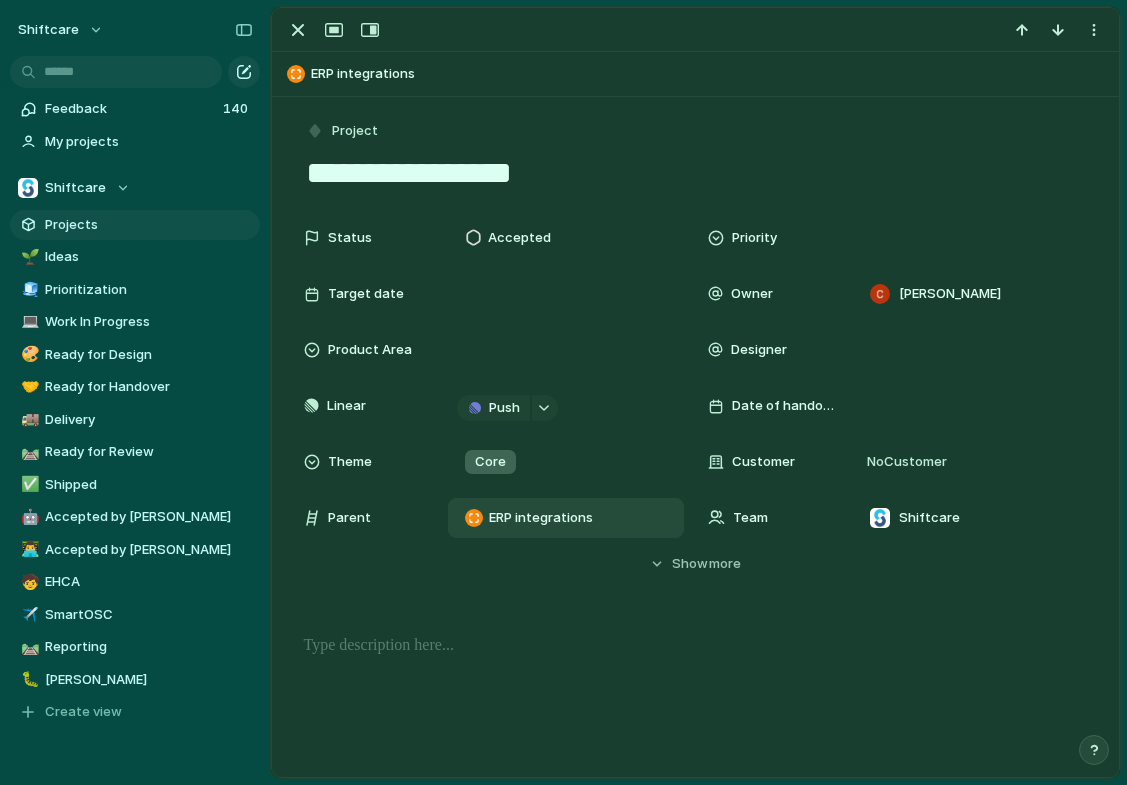 click at bounding box center [298, 30] 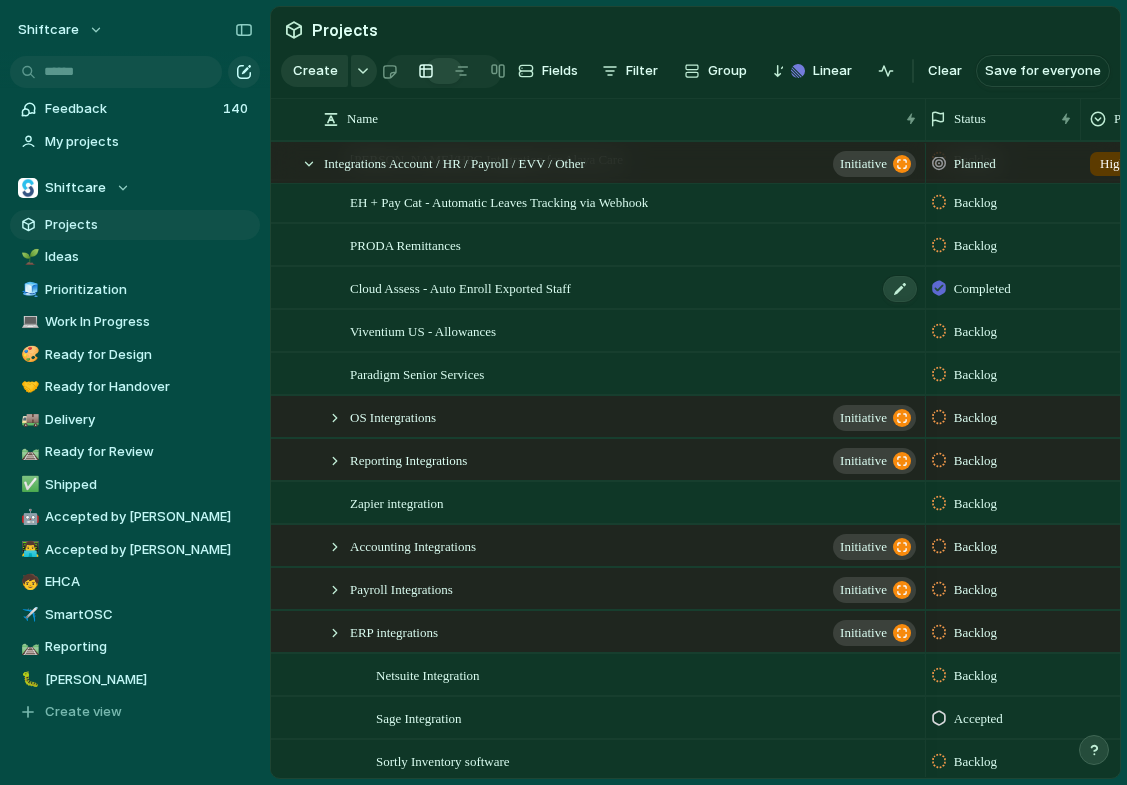 scroll, scrollTop: 742, scrollLeft: 0, axis: vertical 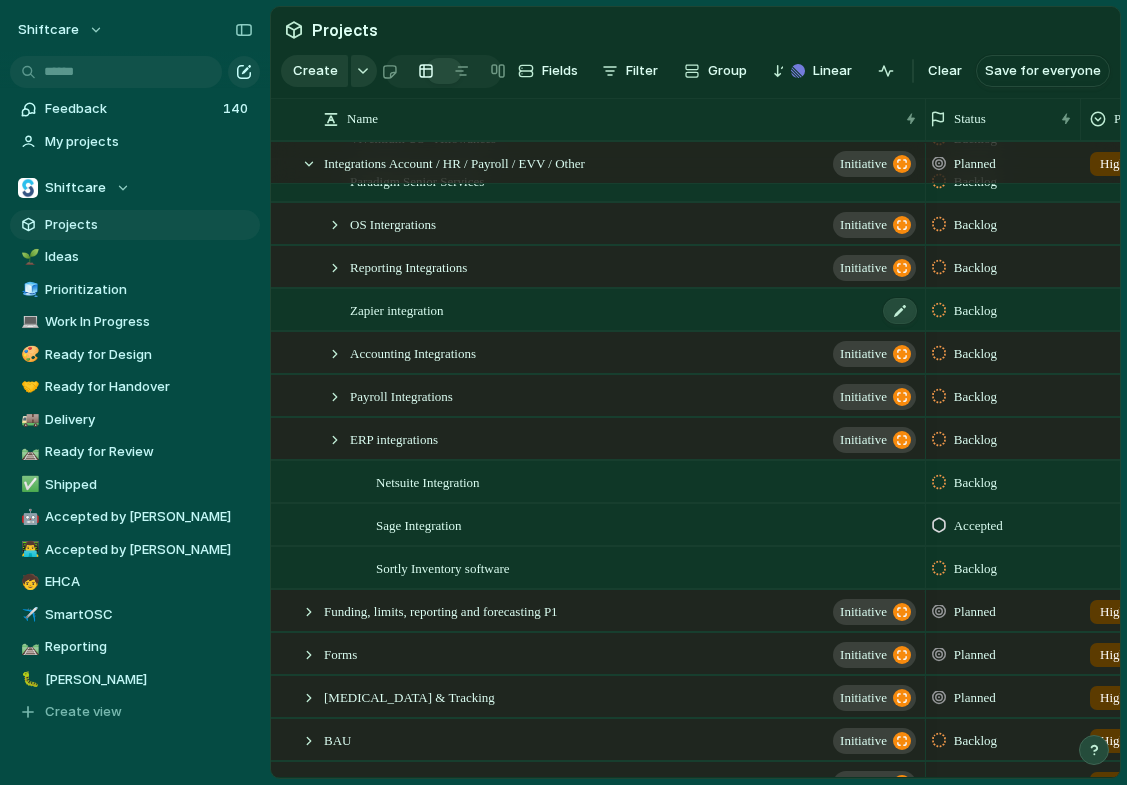 click on "Zapier integration" at bounding box center [634, 310] 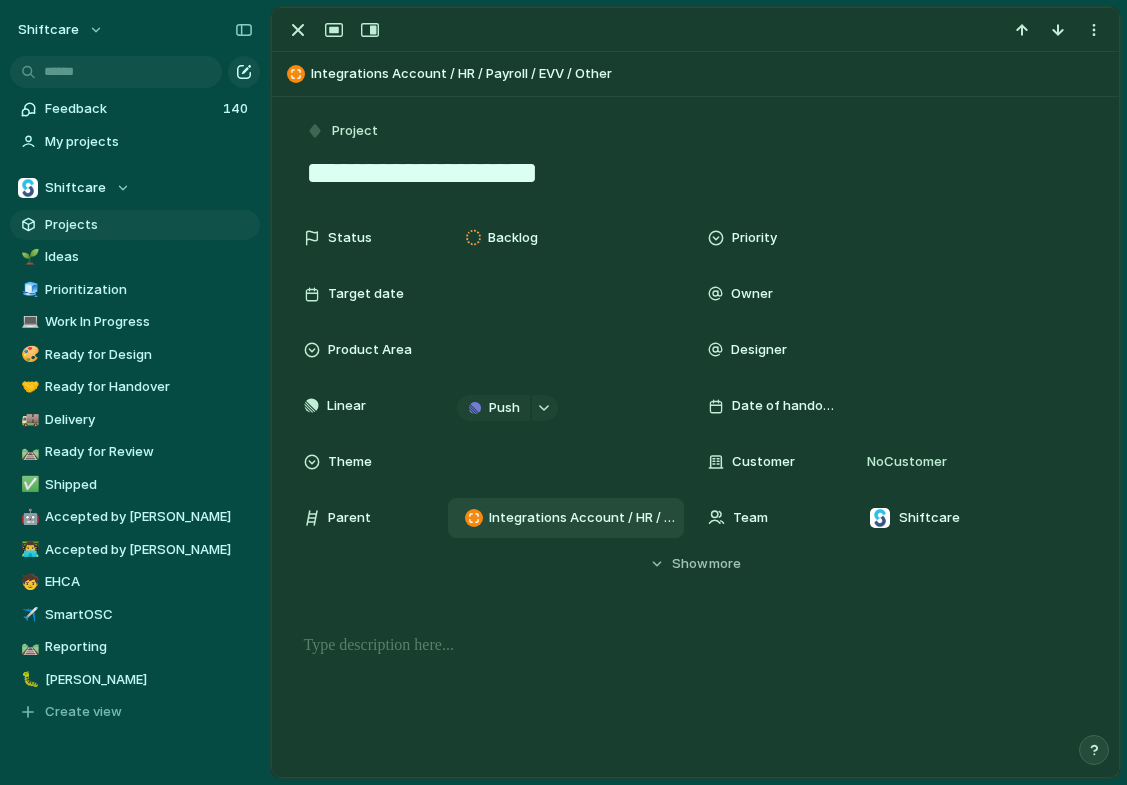 click on "Integrations Account / HR / Payroll / EVV / Other" at bounding box center [582, 518] 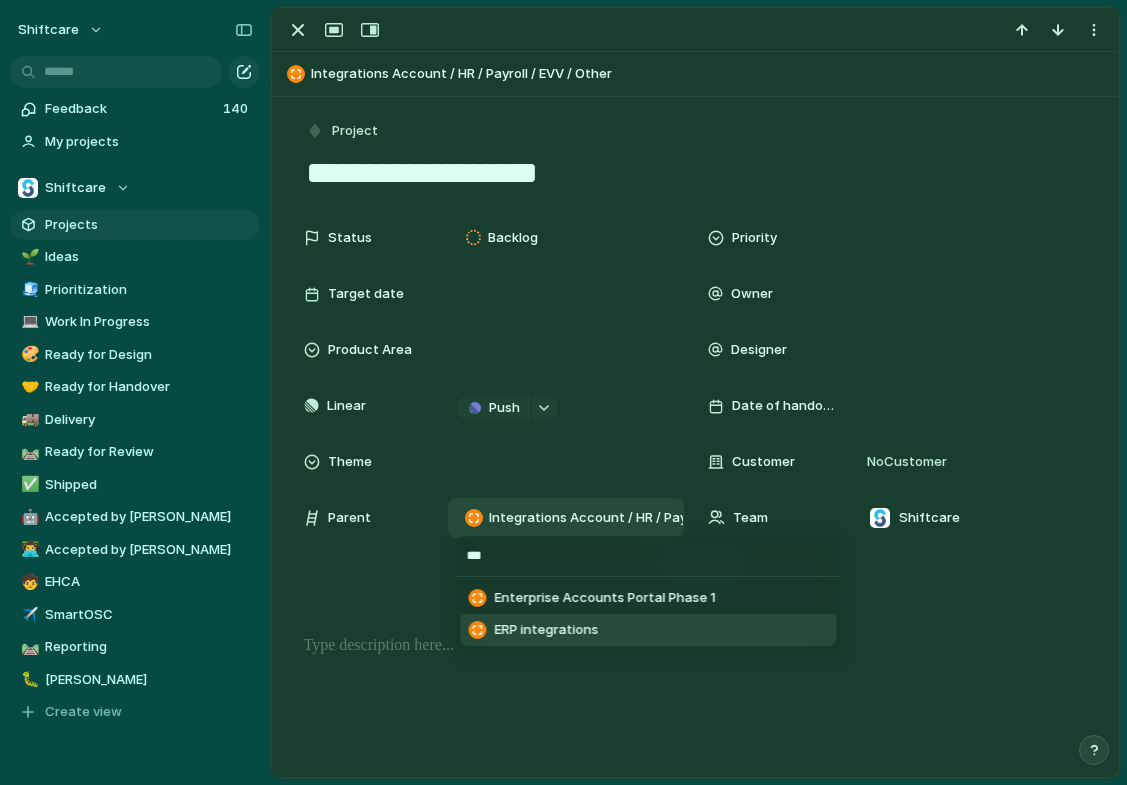 type on "***" 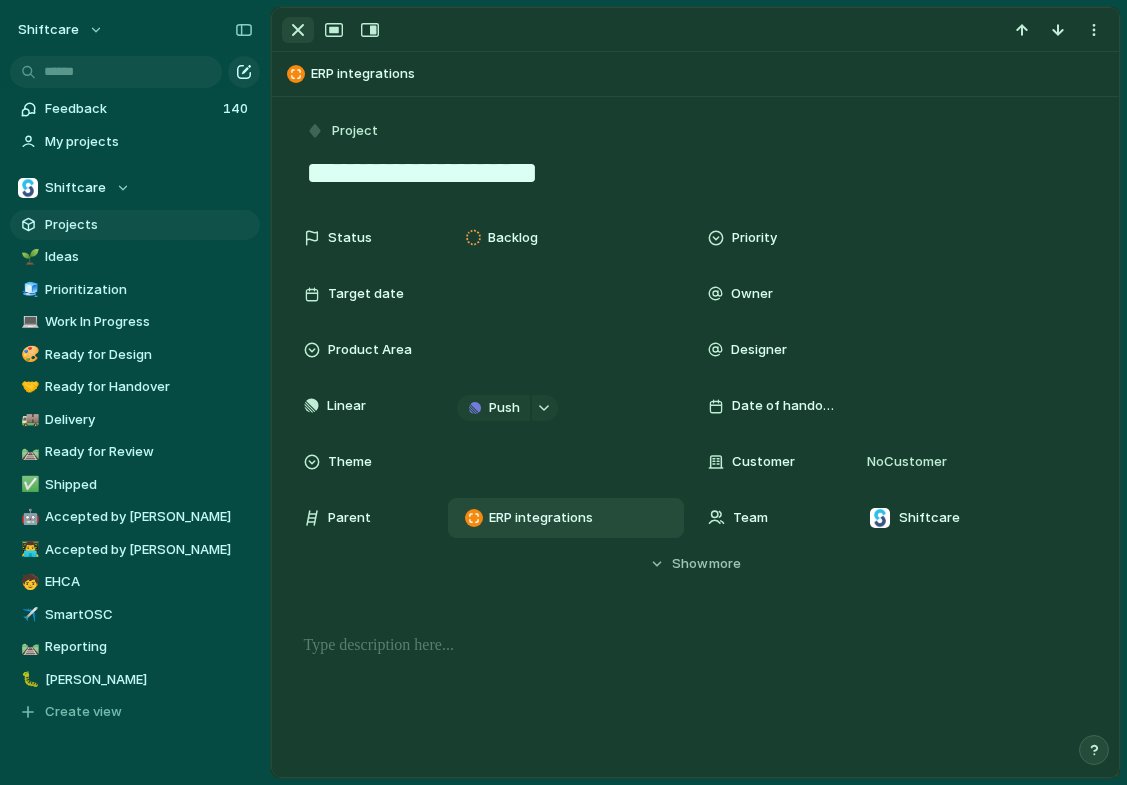click at bounding box center (298, 30) 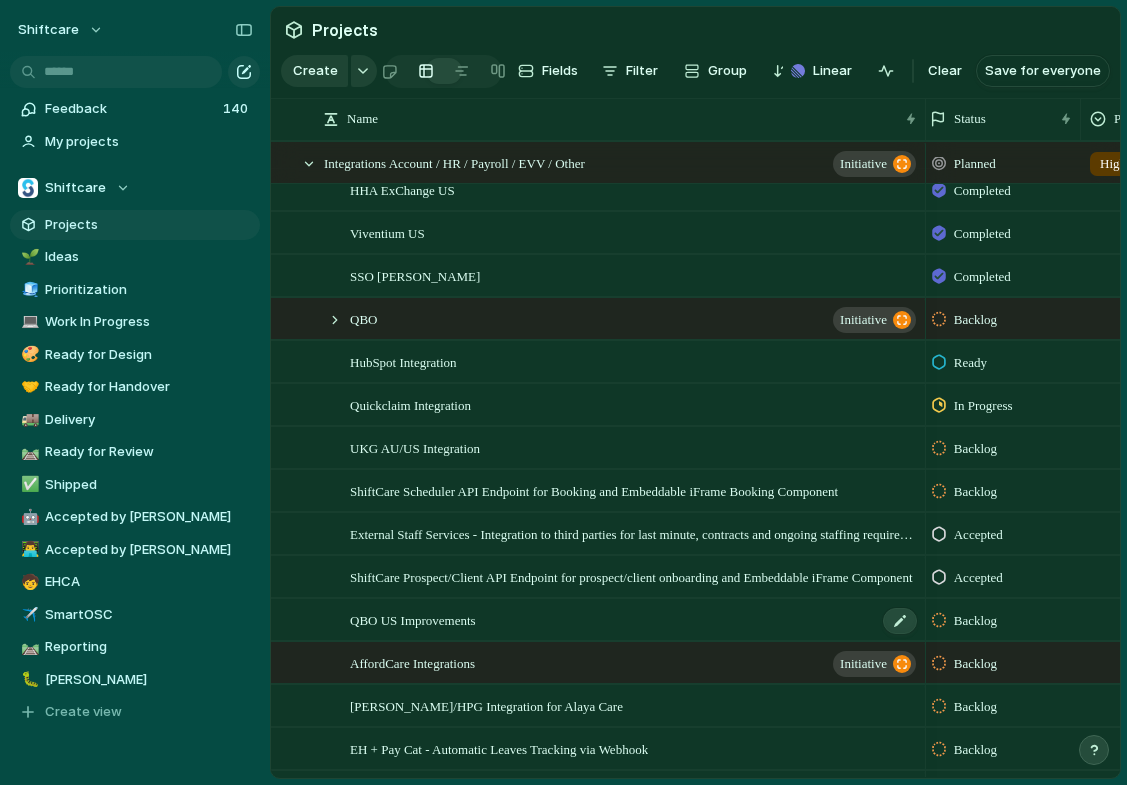 click on "QBO US Improvements" at bounding box center (634, 620) 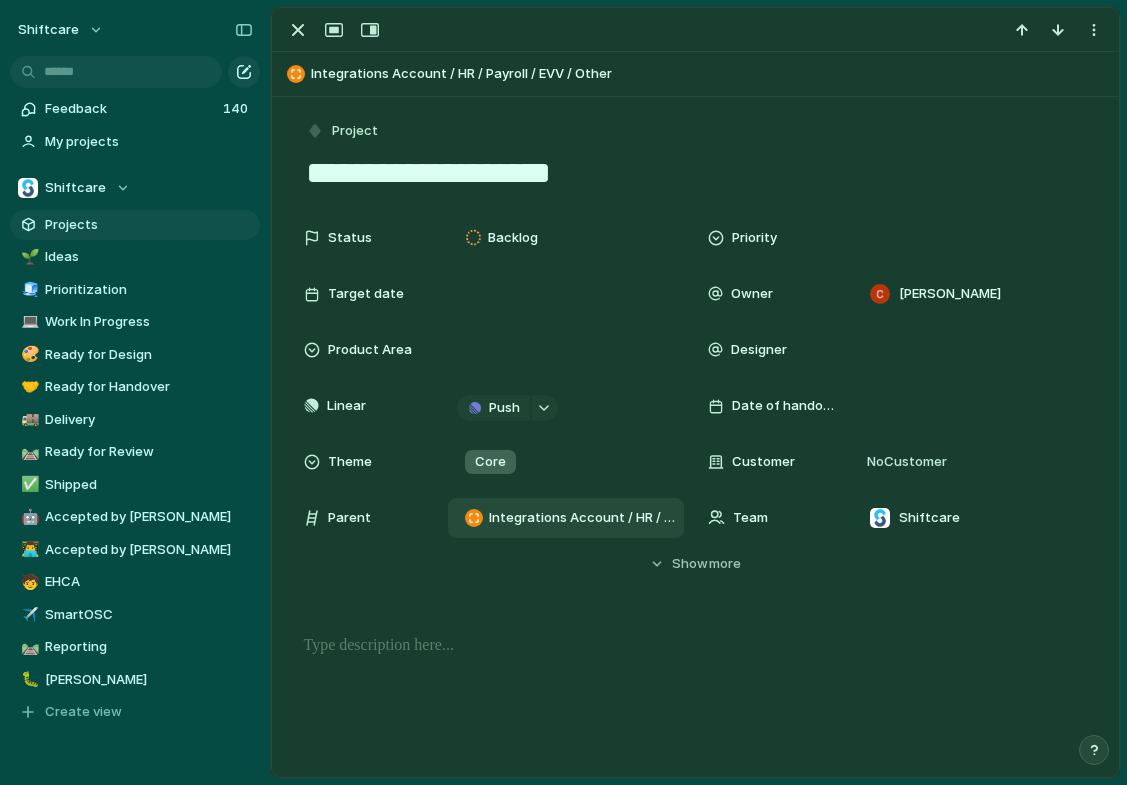 click on "Integrations Account / HR / Payroll / EVV / Other" at bounding box center [582, 518] 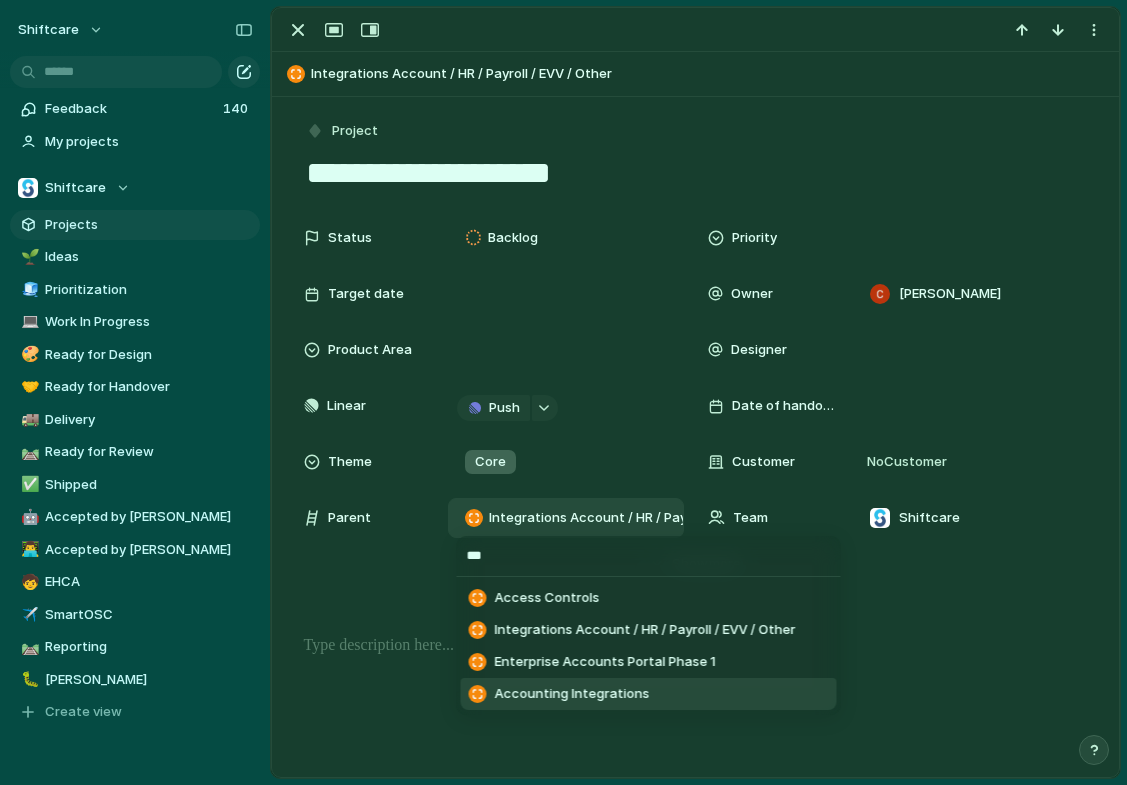 type on "***" 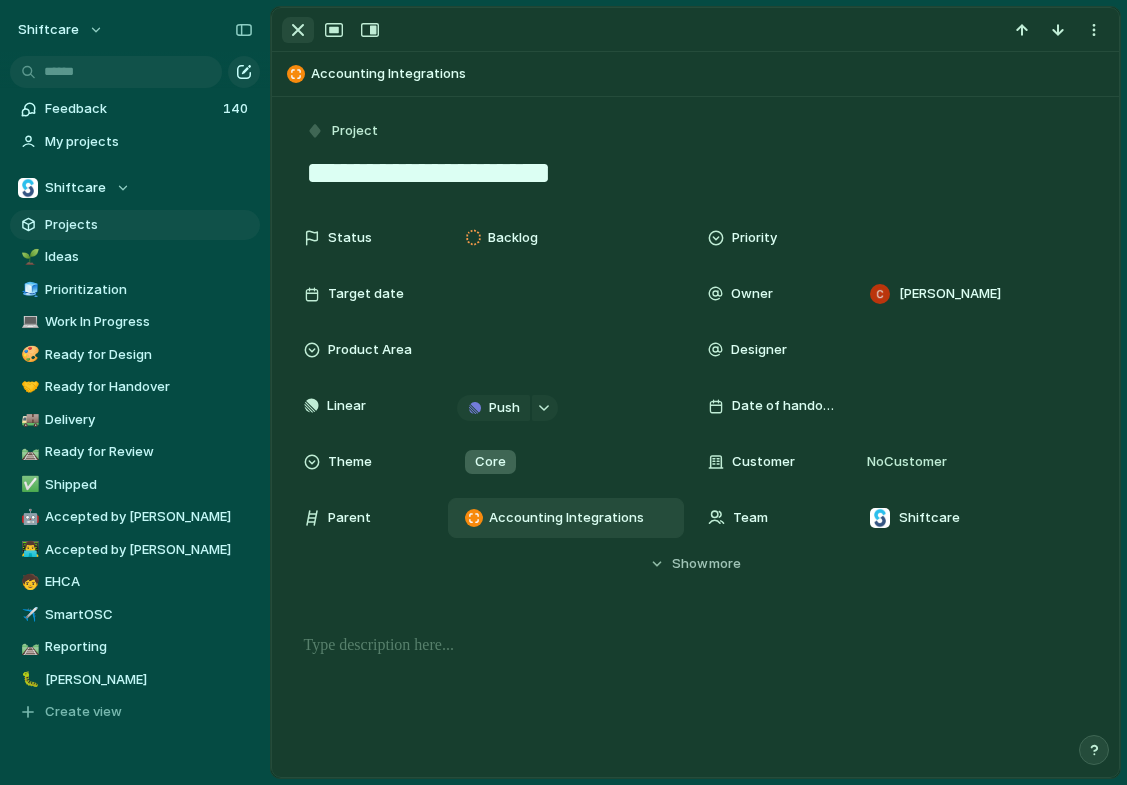 click at bounding box center [298, 30] 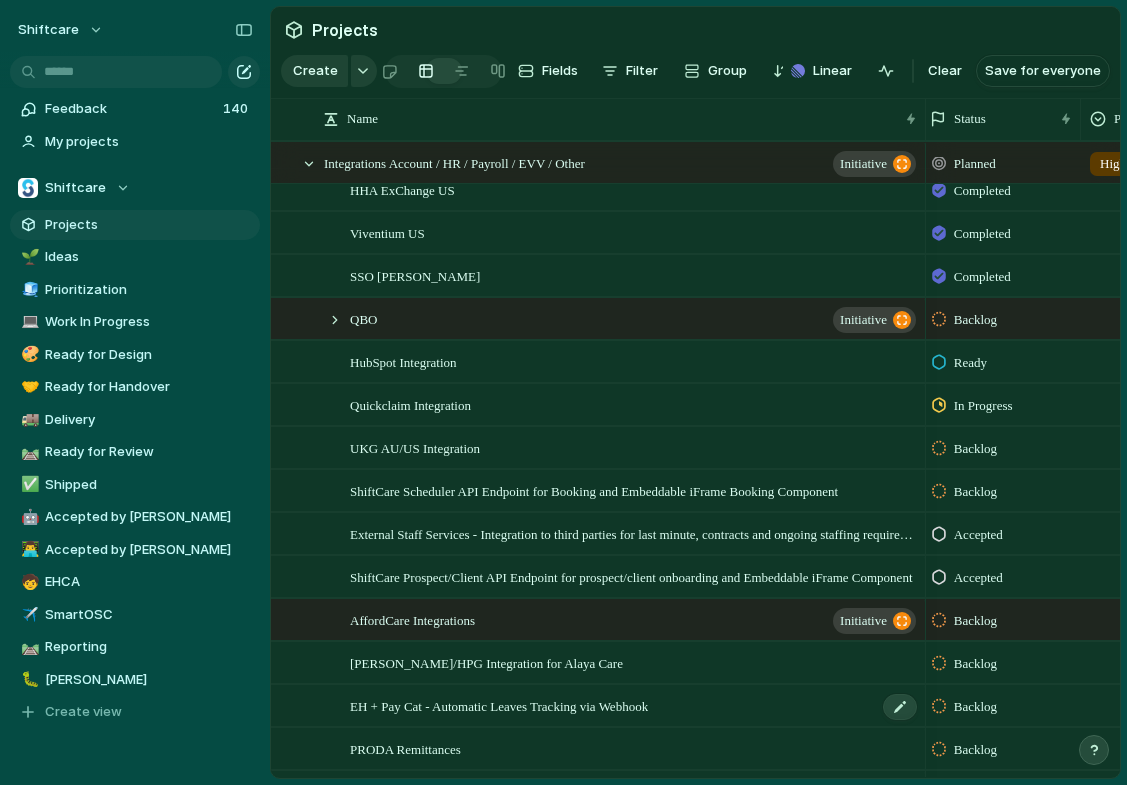 click on "EH + Pay Cat - Automatic Leaves Tracking via Webhook" at bounding box center [499, 705] 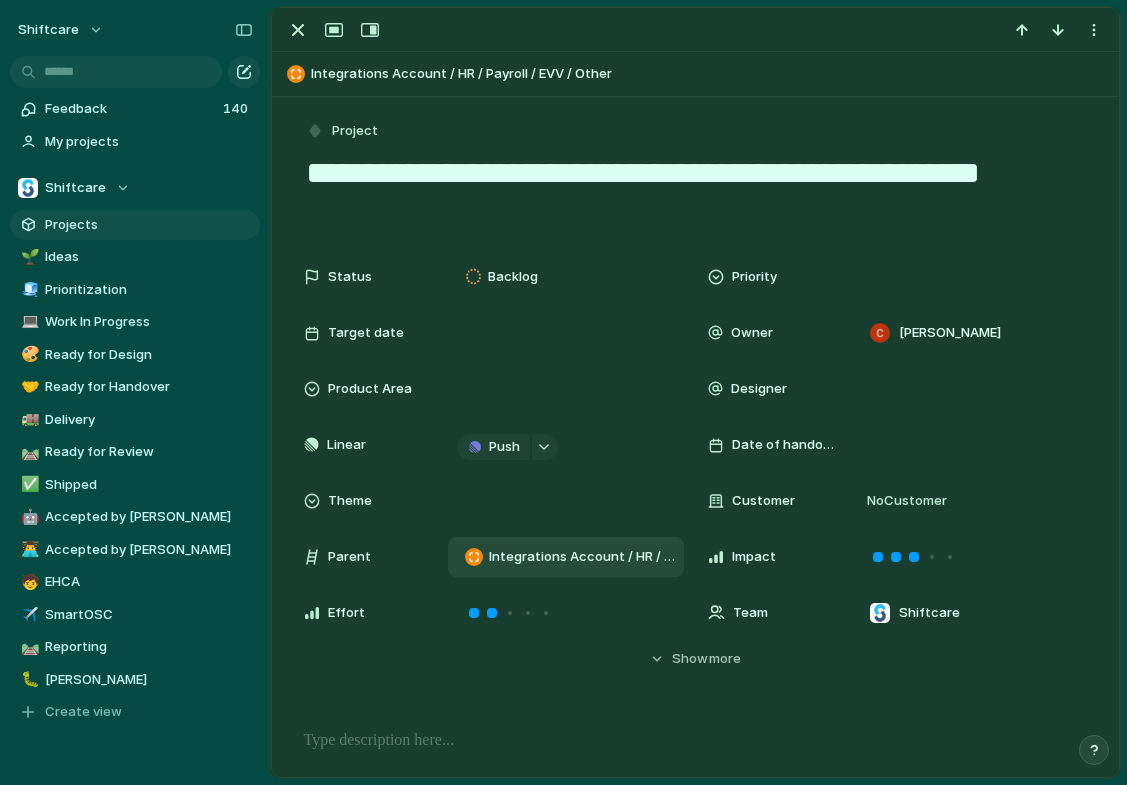 click on "Integrations Account / HR / Payroll / EVV / Other" at bounding box center (582, 557) 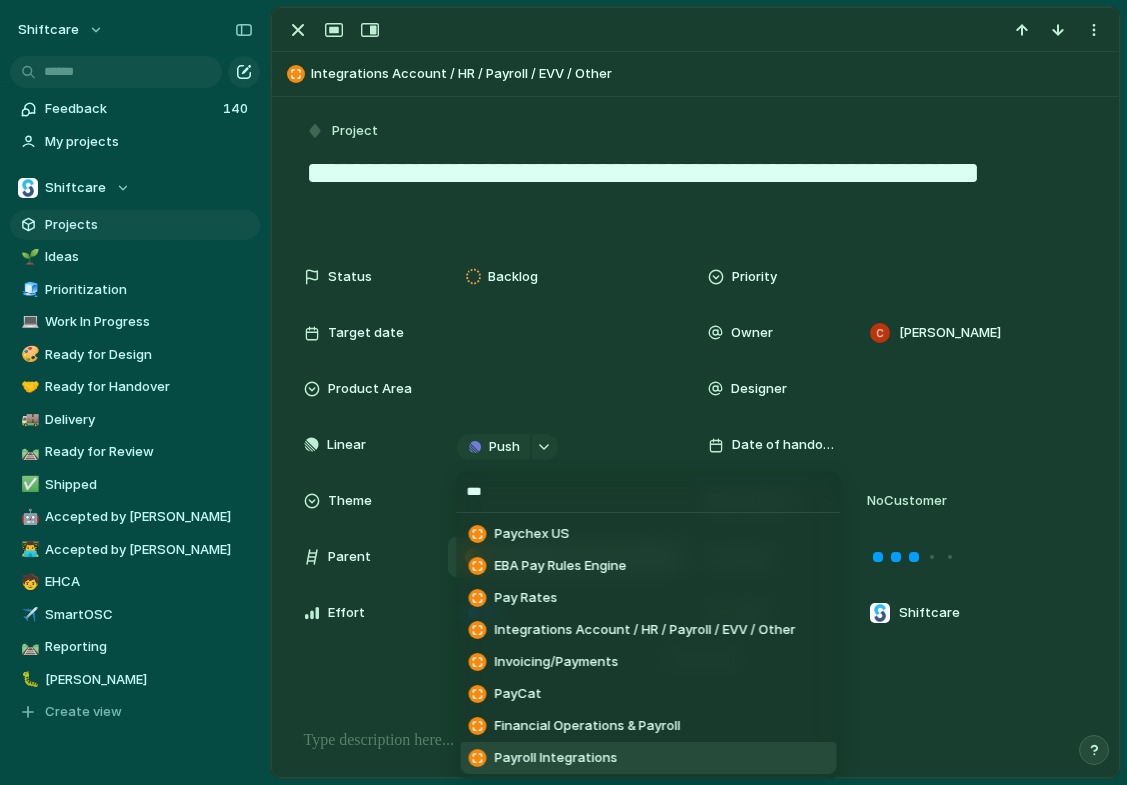 type on "***" 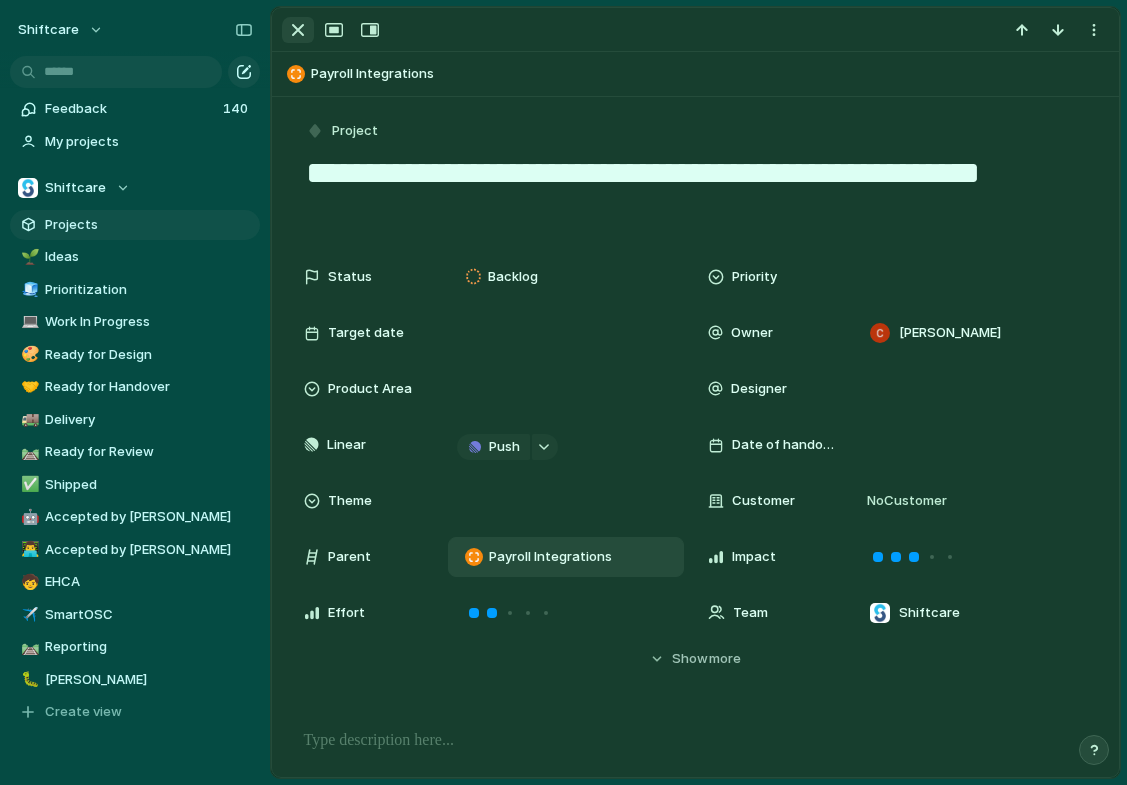 click at bounding box center (298, 30) 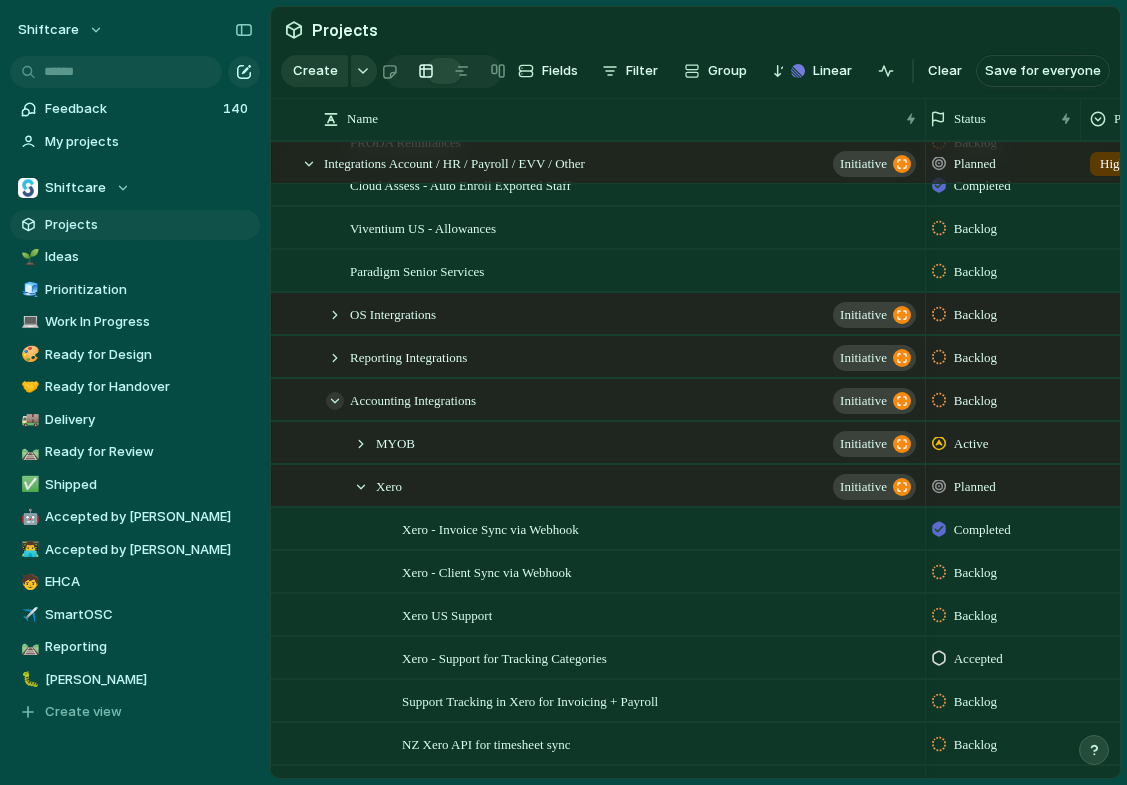 click at bounding box center [335, 401] 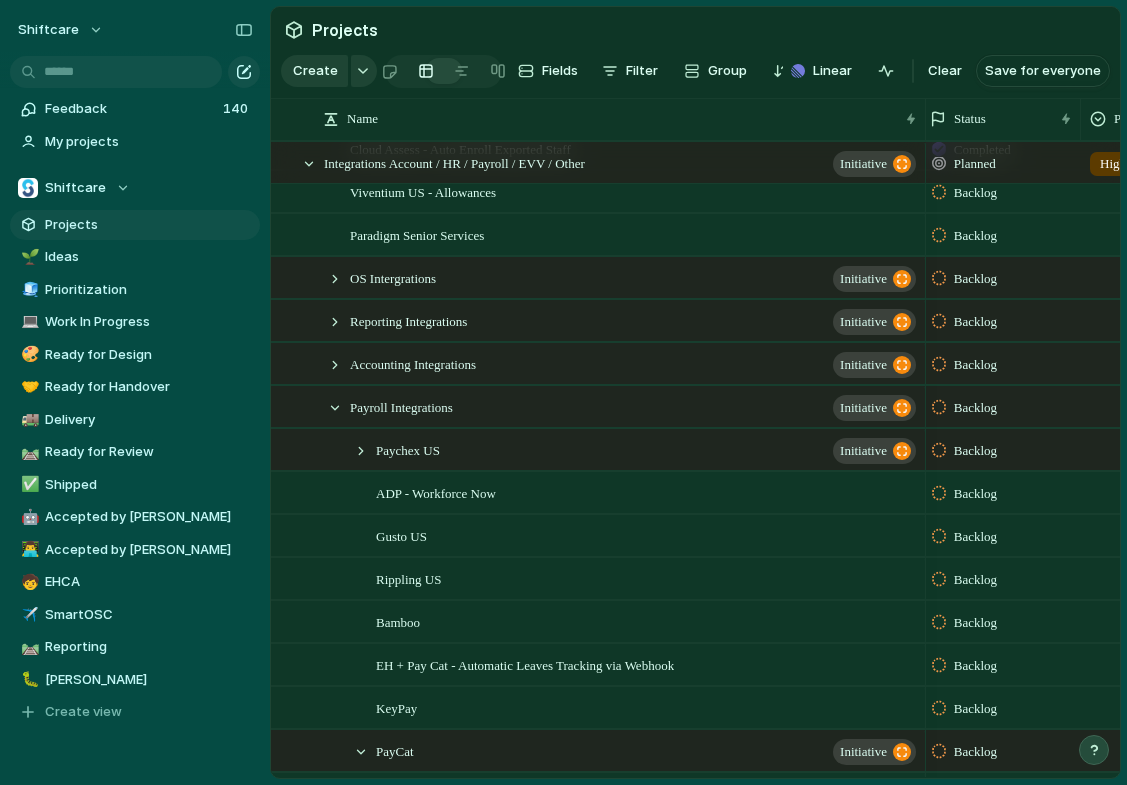 click on "Payroll Integrations initiative" at bounding box center [624, 407] 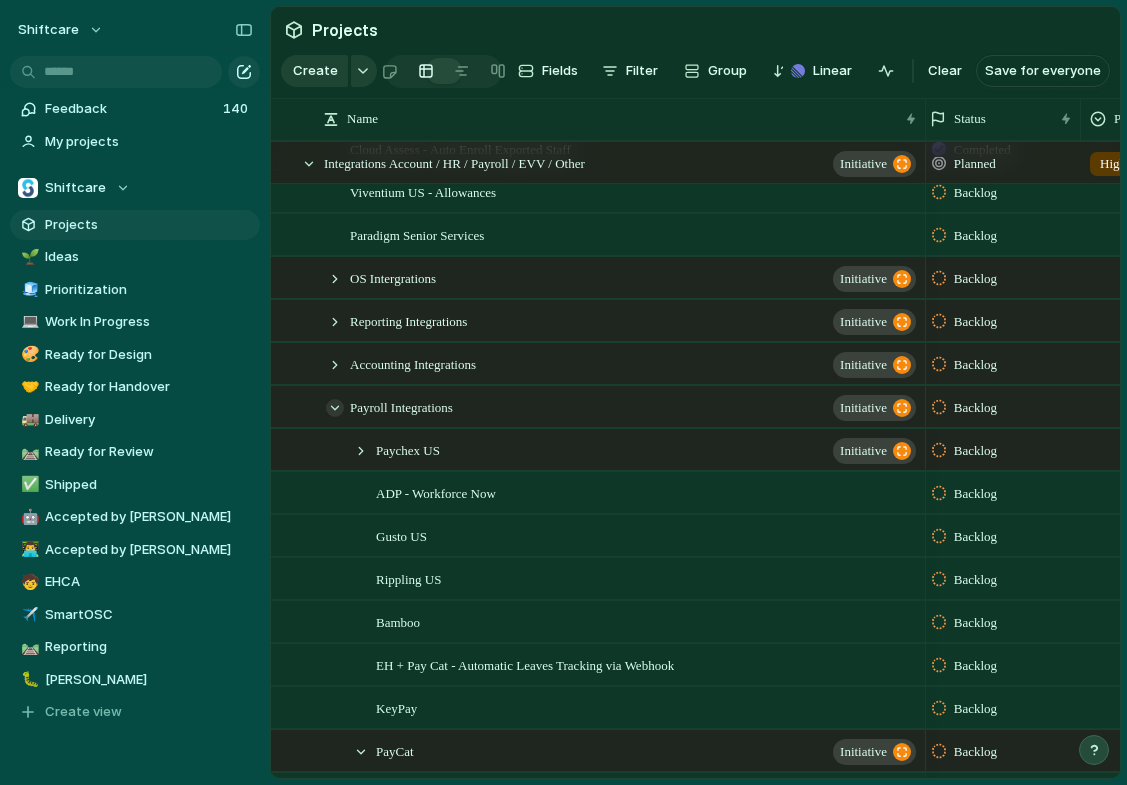 click at bounding box center (335, 408) 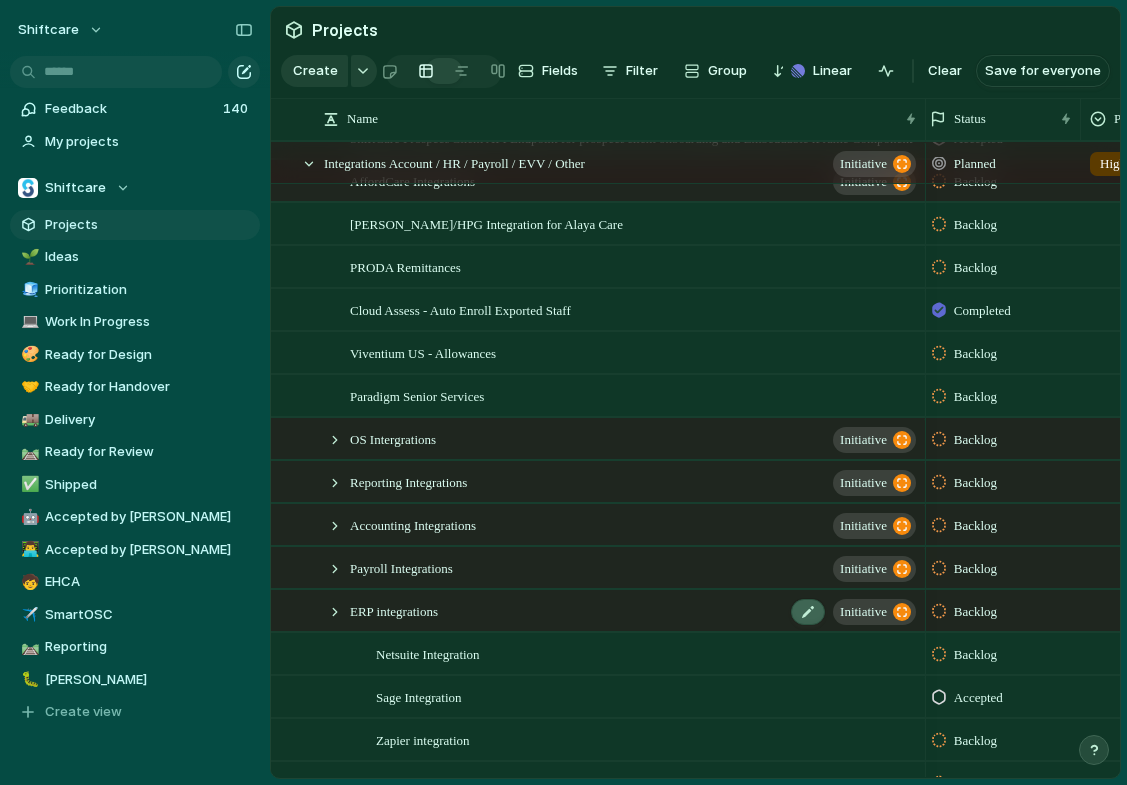 click at bounding box center (808, 612) 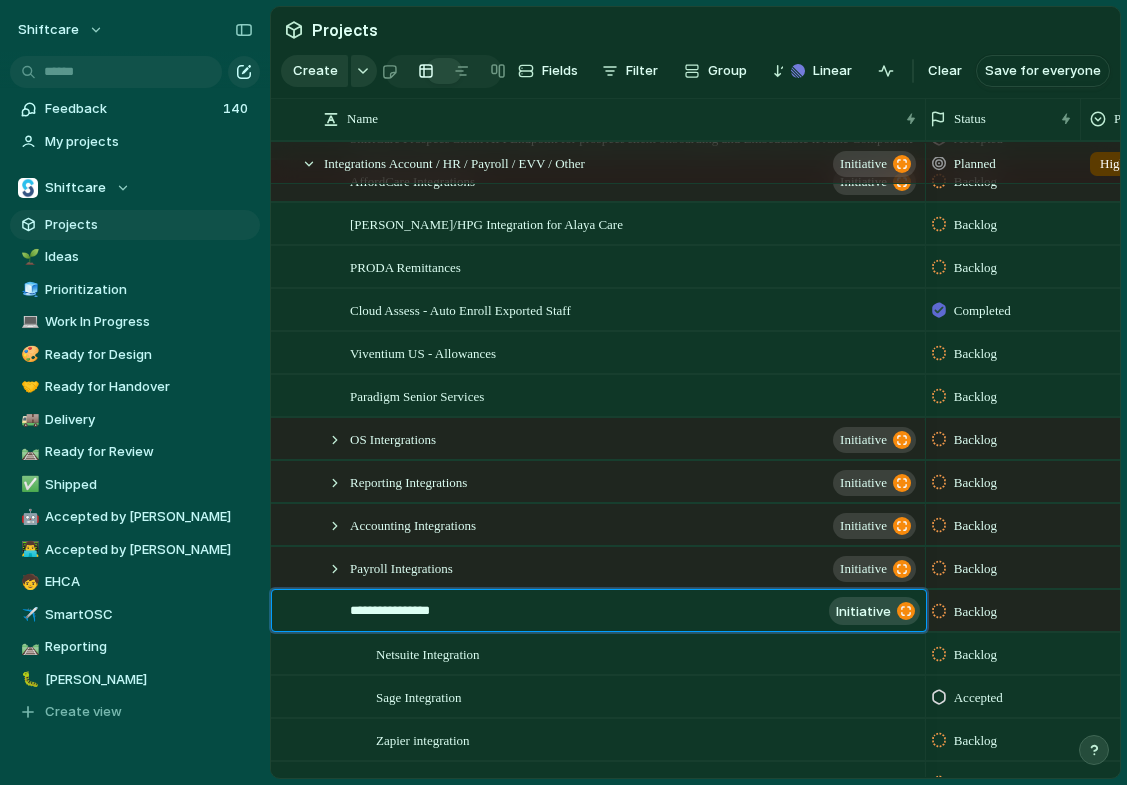 click on "**********" at bounding box center (585, 613) 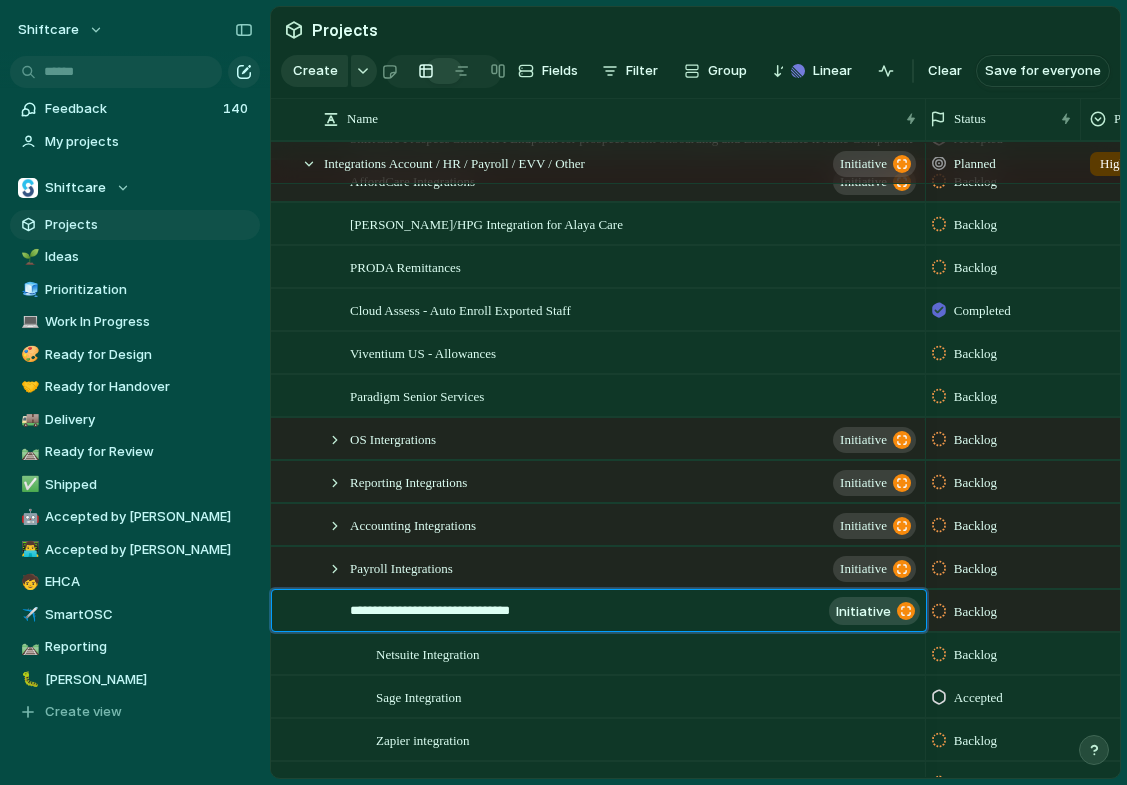 type on "**********" 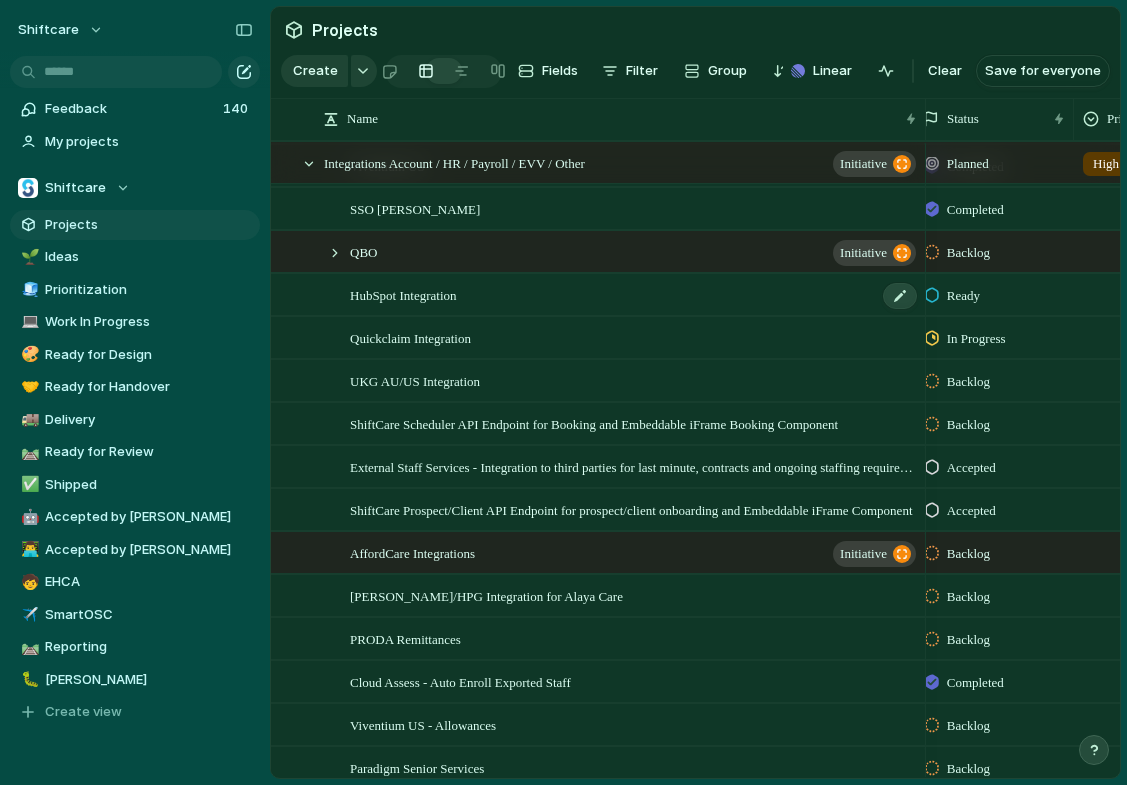click on "HubSpot Integration" at bounding box center (634, 295) 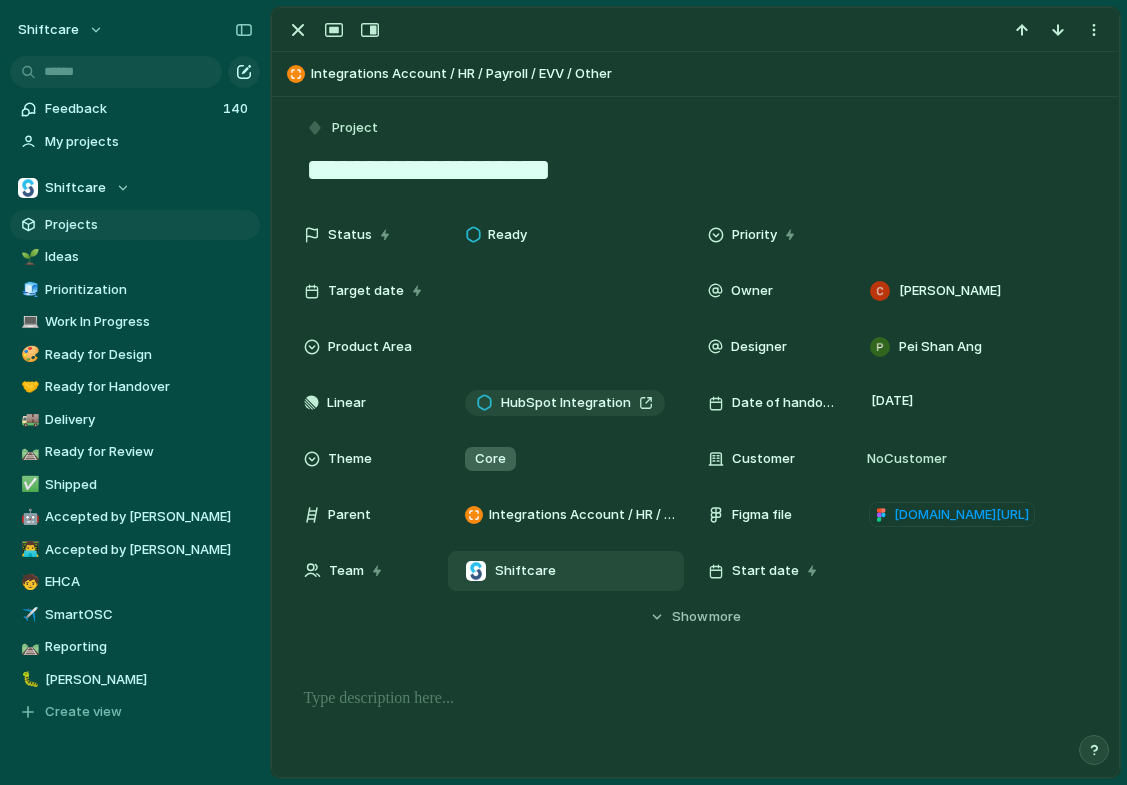 click on "Shiftcare" at bounding box center (566, 571) 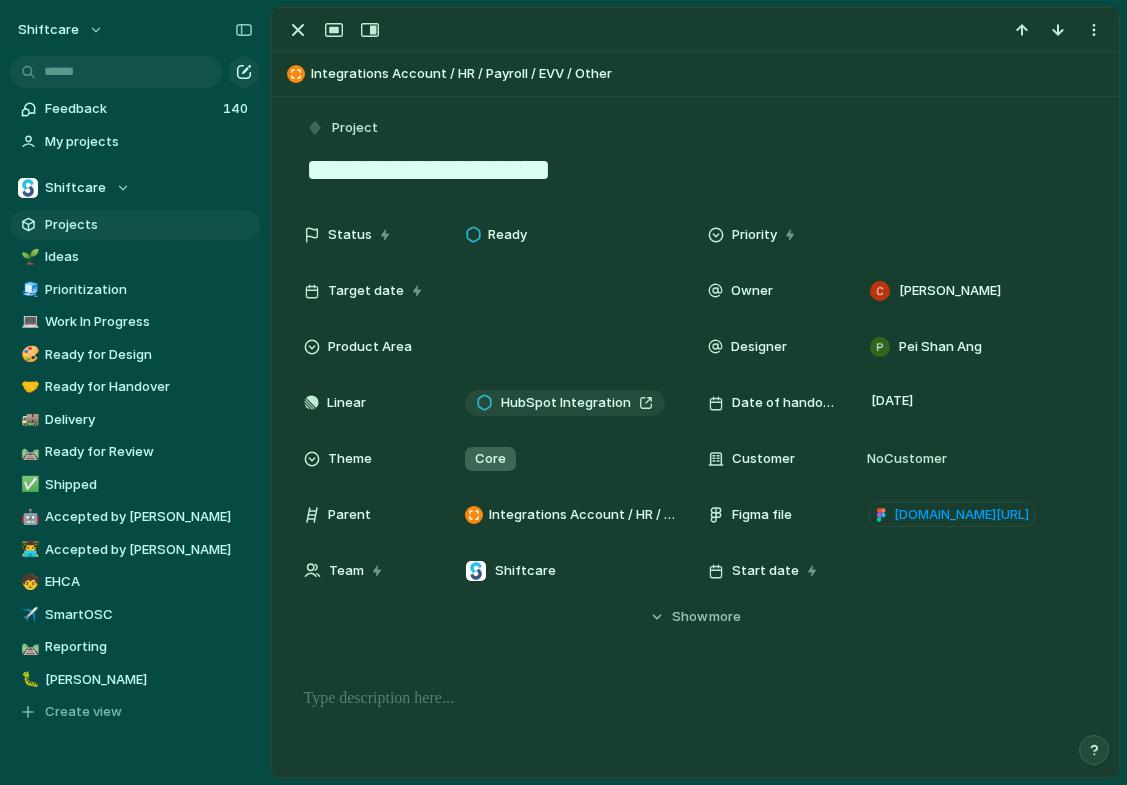 click on "Shiftcare   ⚡ QA   ⚡ IT   ⚡ Product   ⚡ Pivotal   ⚡ Development   ⚡ Foundation" at bounding box center [563, 392] 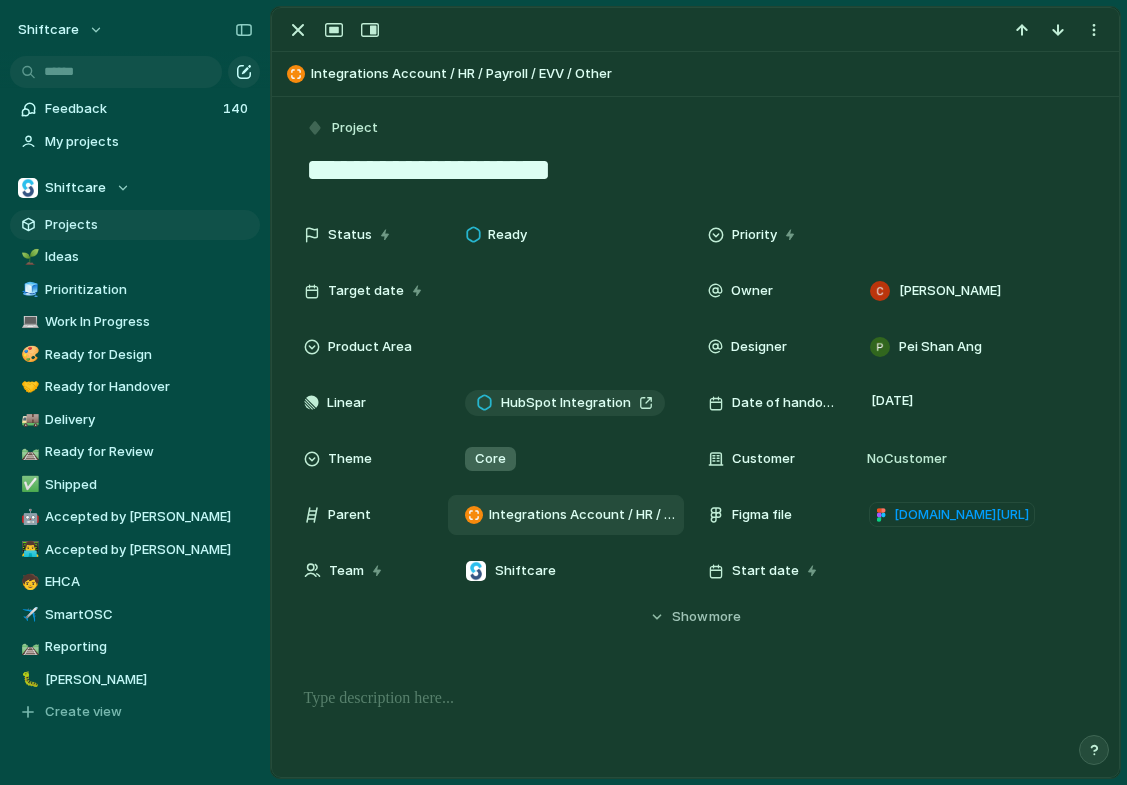 click on "Integrations Account / HR / Payroll / EVV / Other" at bounding box center (582, 515) 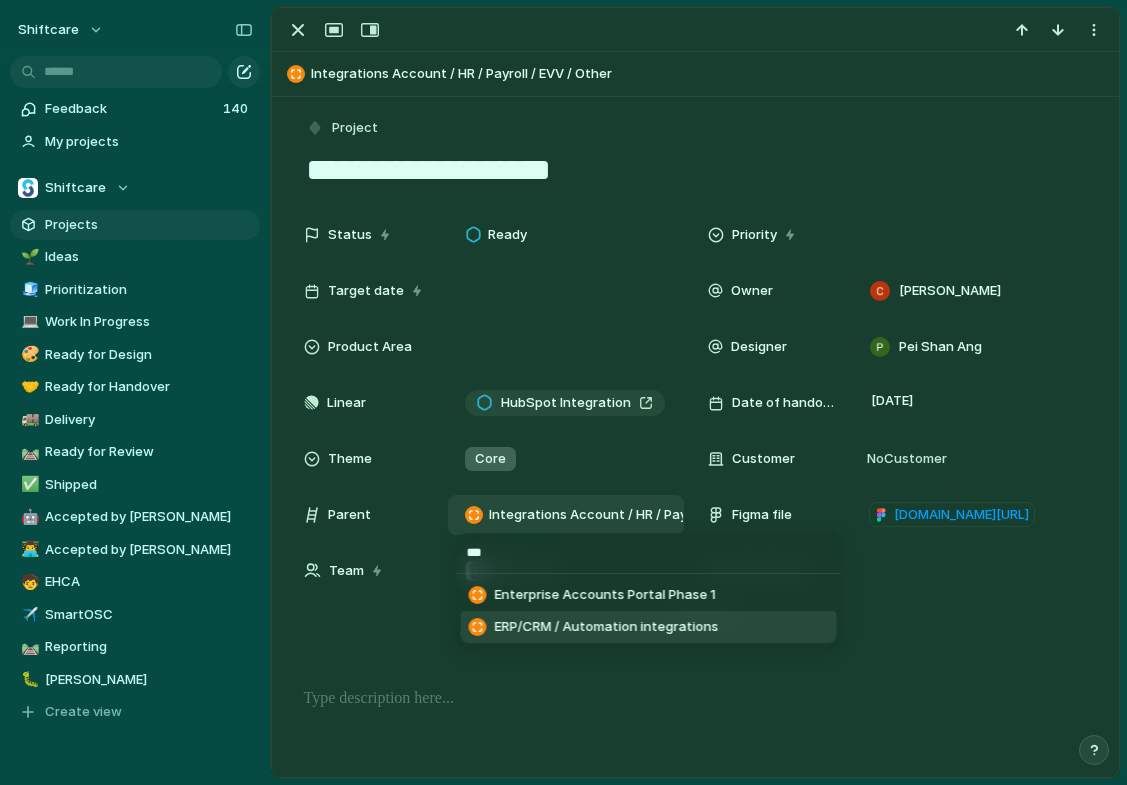 type on "***" 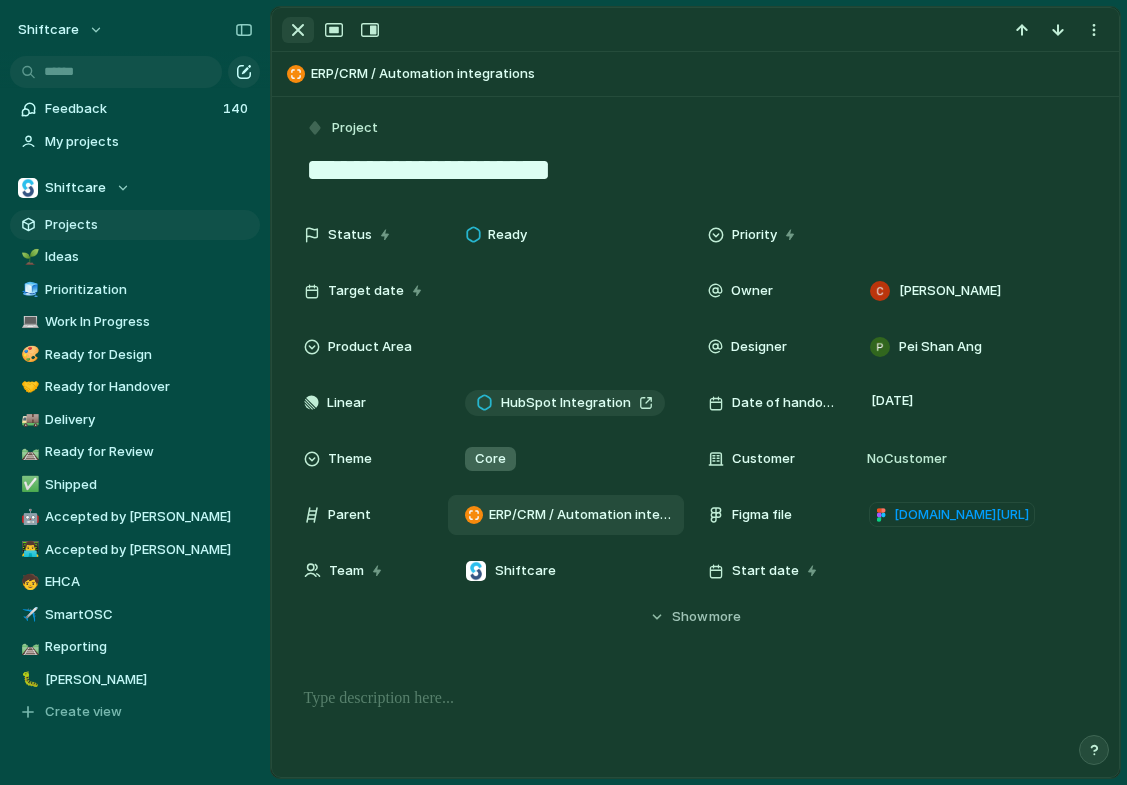 click at bounding box center [298, 30] 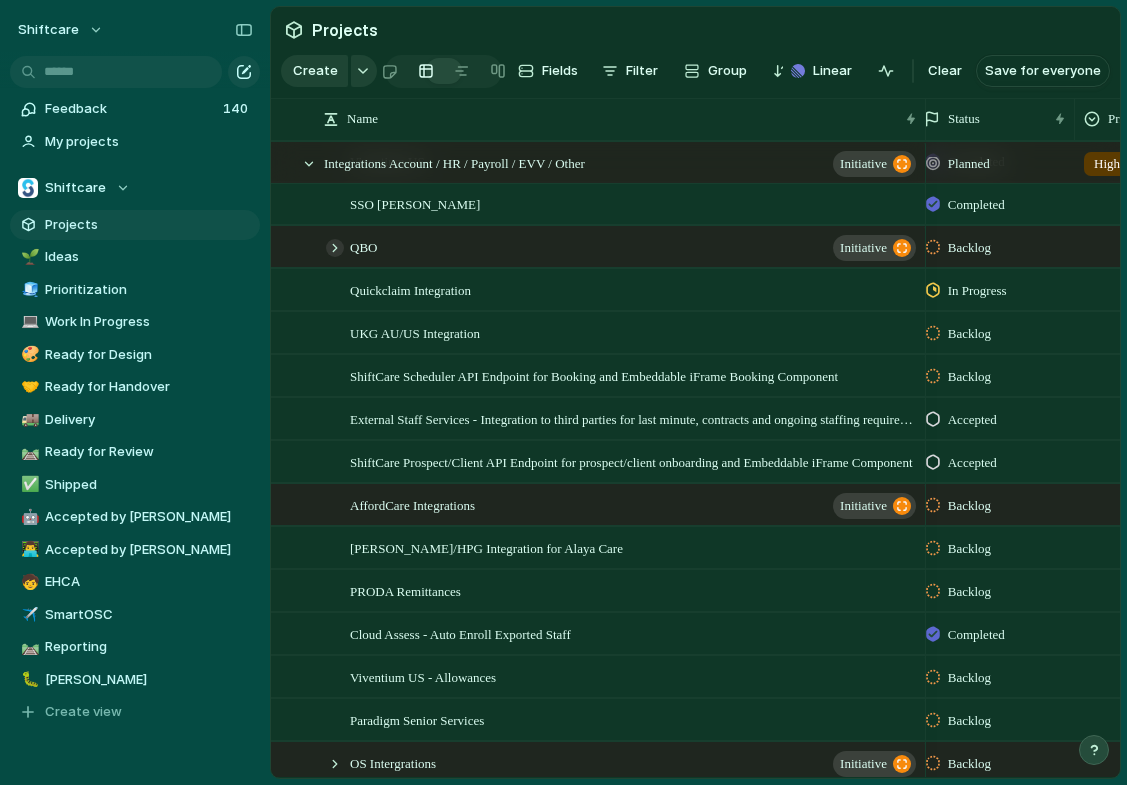 click at bounding box center (335, 248) 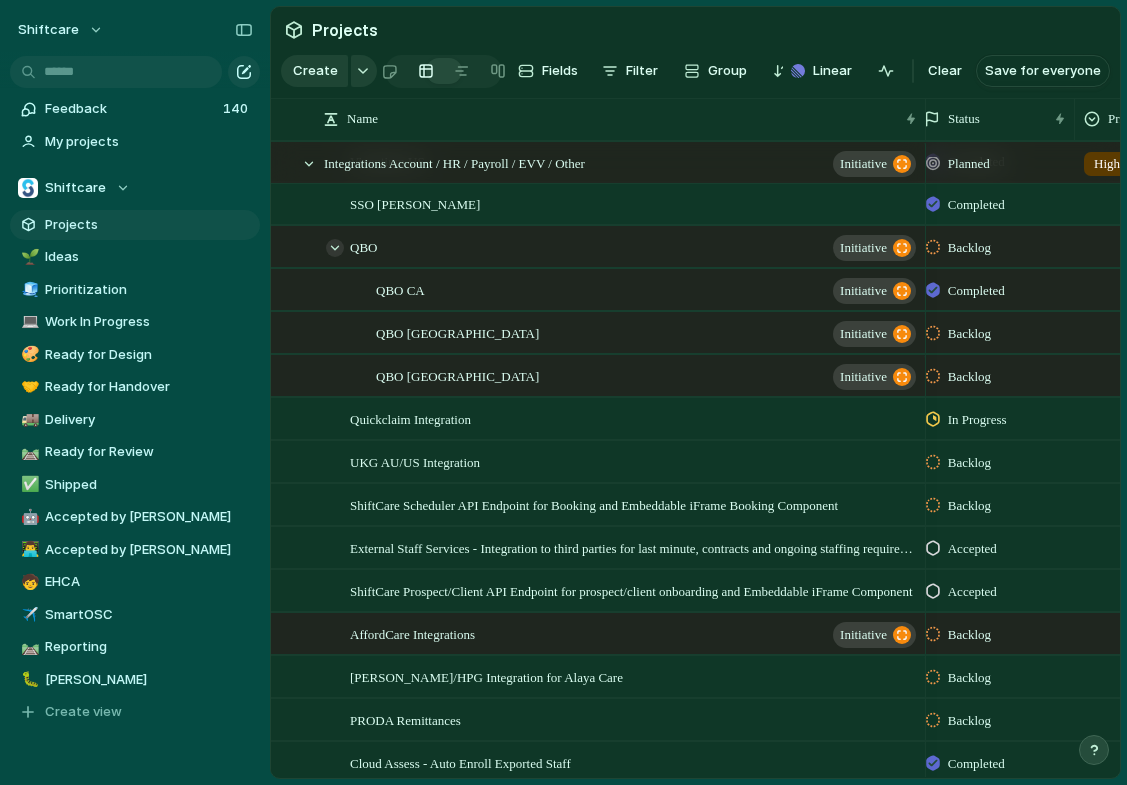 click at bounding box center (335, 248) 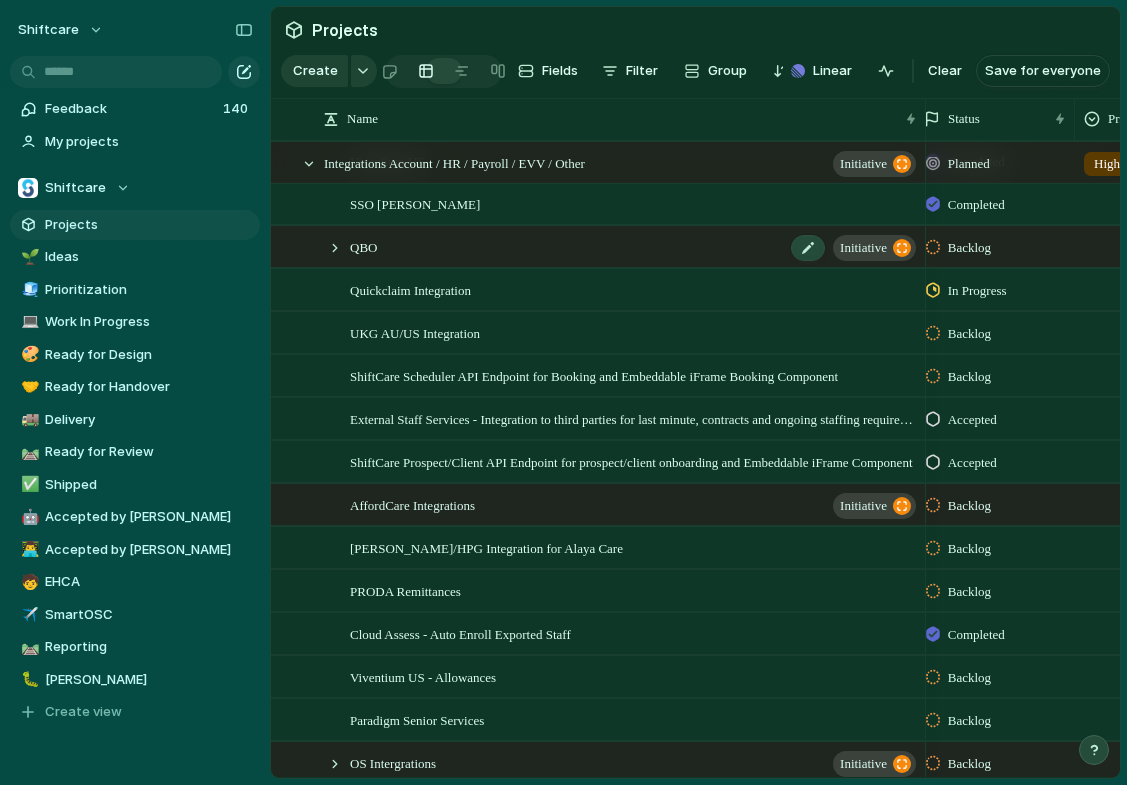 click on "QBO initiative" at bounding box center [634, 247] 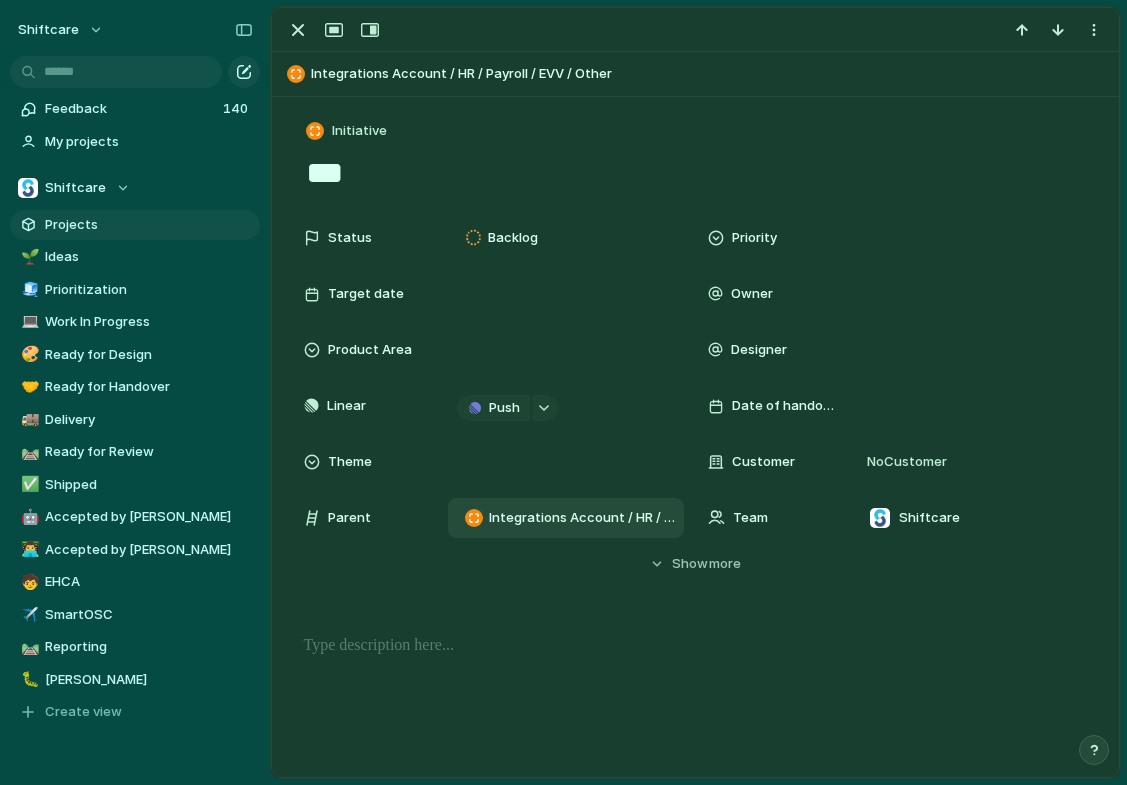 click on "Integrations Account / HR / Payroll / EVV / Other" at bounding box center [582, 518] 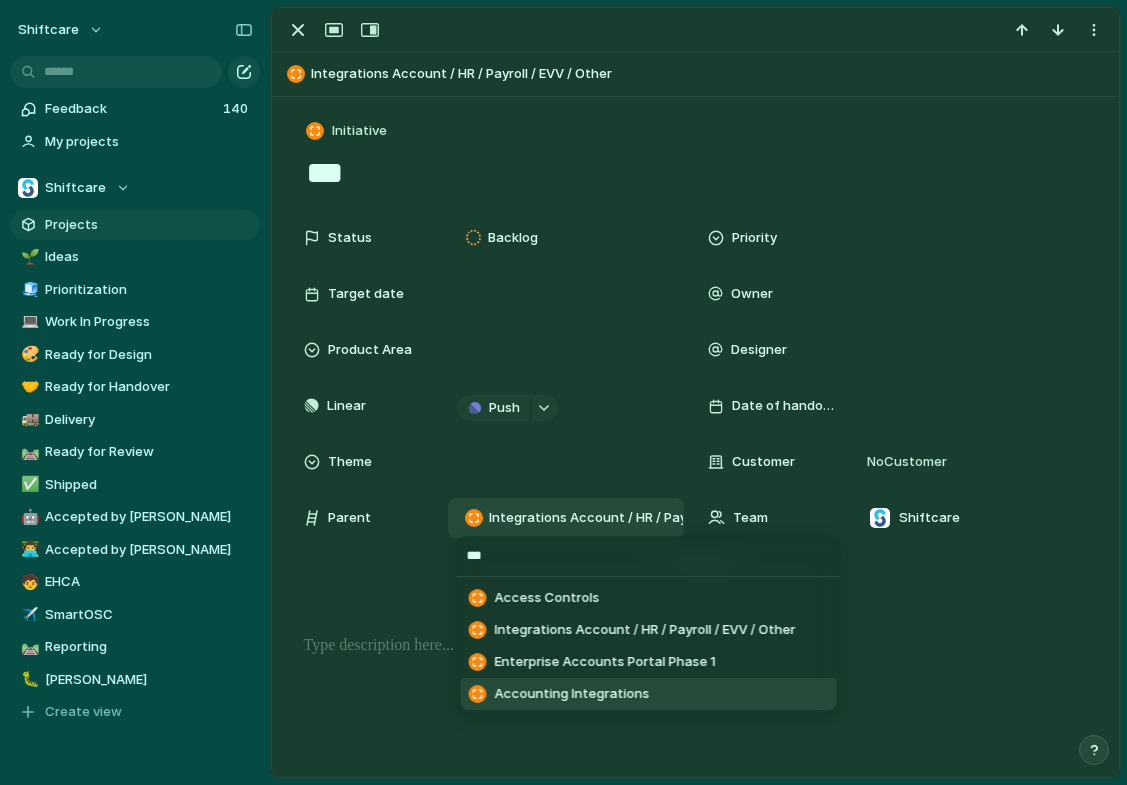 type on "***" 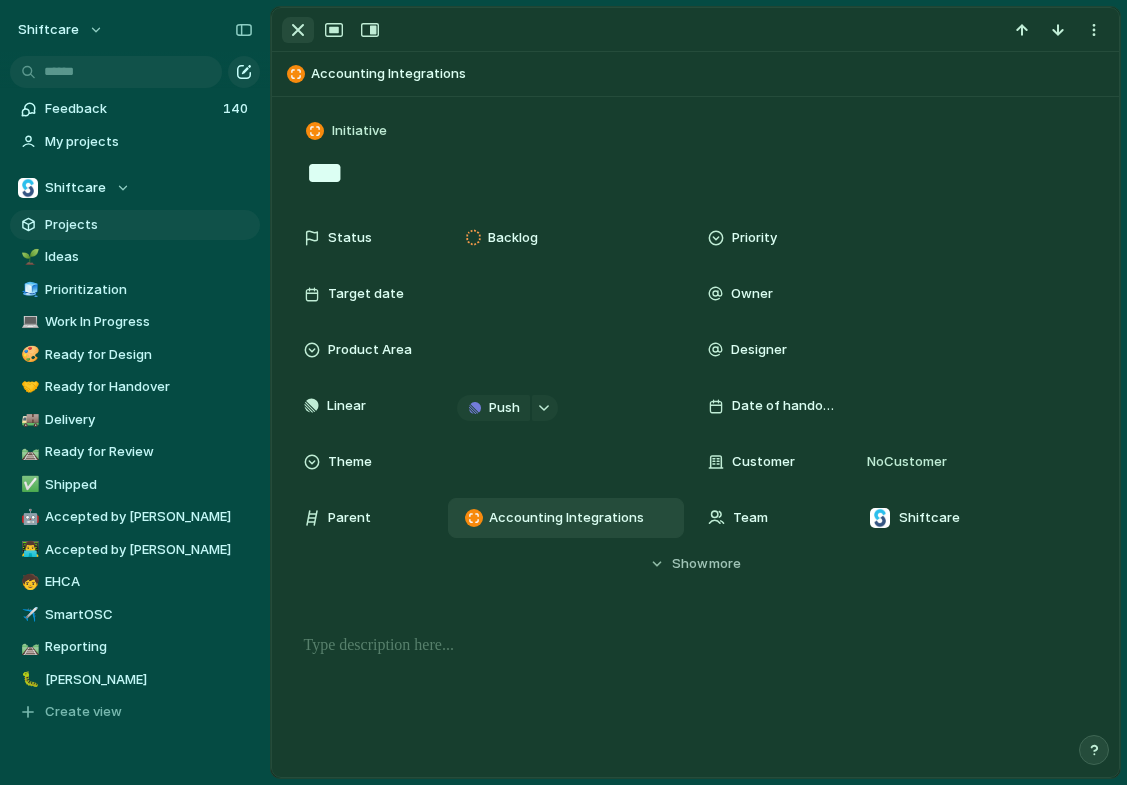 click at bounding box center [298, 30] 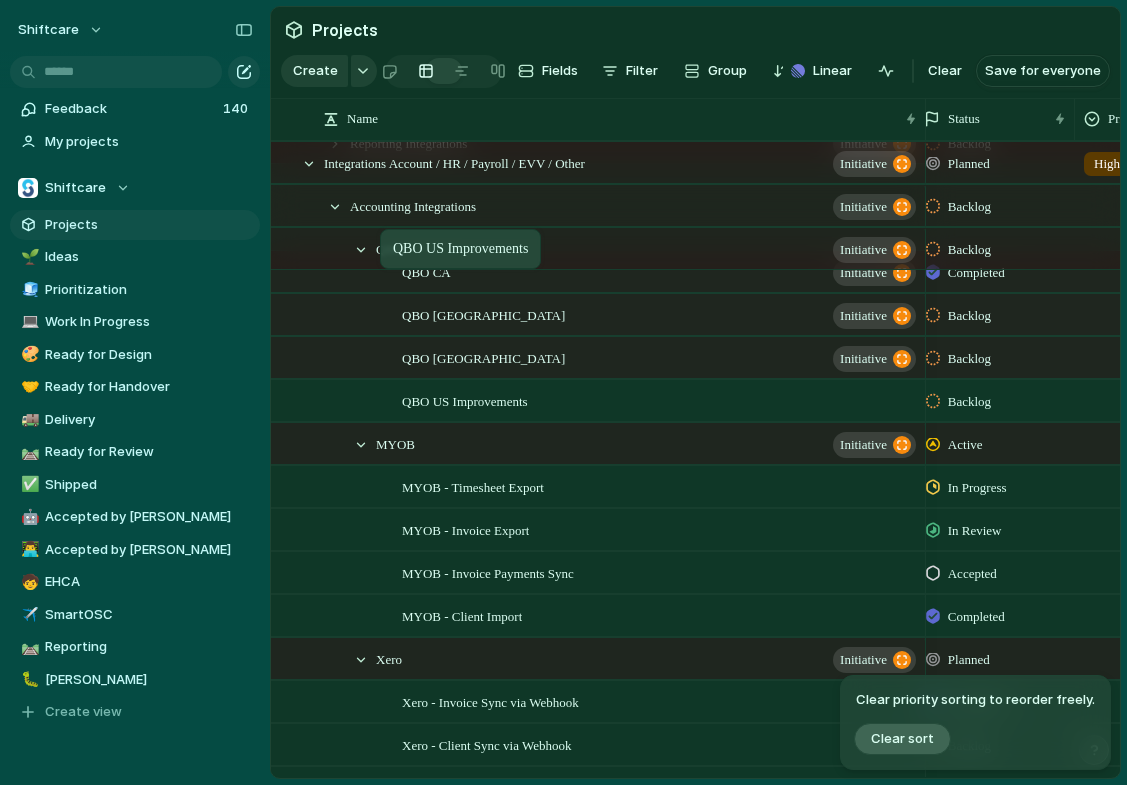 drag, startPoint x: 484, startPoint y: 698, endPoint x: 390, endPoint y: 233, distance: 474.40594 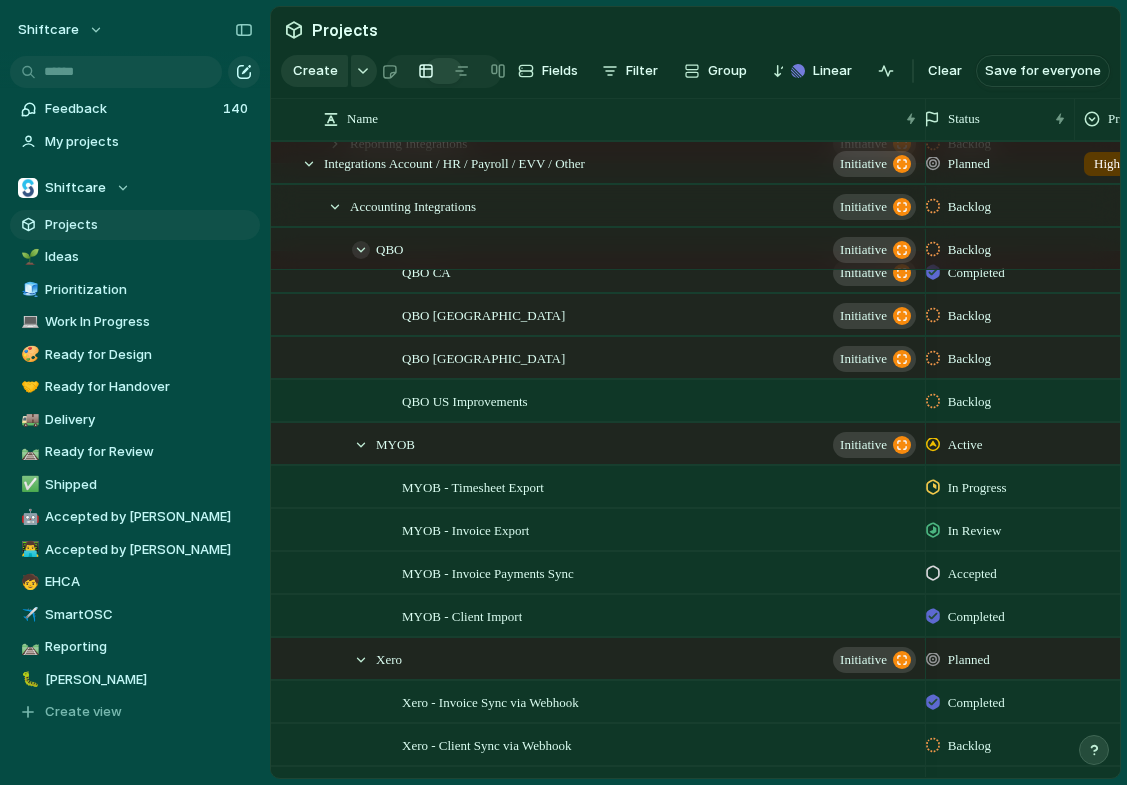 click at bounding box center [361, 250] 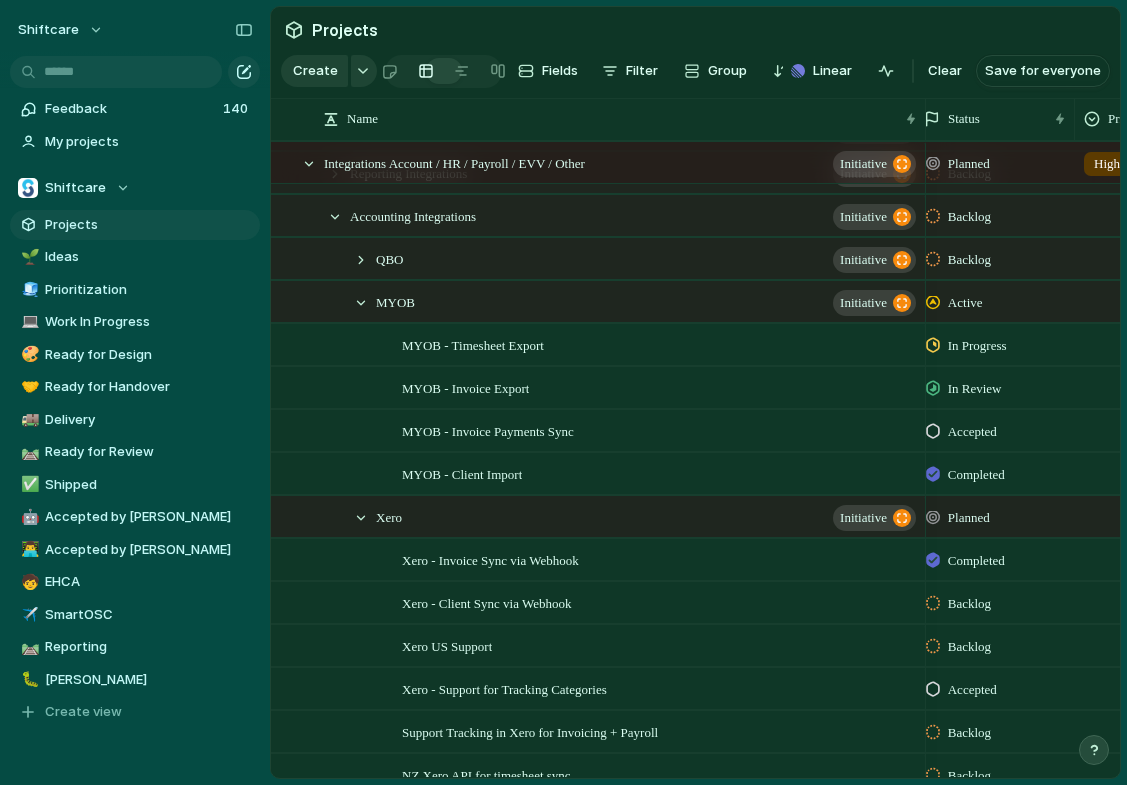 click on "MYOB initiative" at bounding box center [637, 302] 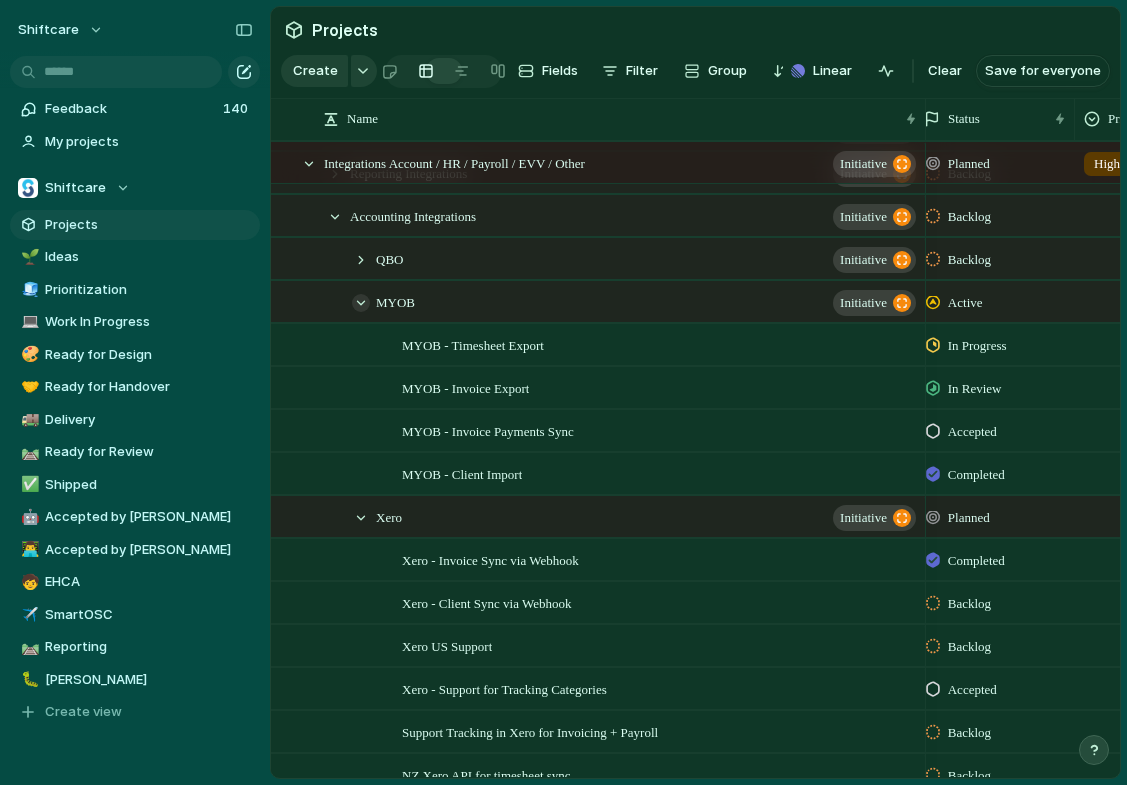 click at bounding box center (361, 303) 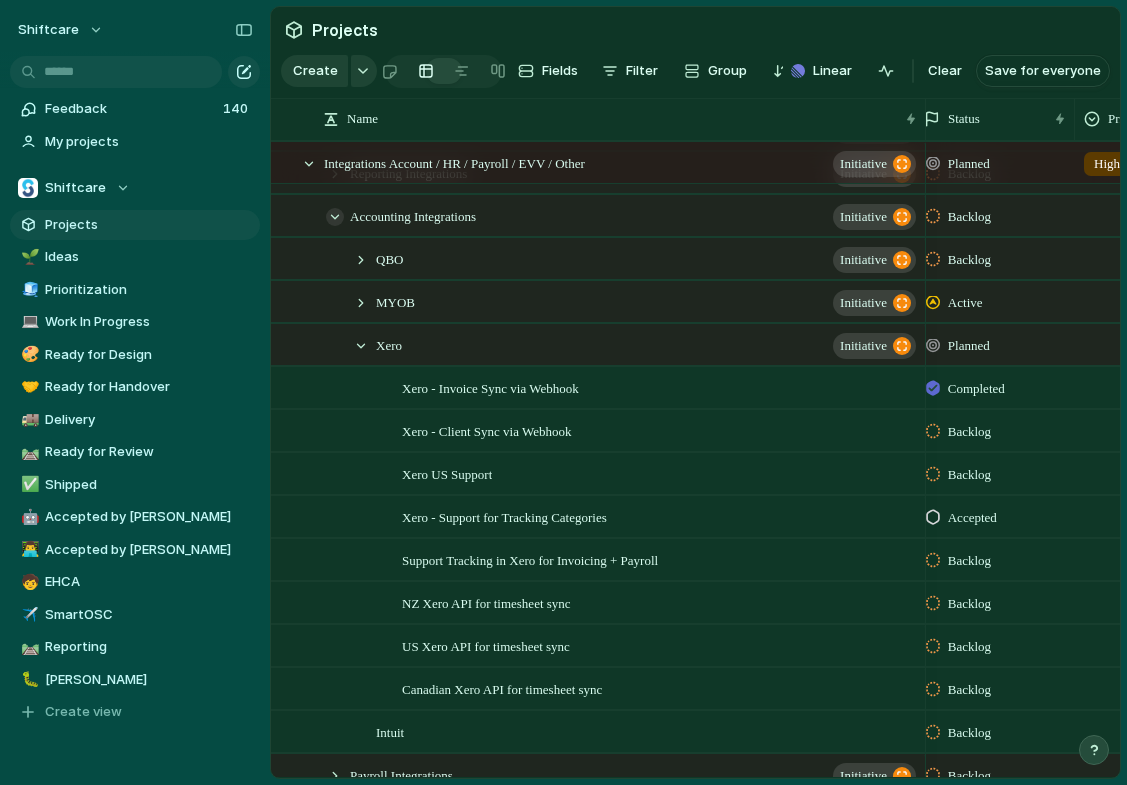 click at bounding box center [335, 217] 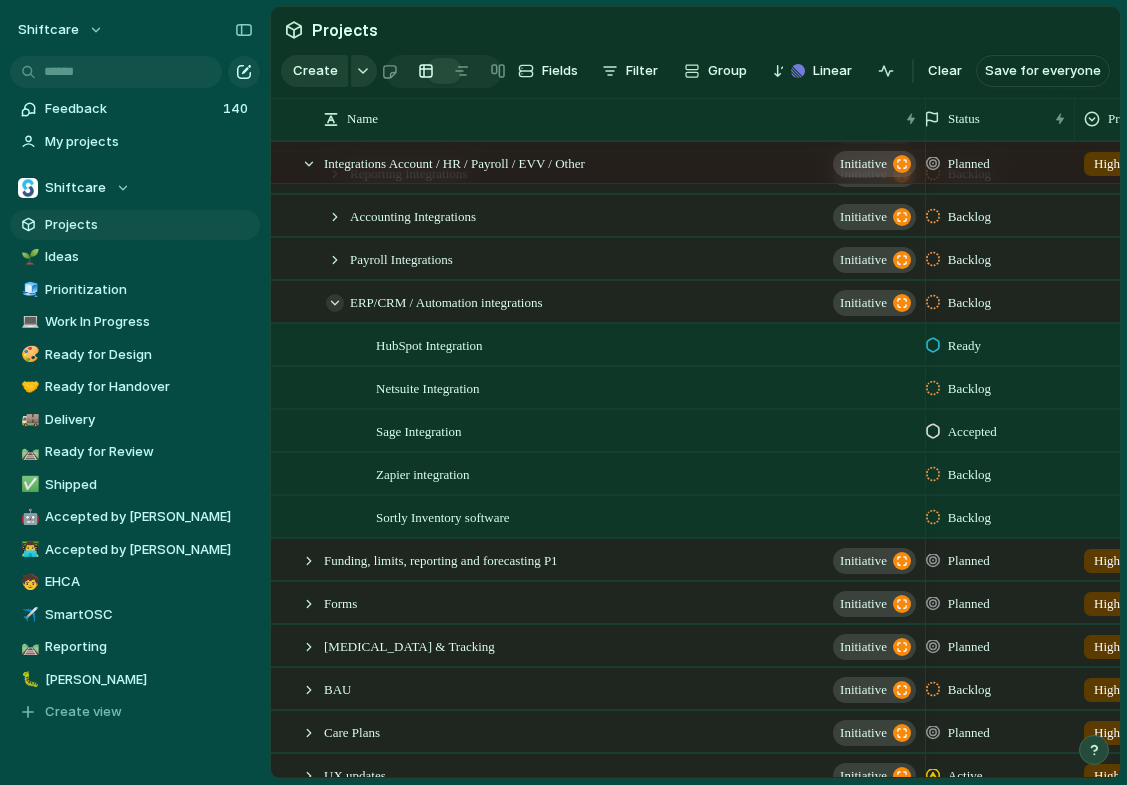 click at bounding box center [335, 303] 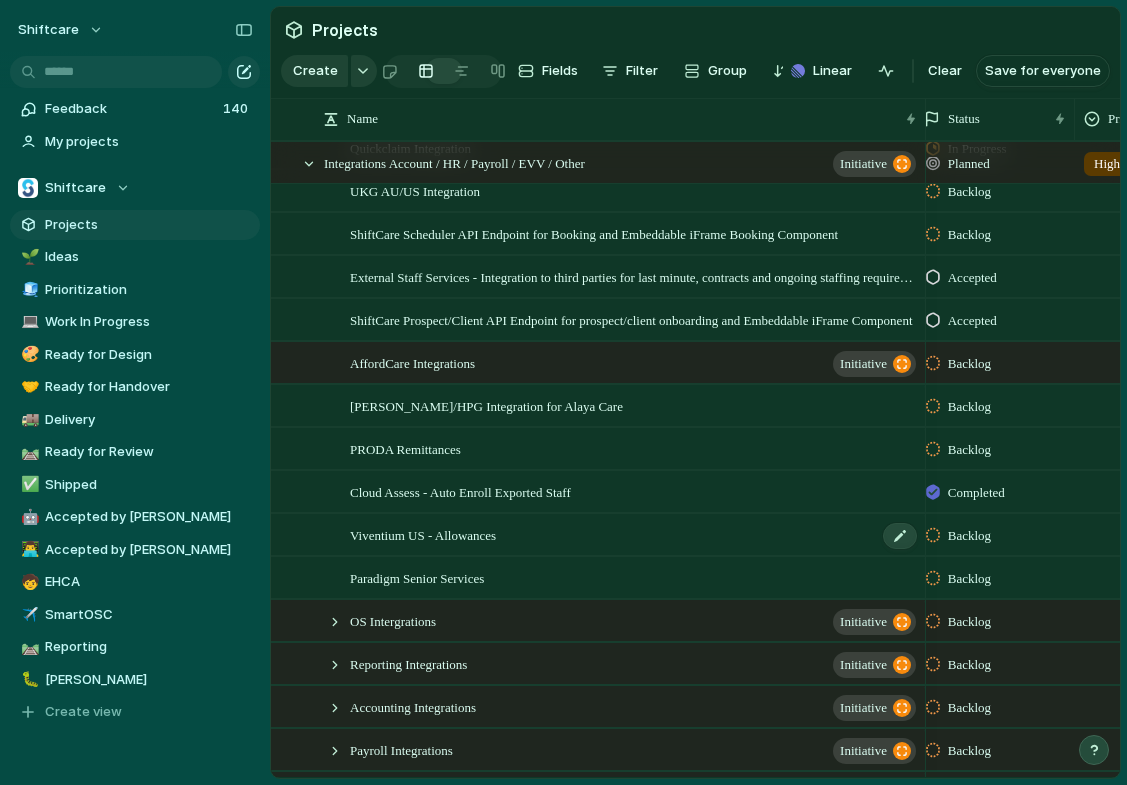 click on "Viventium US - Allowances" at bounding box center (634, 535) 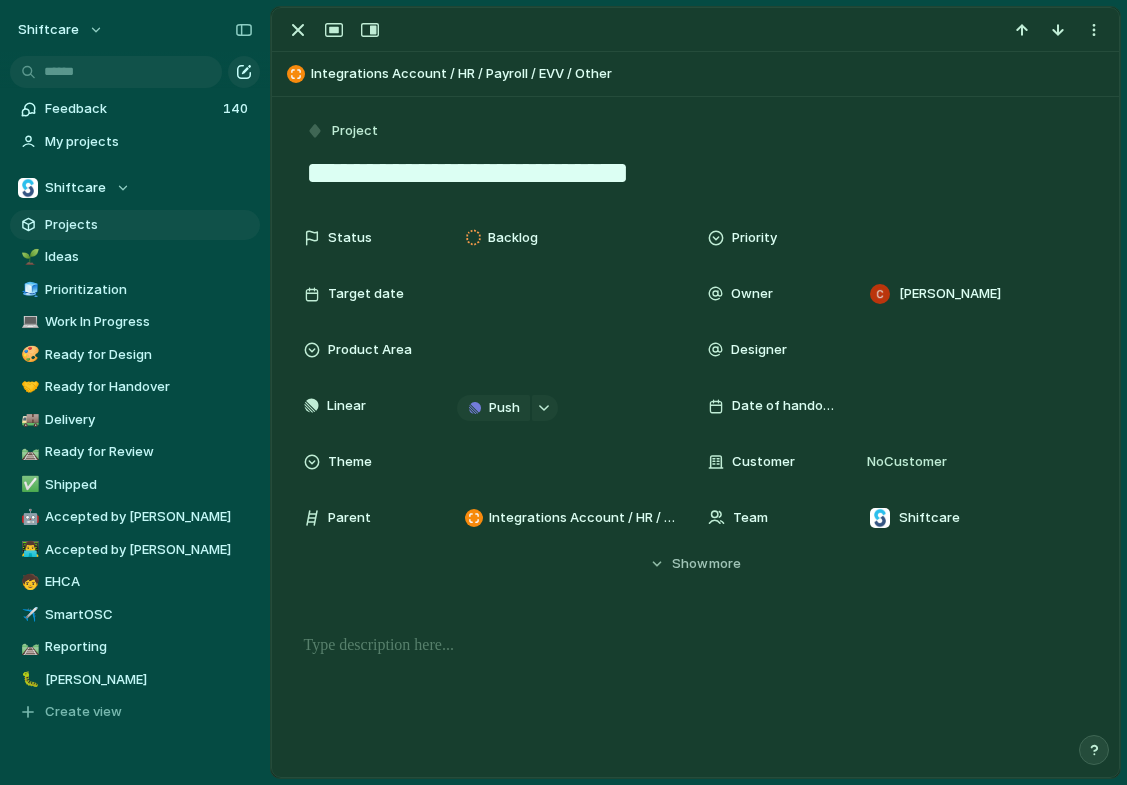 click on "**********" at bounding box center [696, 173] 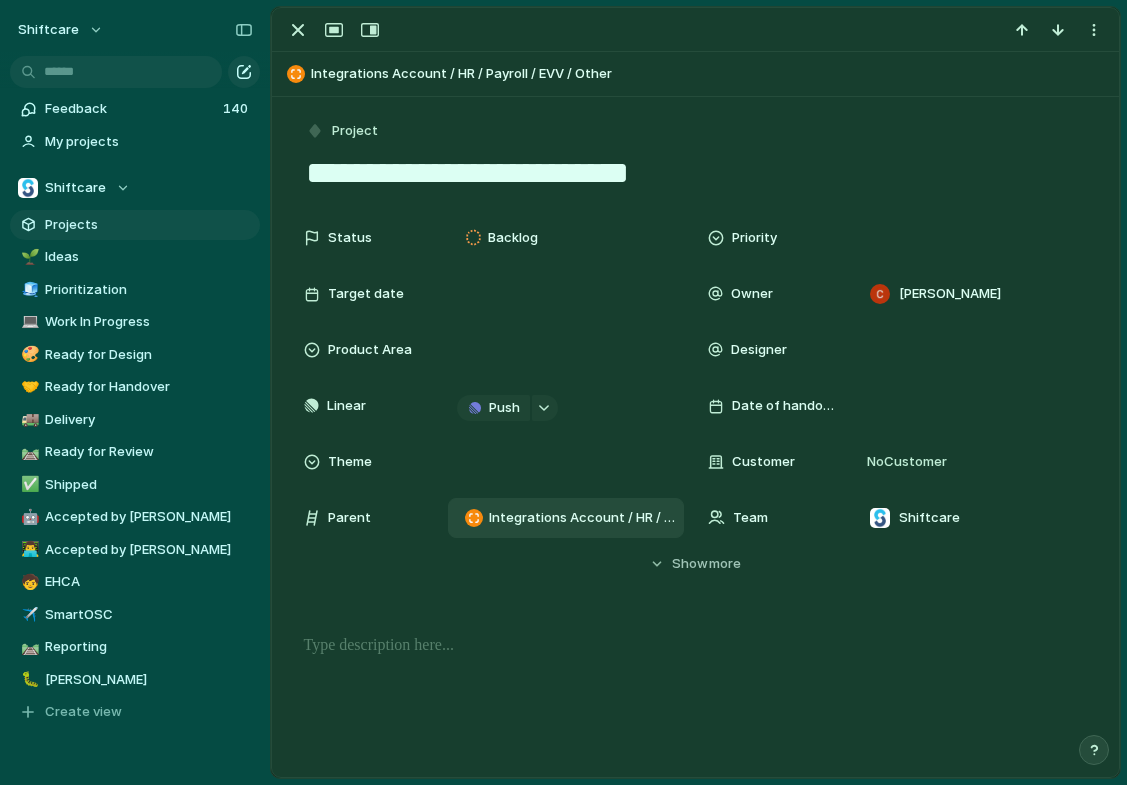 click on "Integrations Account / HR / Payroll / EVV / Other" at bounding box center [566, 518] 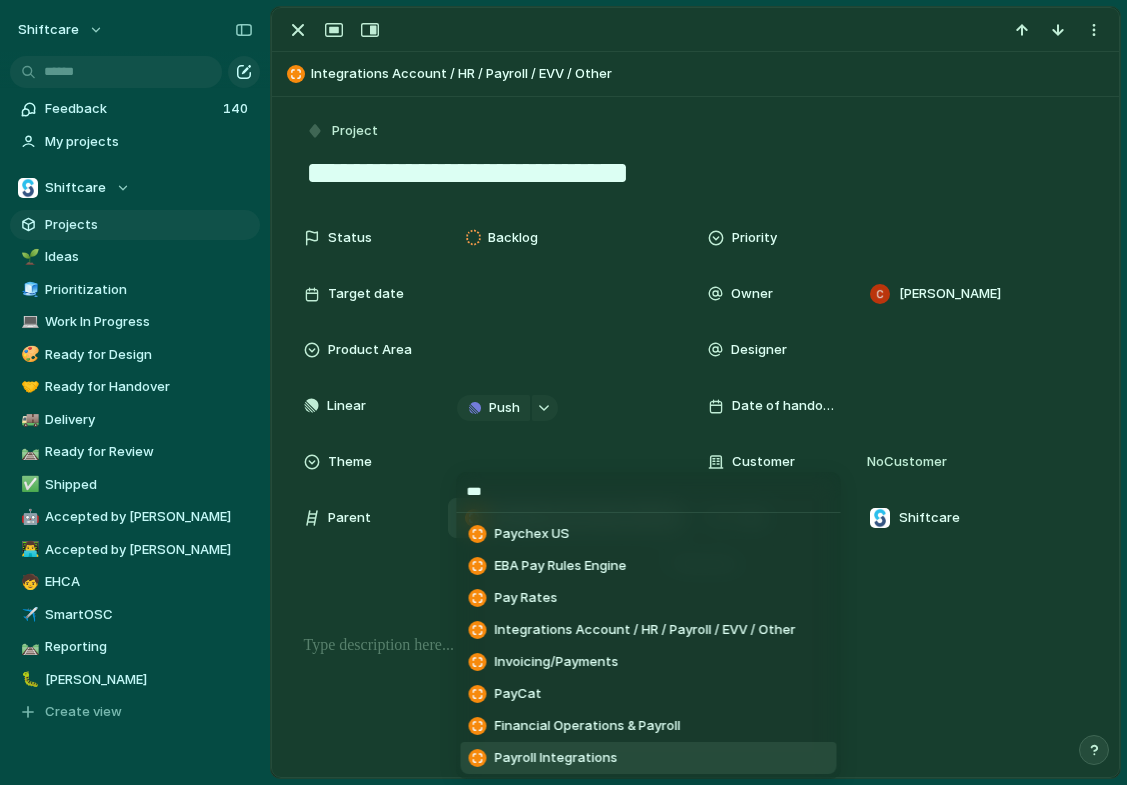 type on "***" 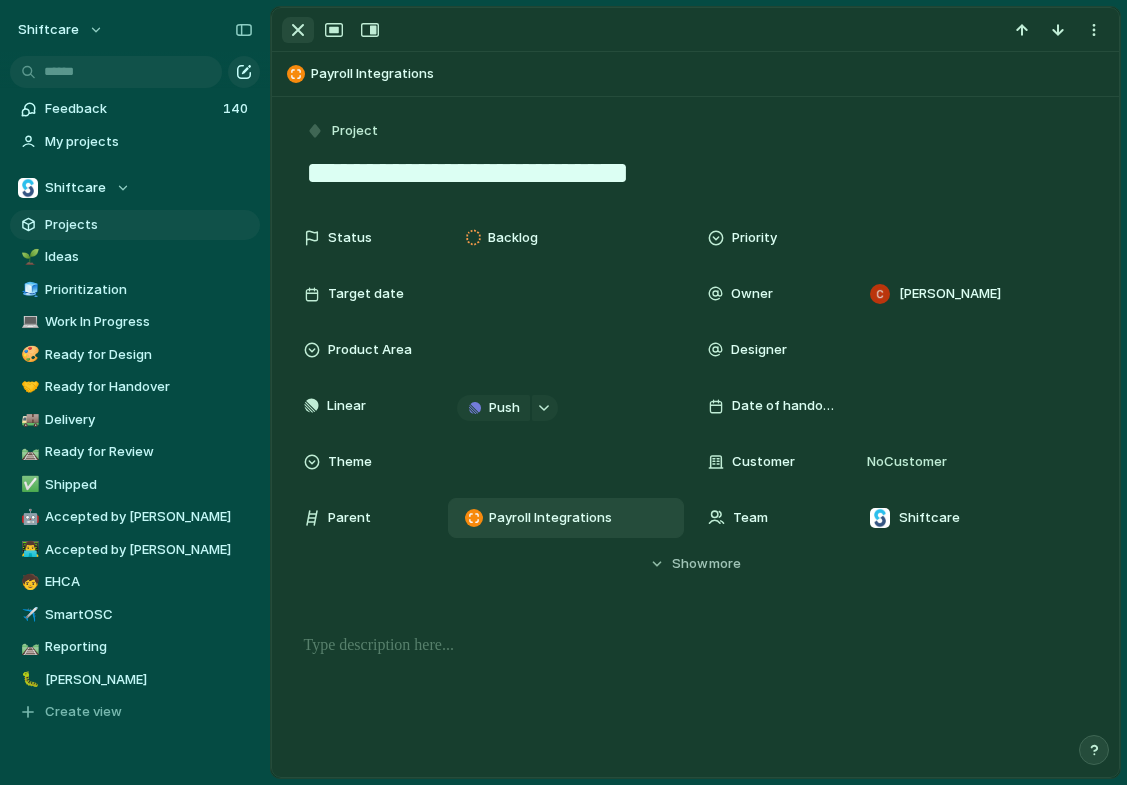 click at bounding box center [298, 30] 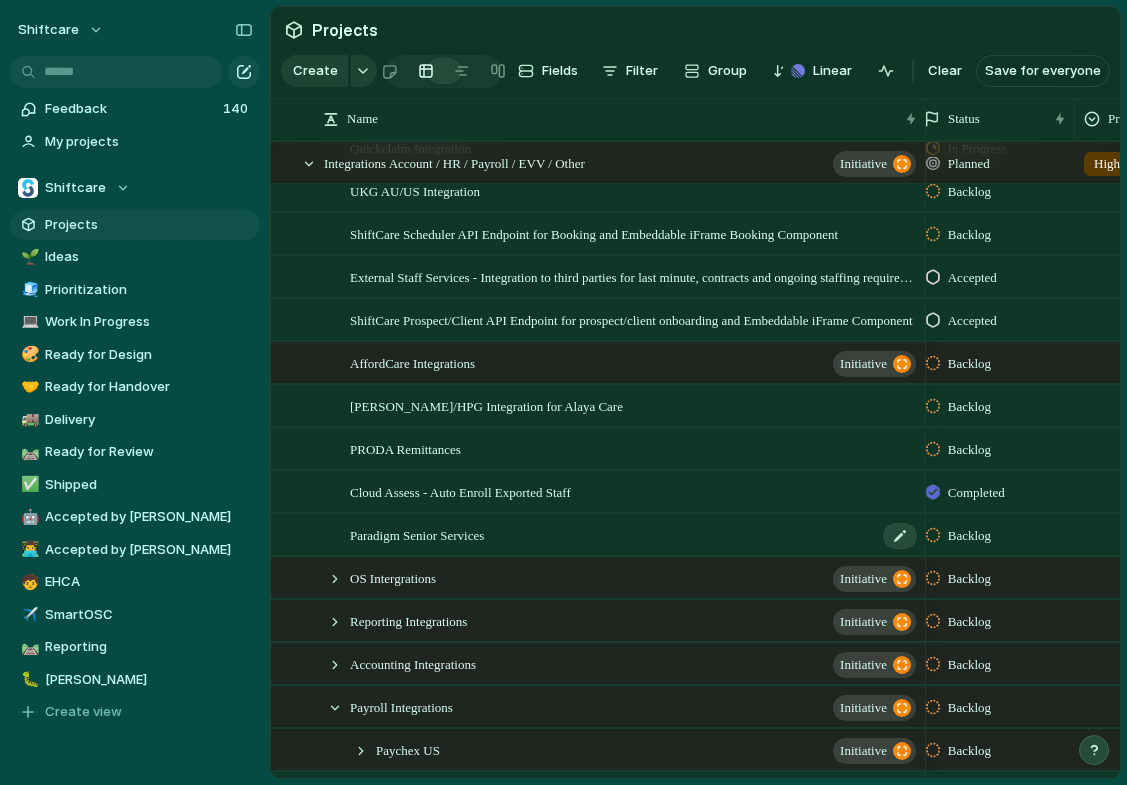 click on "Paradigm Senior Services" at bounding box center [417, 534] 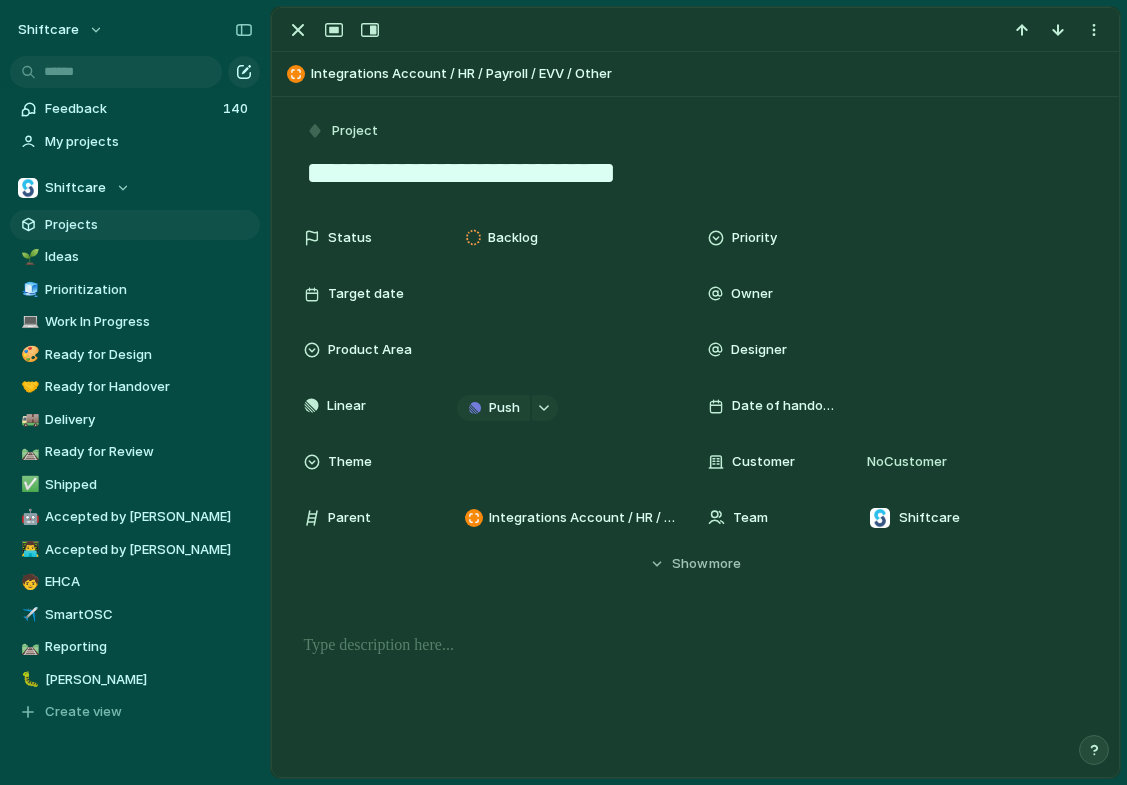 click on "**********" at bounding box center [696, 173] 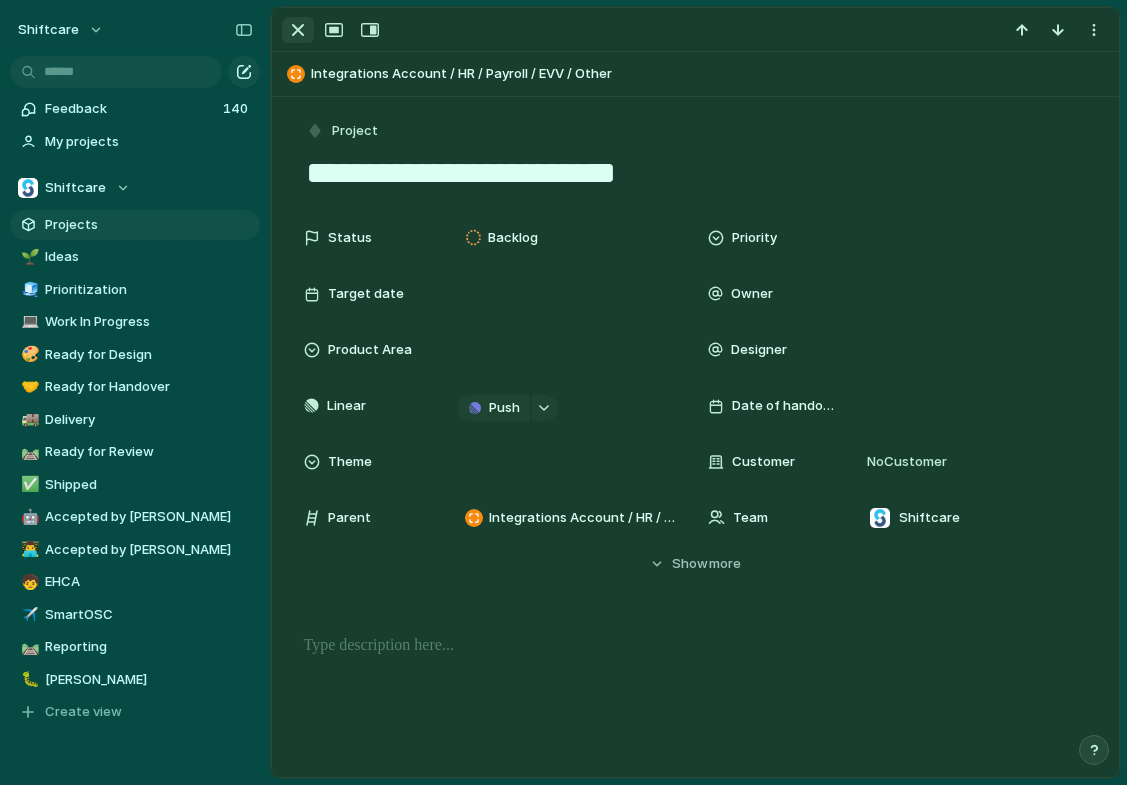 click at bounding box center [298, 30] 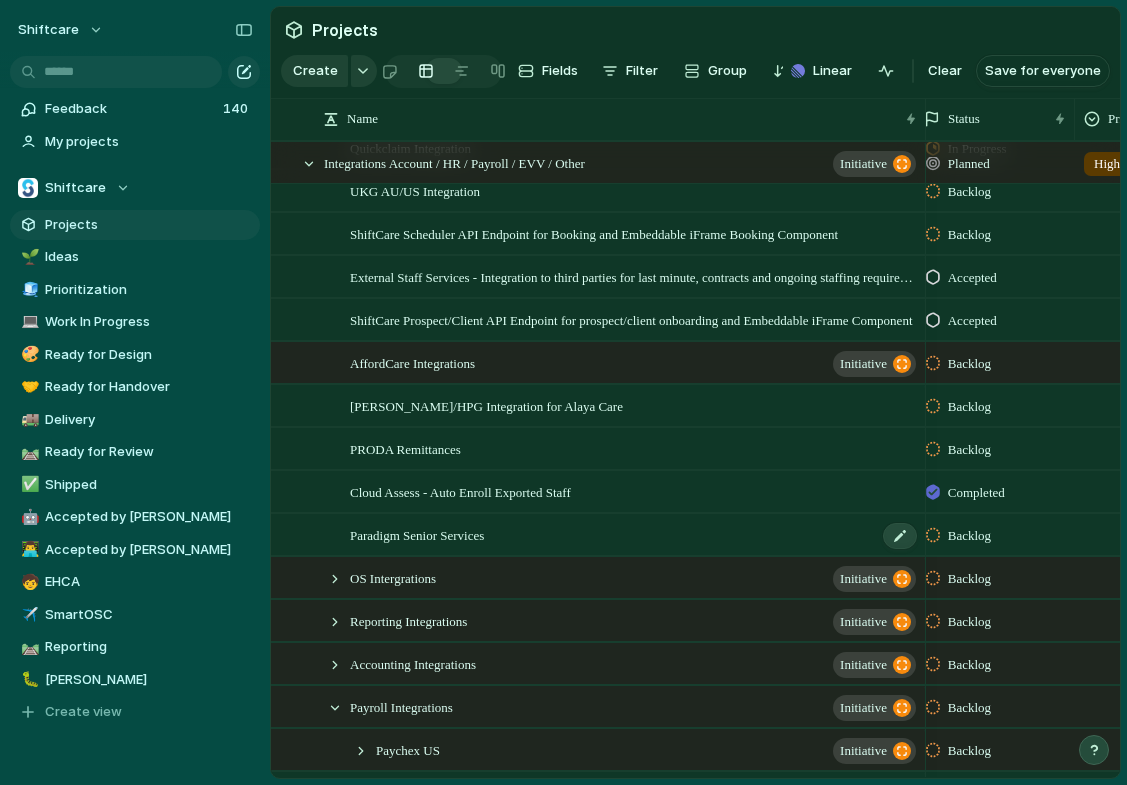click on "Paradigm Senior Services" at bounding box center (417, 534) 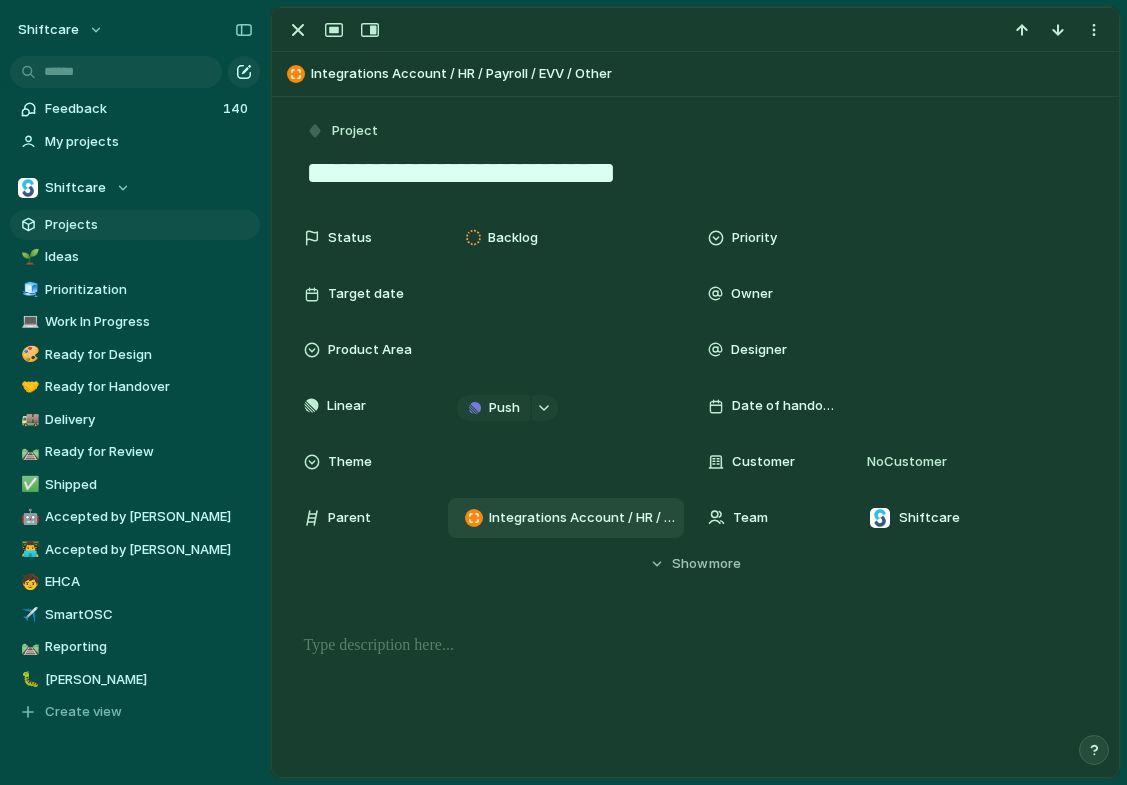 click on "Integrations Account / HR / Payroll / EVV / Other" at bounding box center (582, 518) 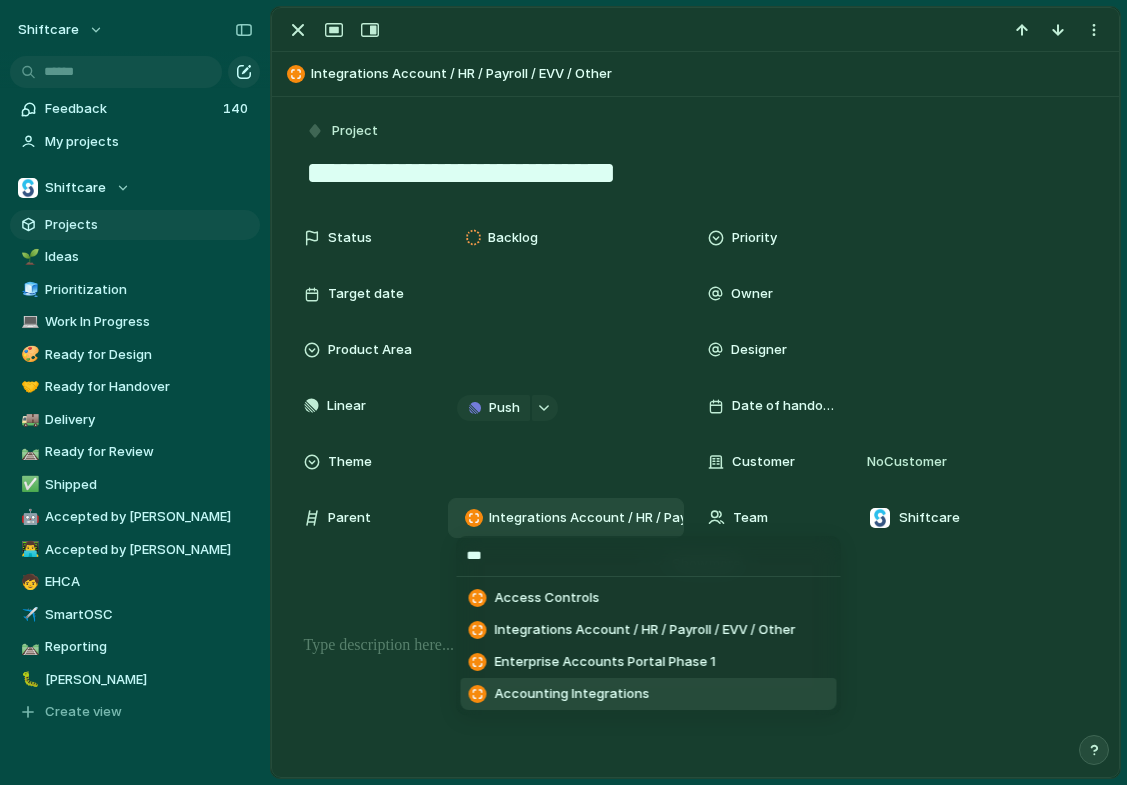 type on "***" 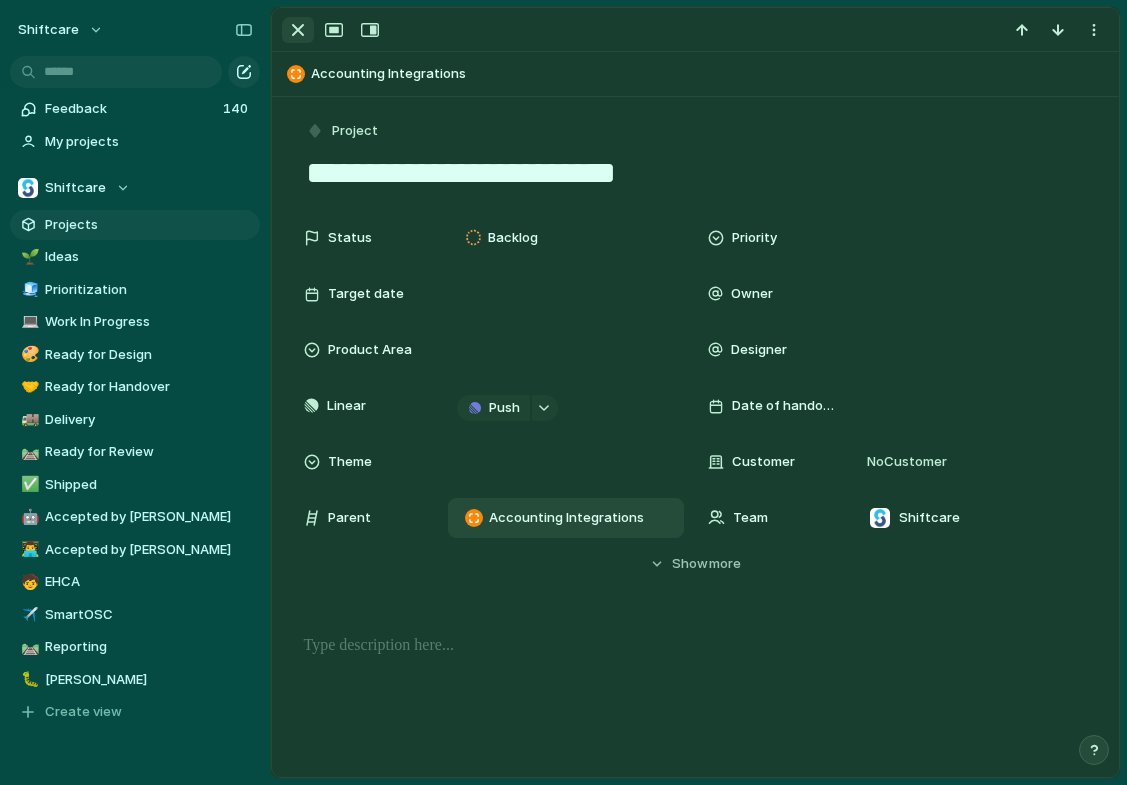 click at bounding box center [298, 30] 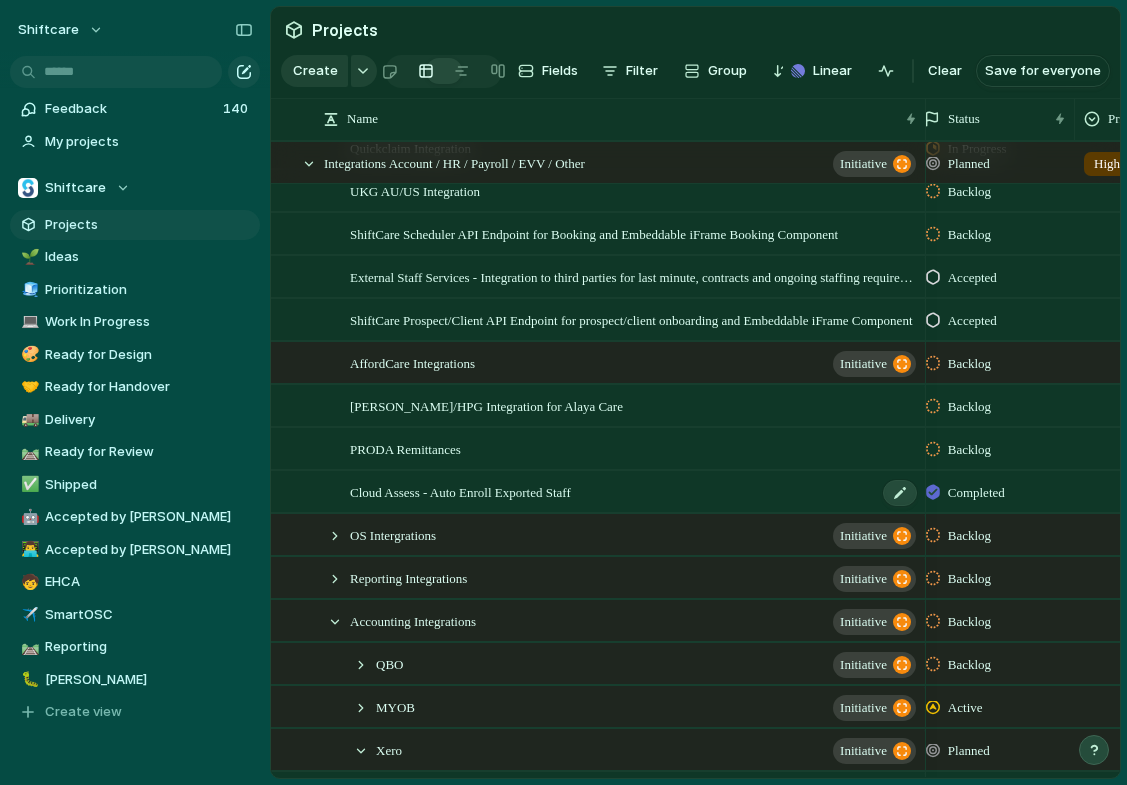 scroll, scrollTop: 324, scrollLeft: 0, axis: vertical 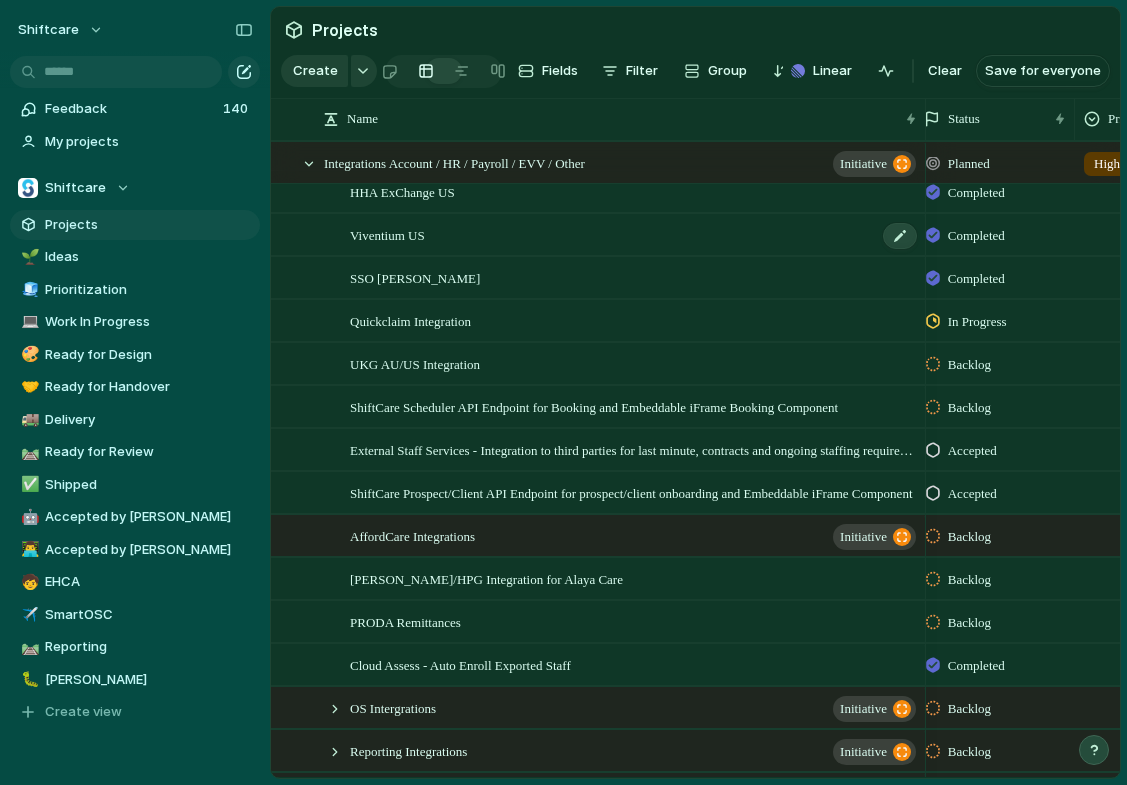 click on "Viventium US" at bounding box center (387, 234) 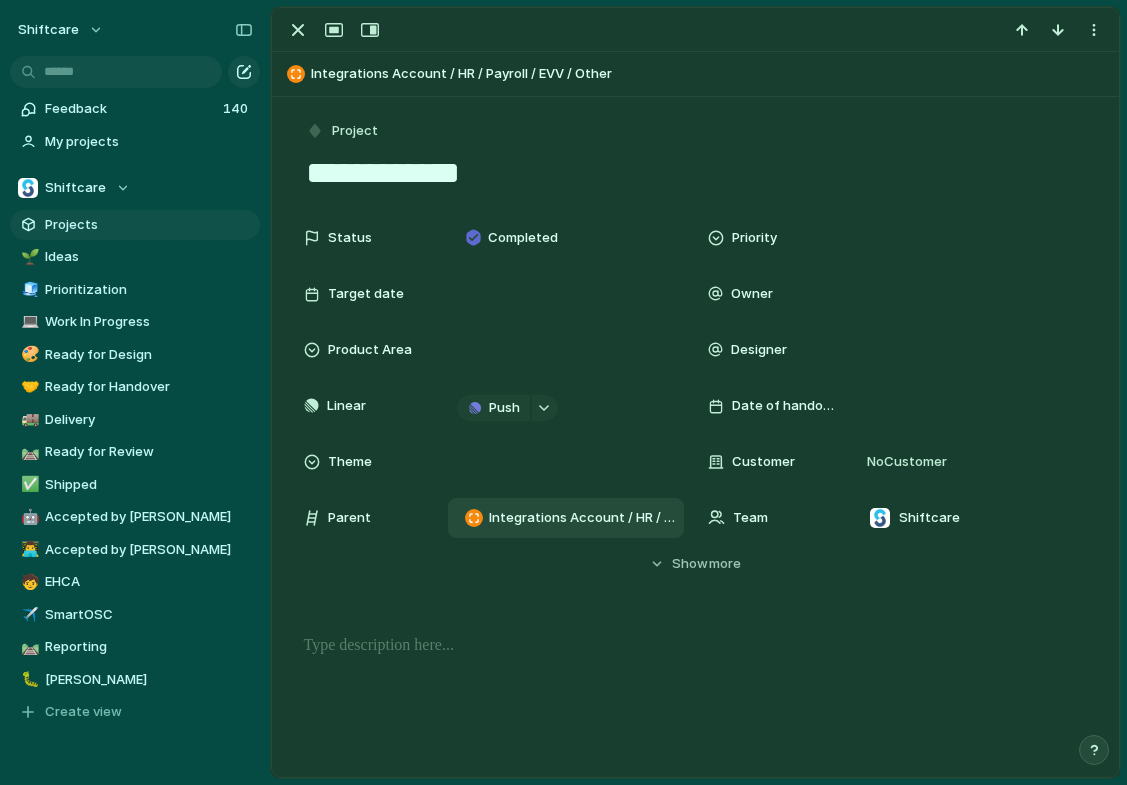 click on "Integrations Account / HR / Payroll / EVV / Other" at bounding box center (582, 518) 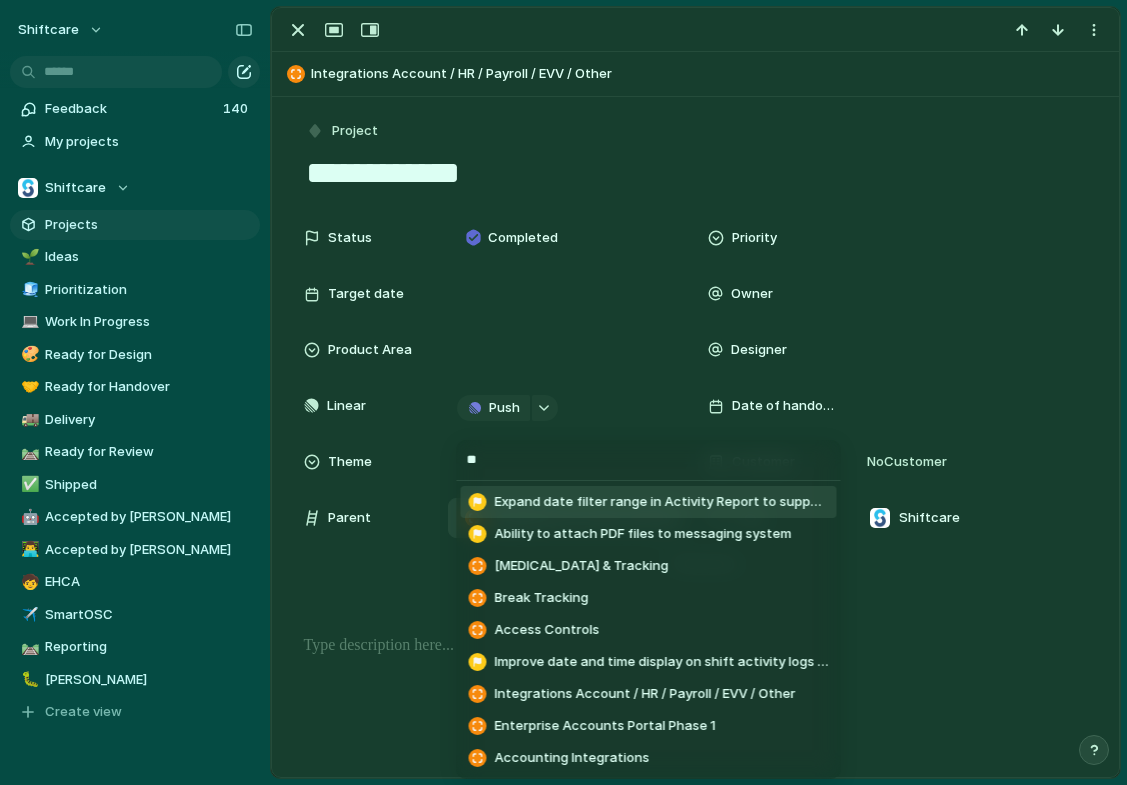 type on "*" 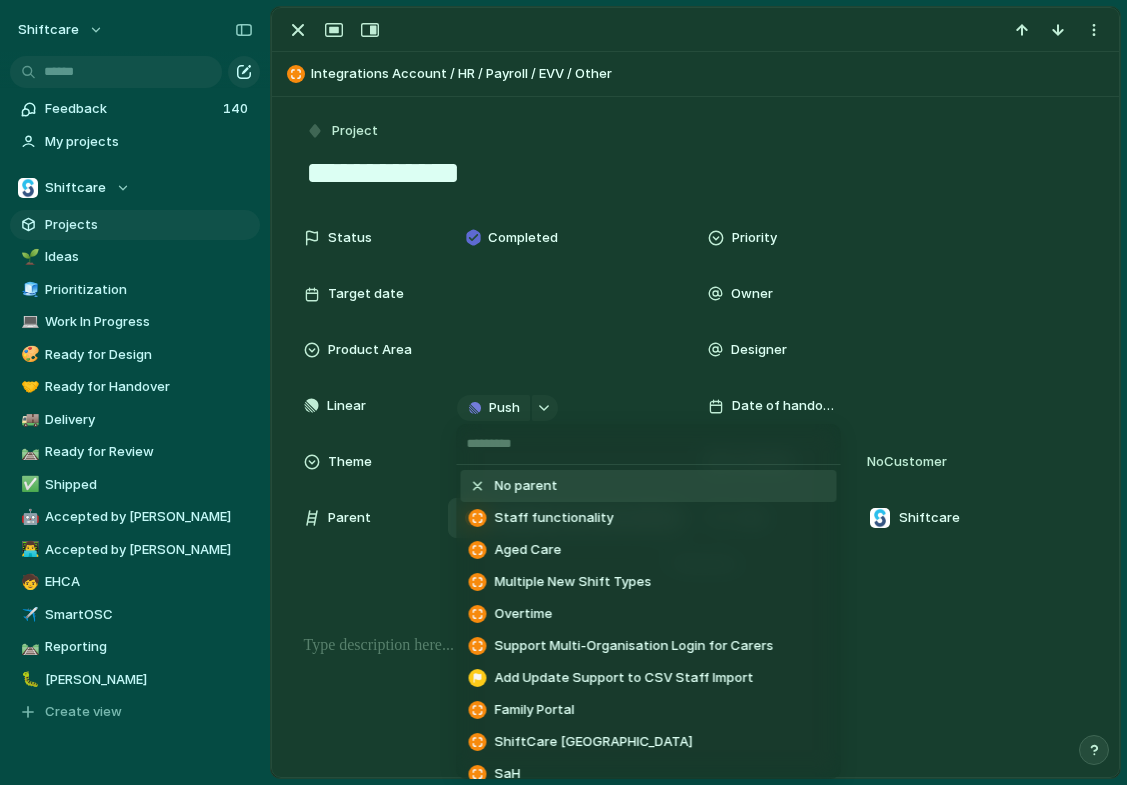 type on "*" 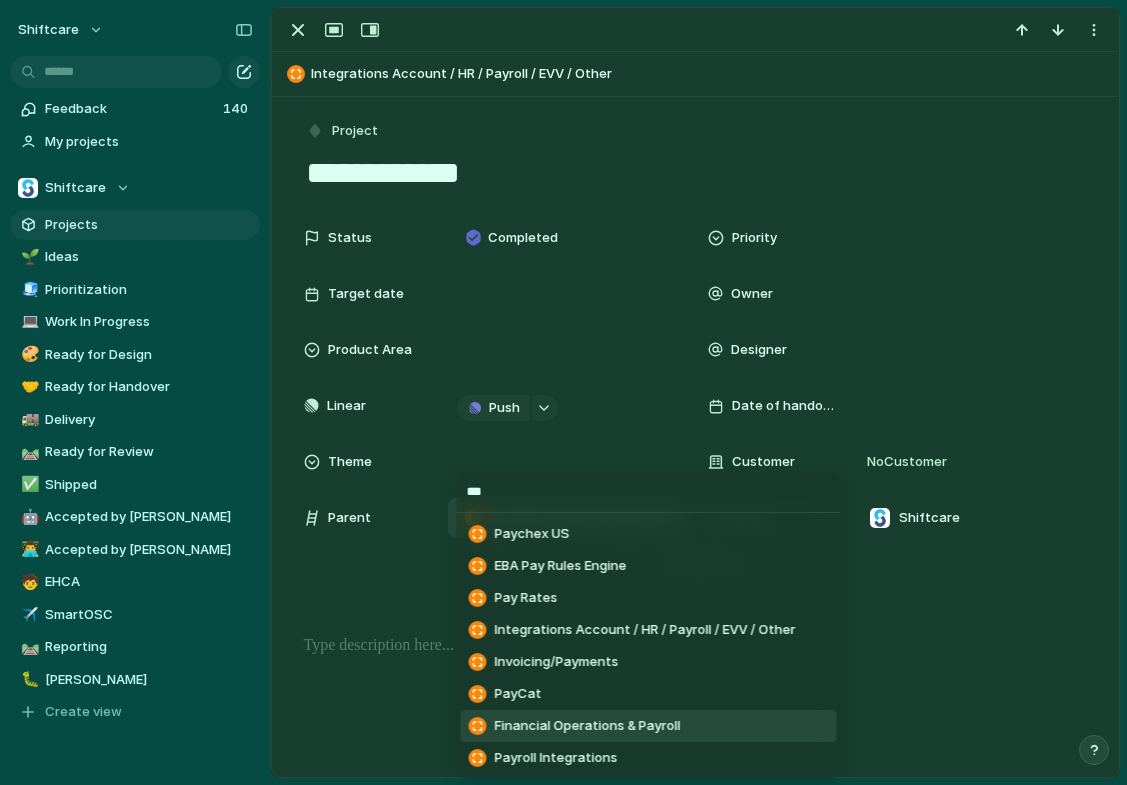 type on "***" 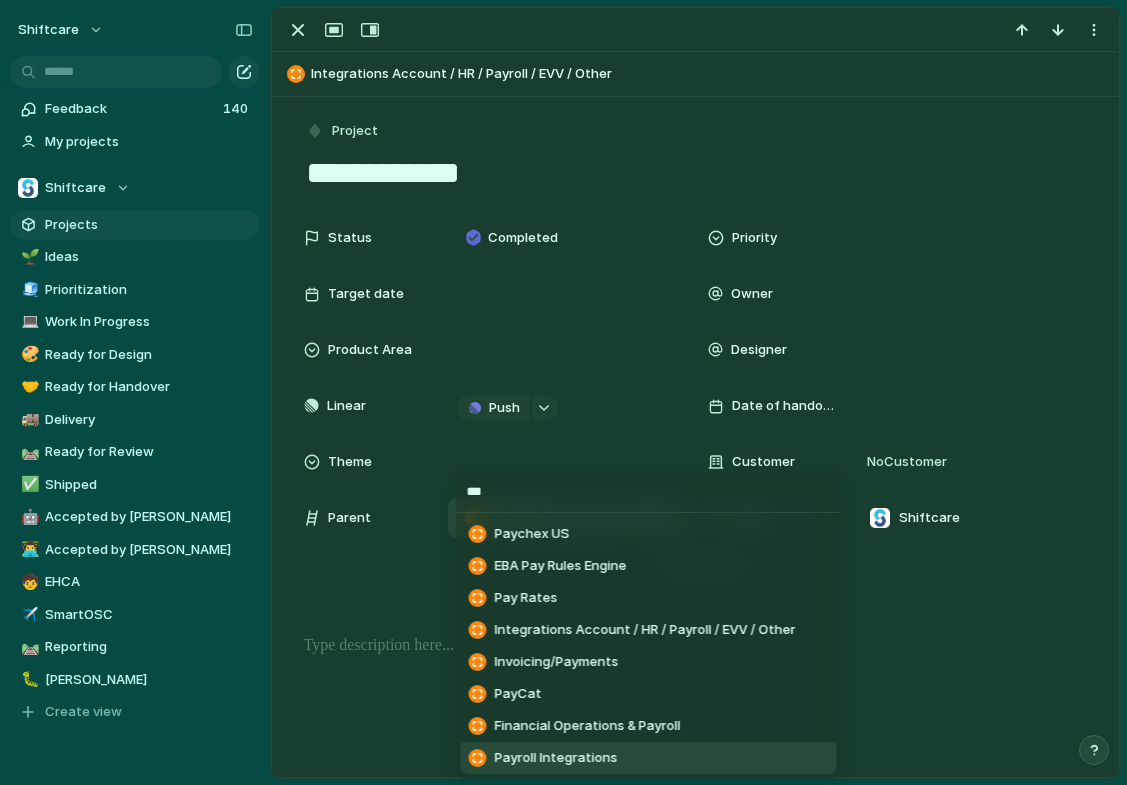 click on "Payroll Integrations" at bounding box center (556, 758) 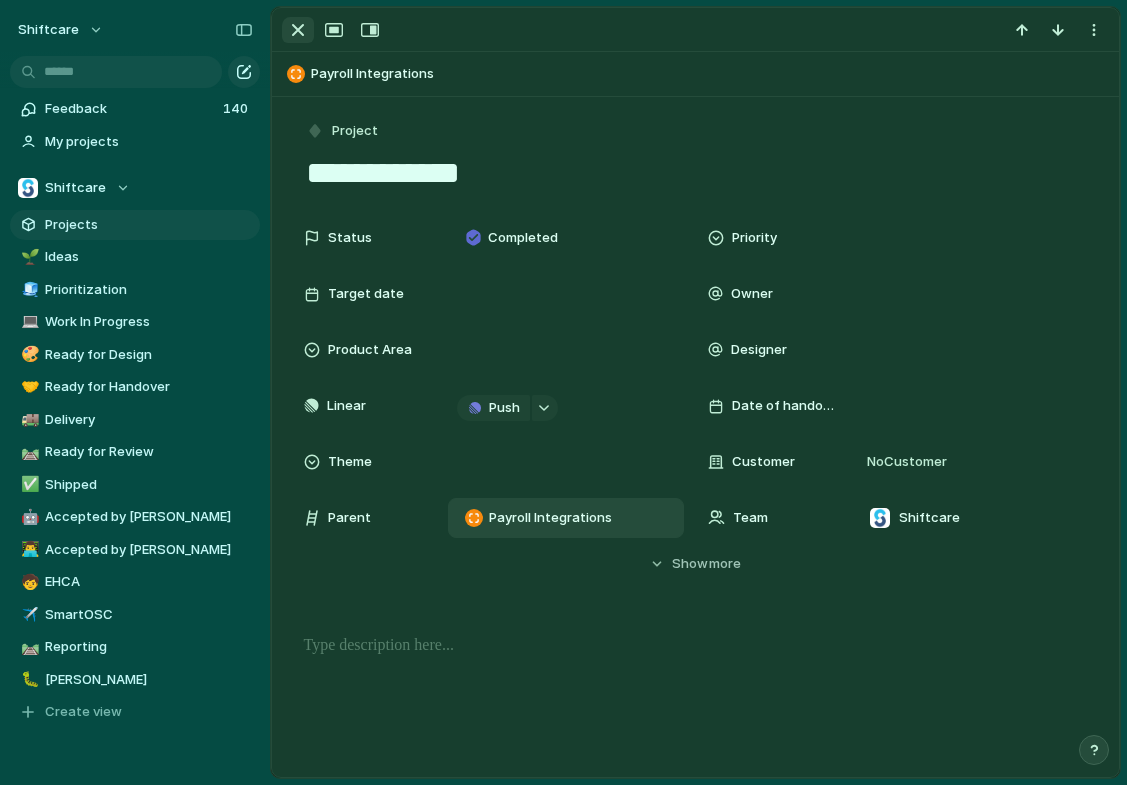click at bounding box center [298, 30] 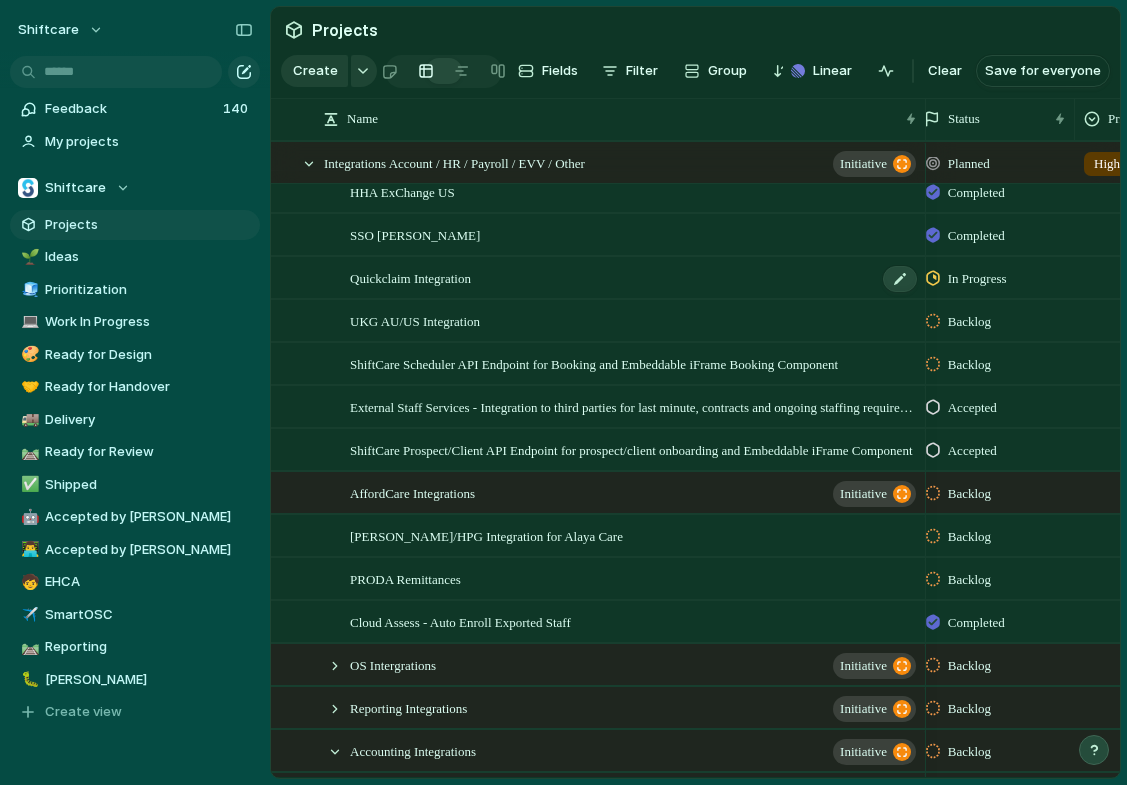 scroll, scrollTop: 178, scrollLeft: 0, axis: vertical 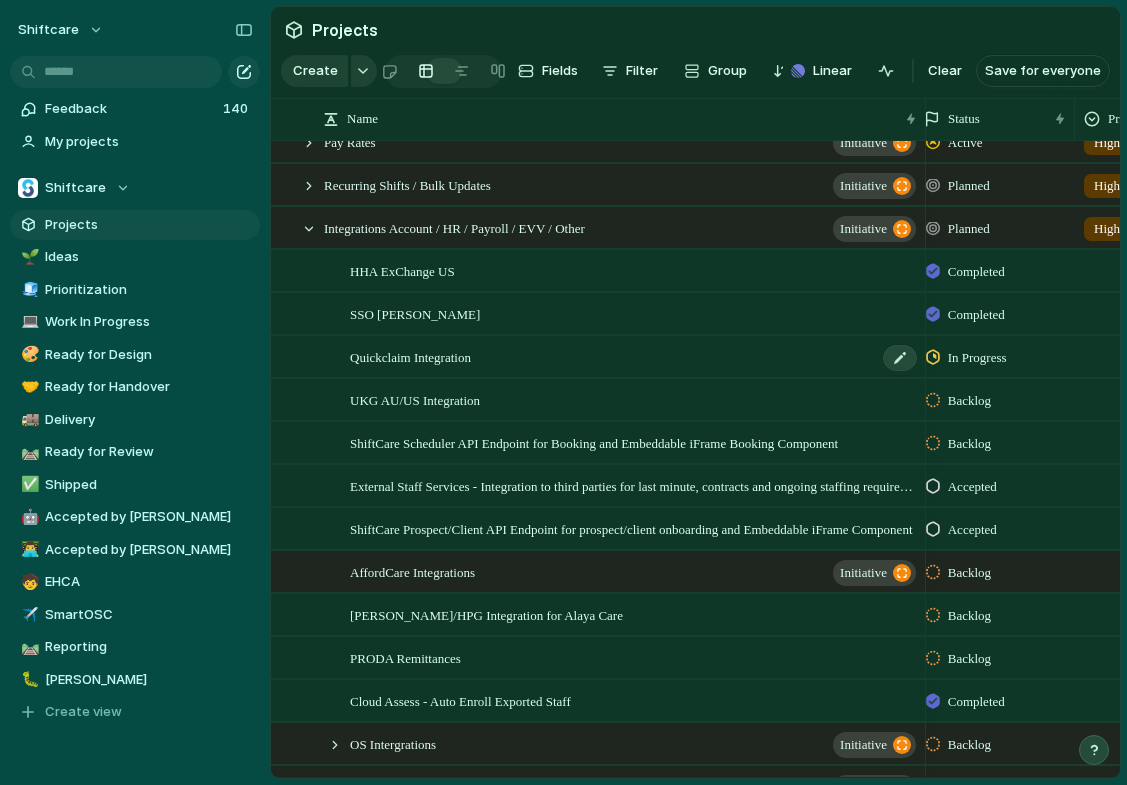 click on "Quickclaim Integration" at bounding box center [410, 356] 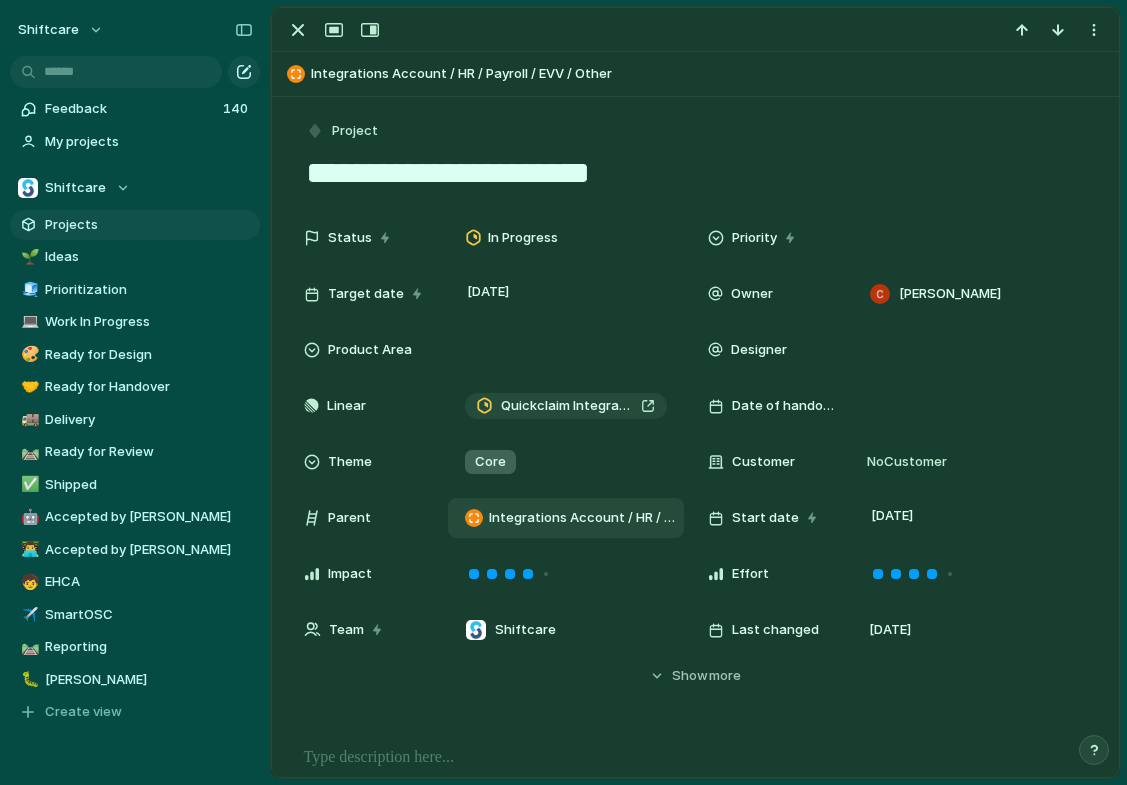 click on "Integrations Account / HR / Payroll / EVV / Other" at bounding box center (582, 518) 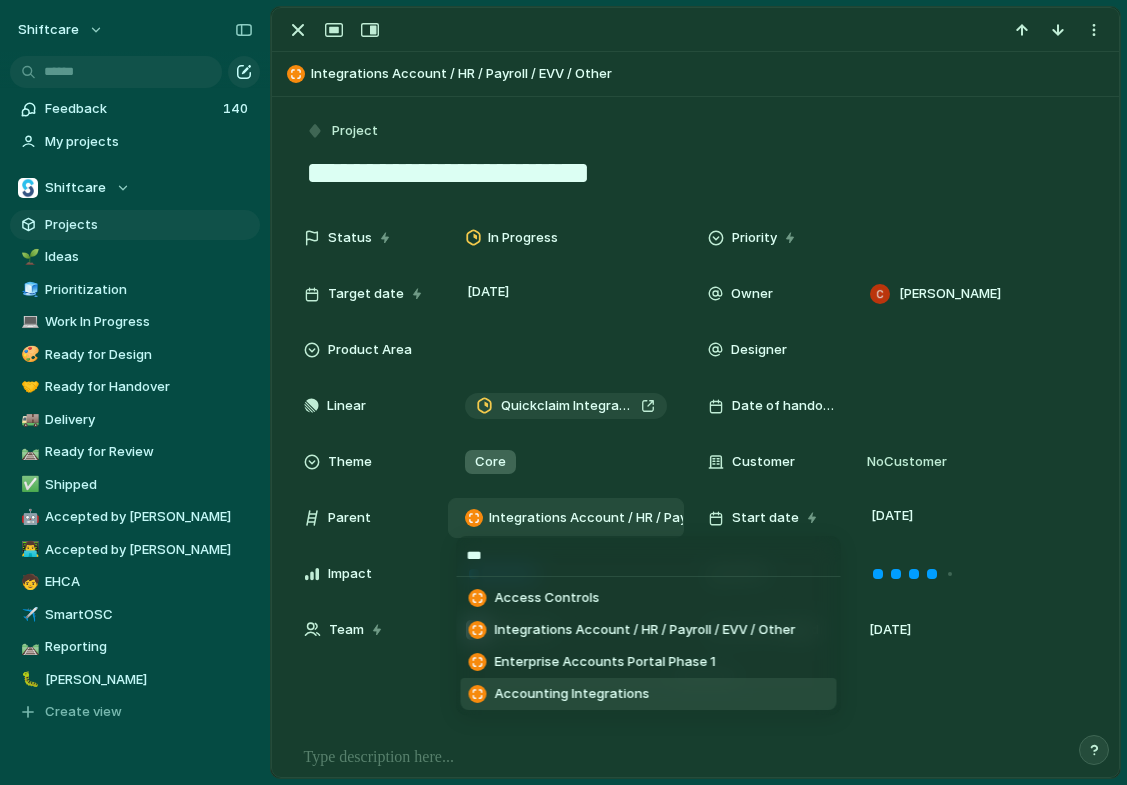 type on "***" 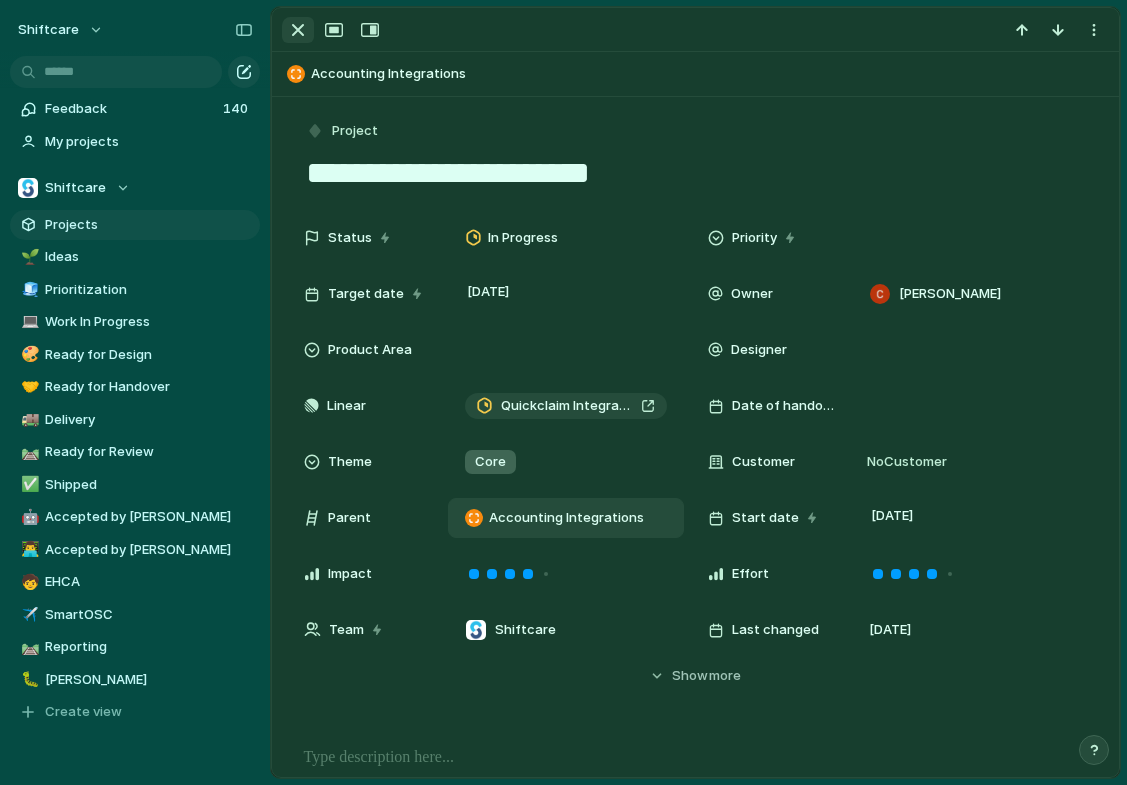 click at bounding box center (298, 30) 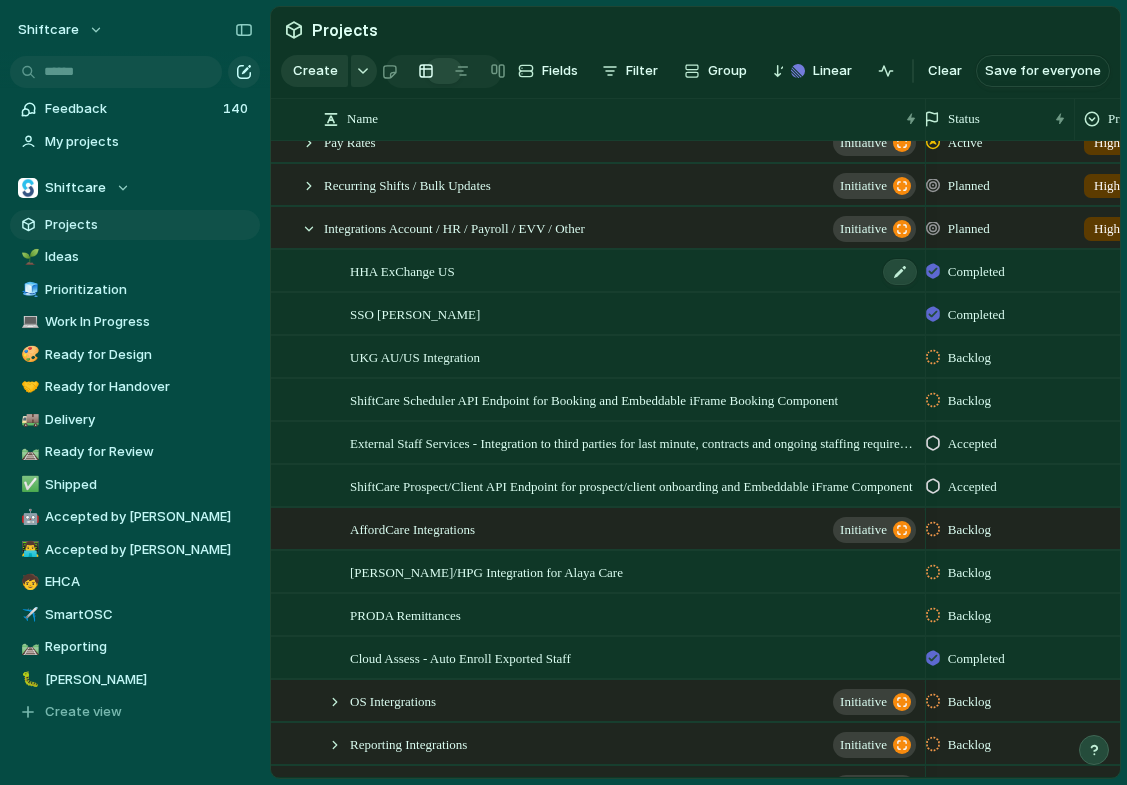 scroll, scrollTop: 273, scrollLeft: 0, axis: vertical 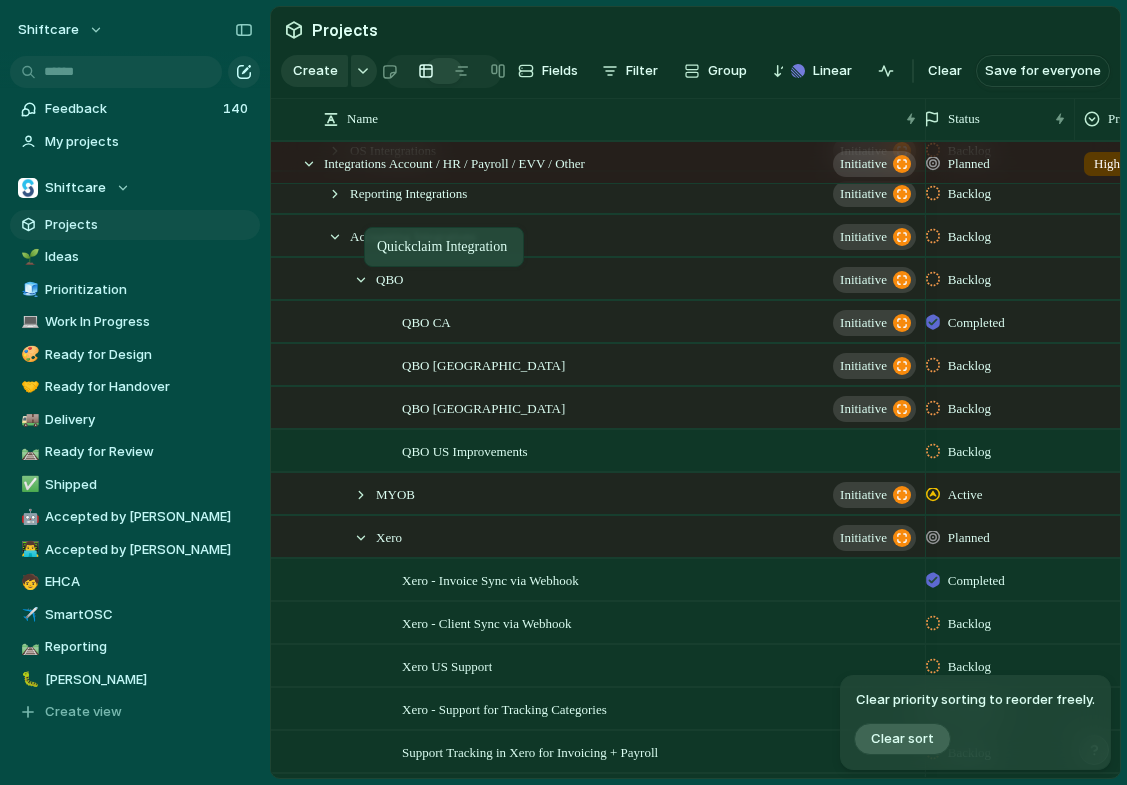 drag, startPoint x: 425, startPoint y: 329, endPoint x: 375, endPoint y: 229, distance: 111.8034 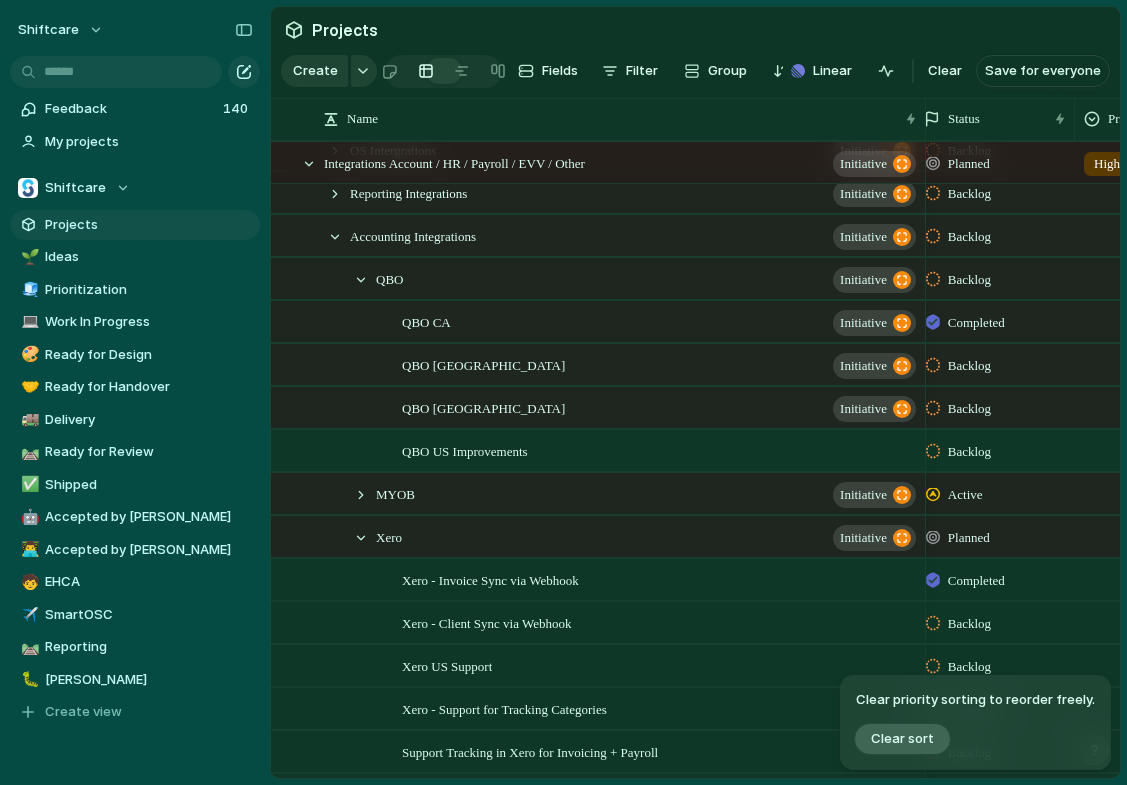 click on "QBO initiative" at bounding box center (637, 279) 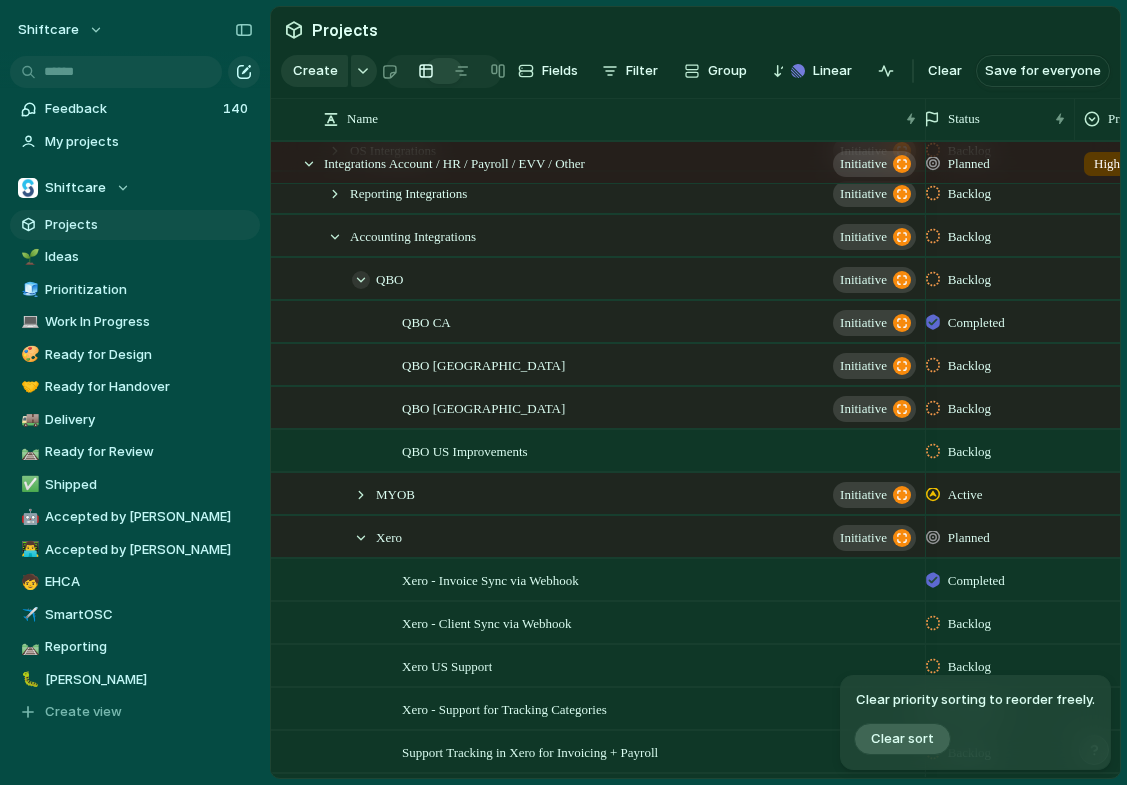 click at bounding box center (361, 280) 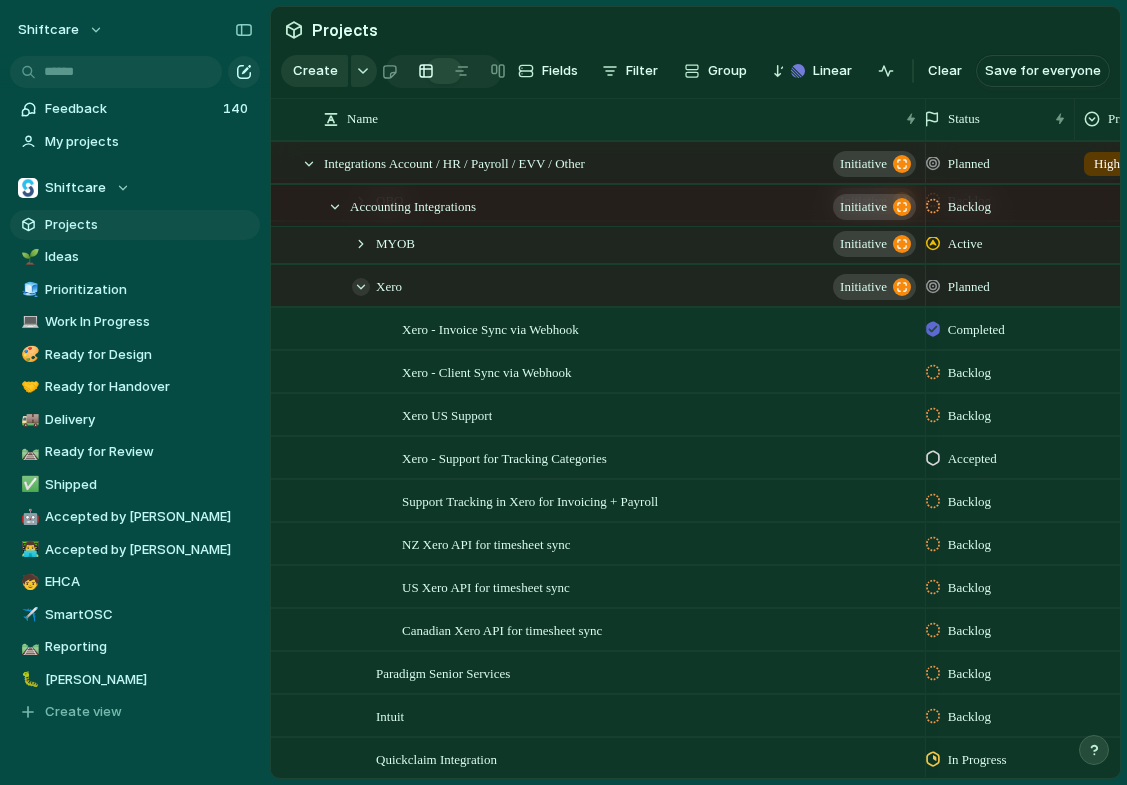 click at bounding box center (361, 287) 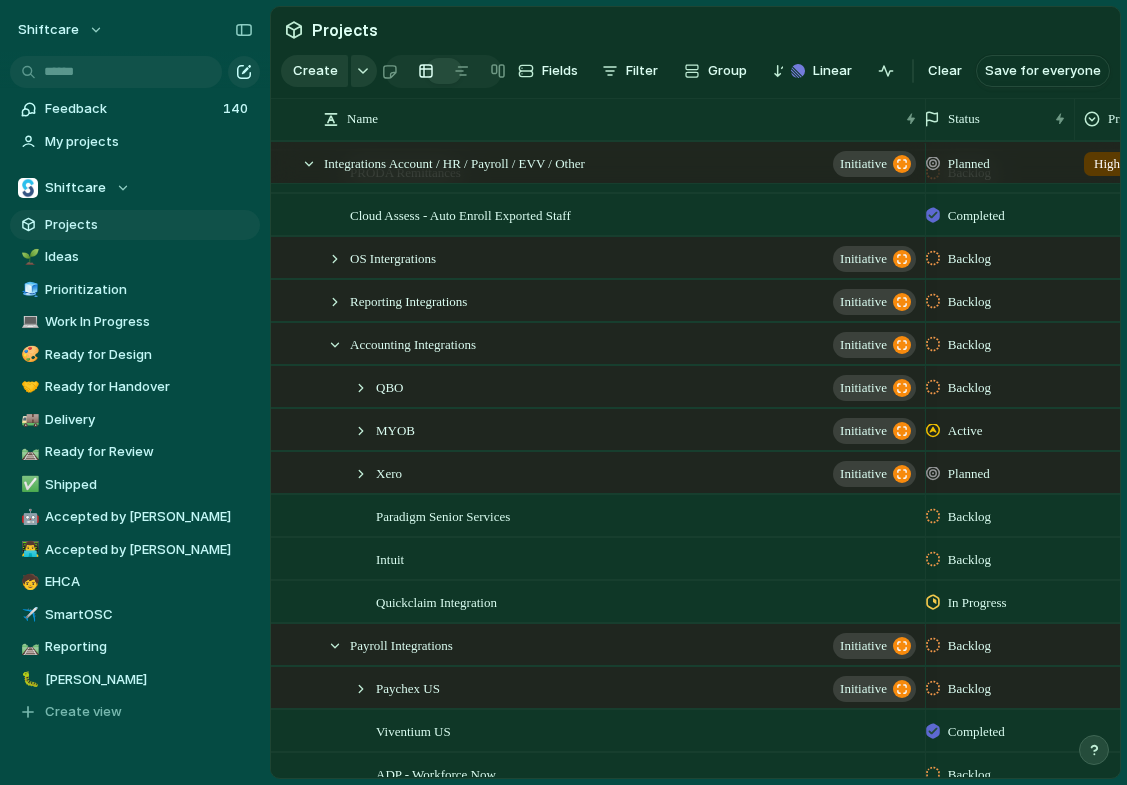 click on "Accounting Integrations initiative" at bounding box center [624, 344] 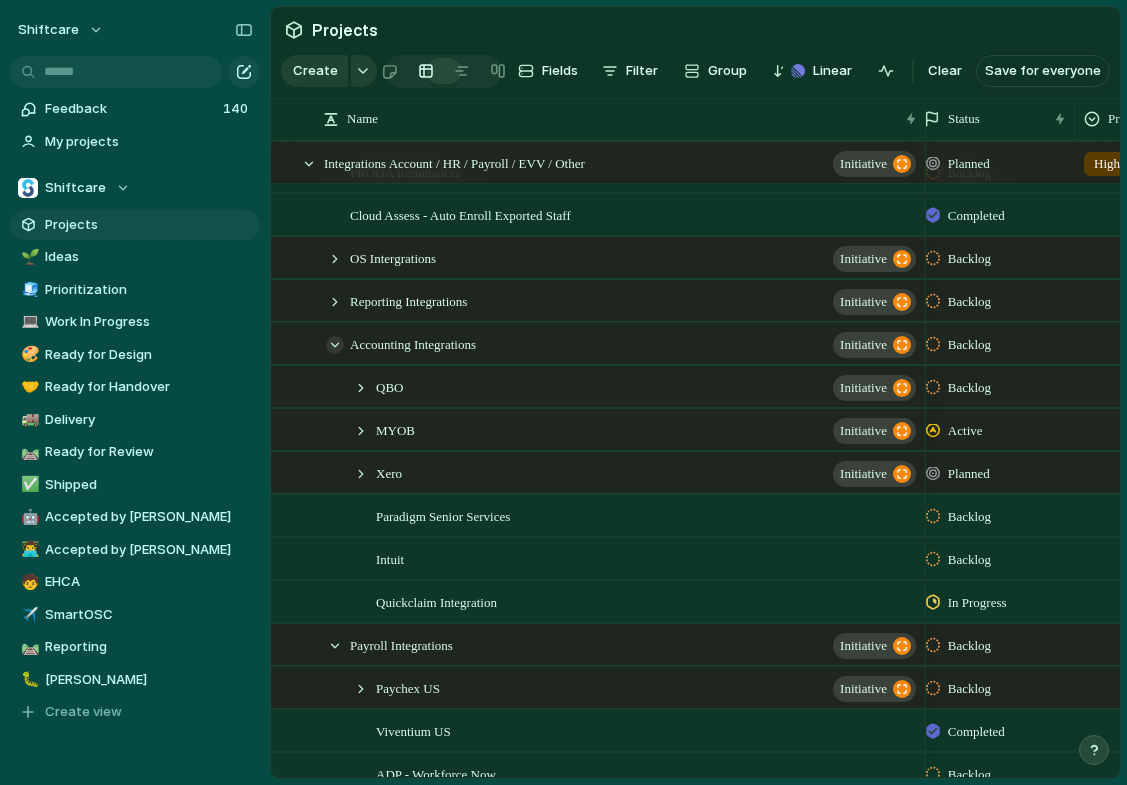 click at bounding box center [335, 345] 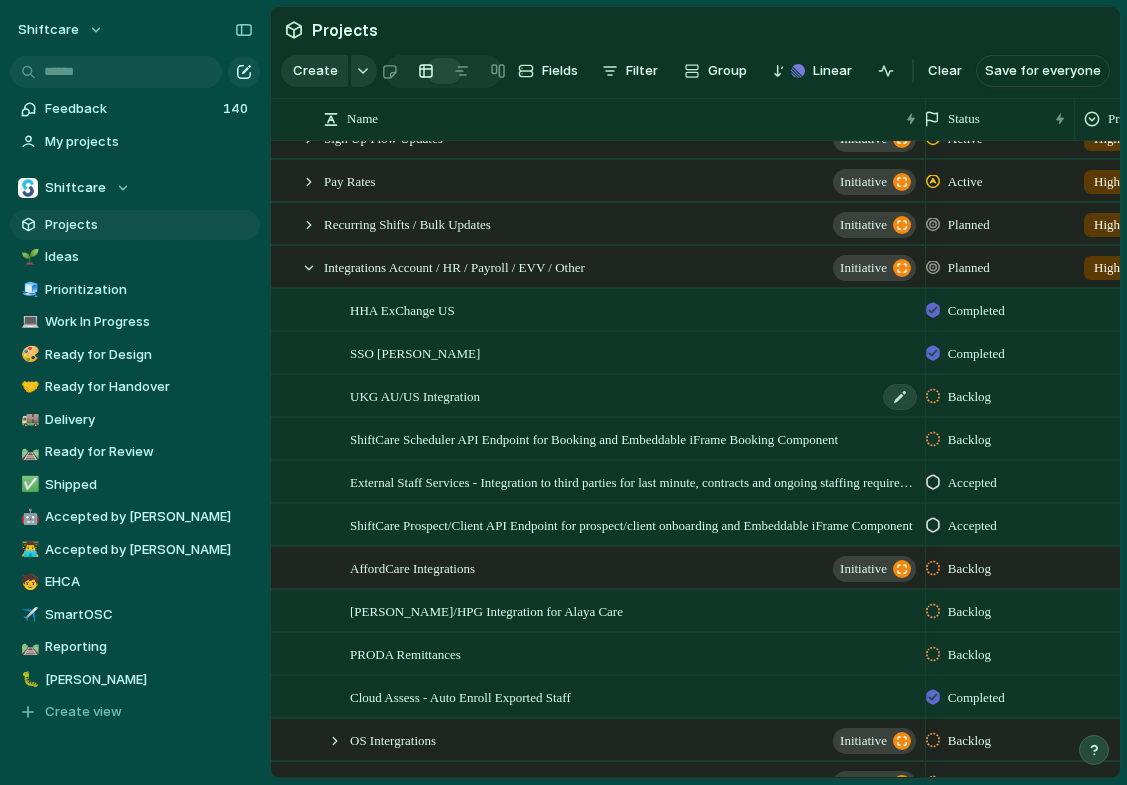 click on "UKG AU/US Integration" at bounding box center (415, 395) 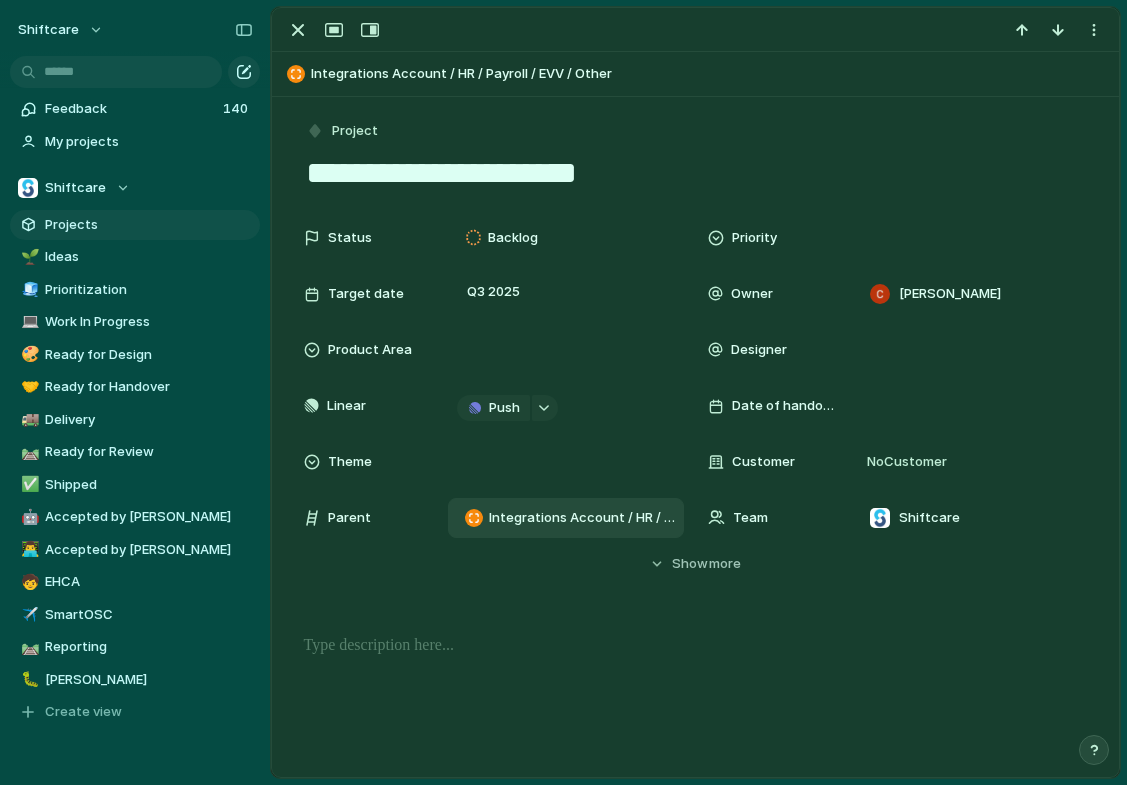 click on "Integrations Account / HR / Payroll / EVV / Other" at bounding box center [566, 518] 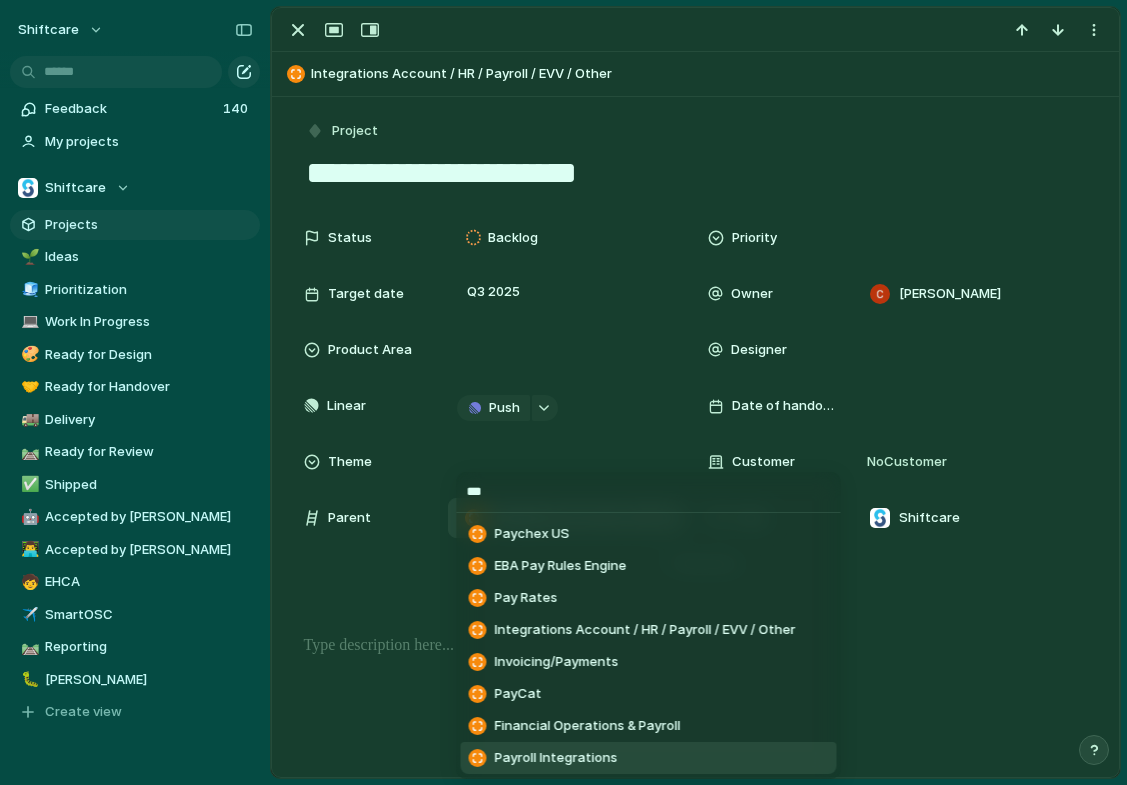 type on "***" 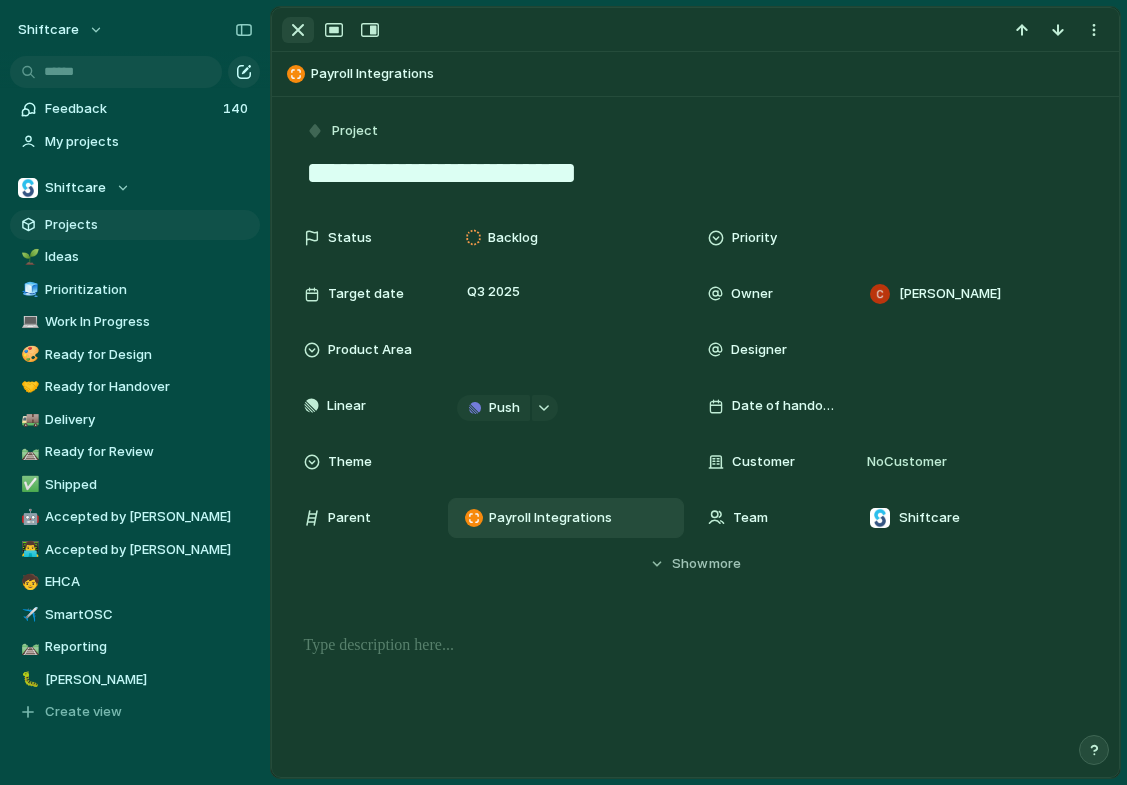 click at bounding box center [298, 30] 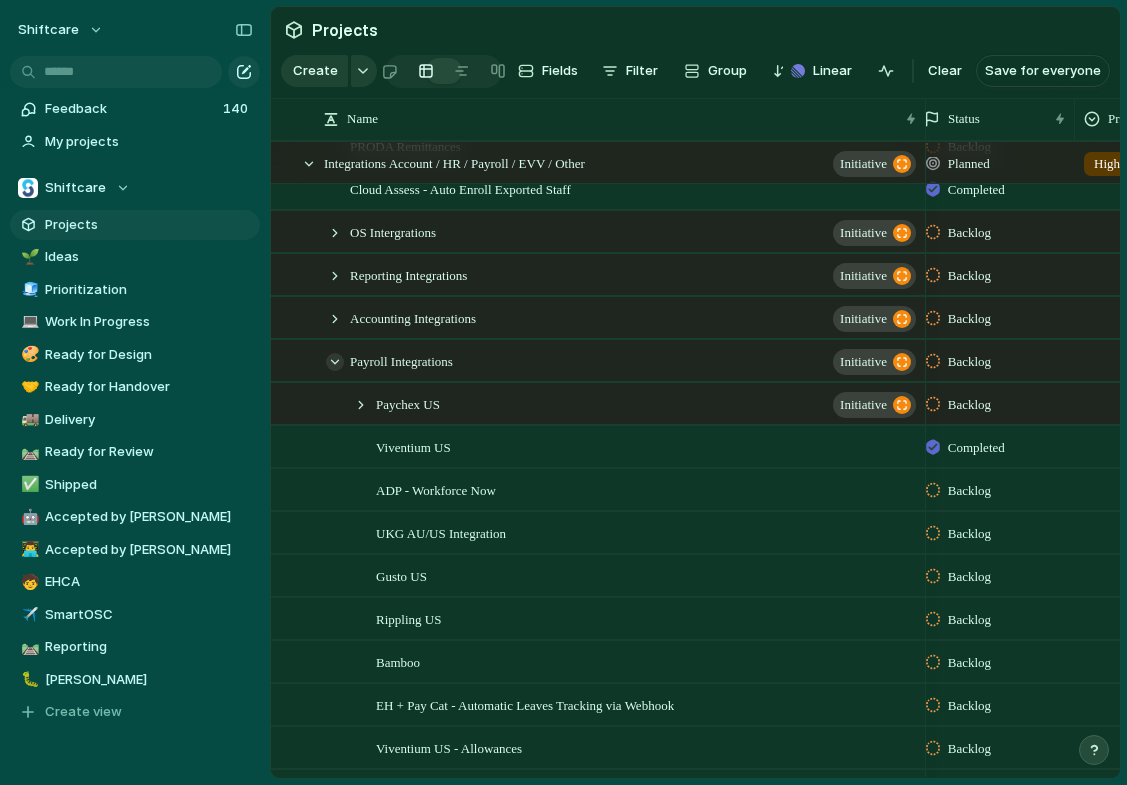 click at bounding box center (335, 362) 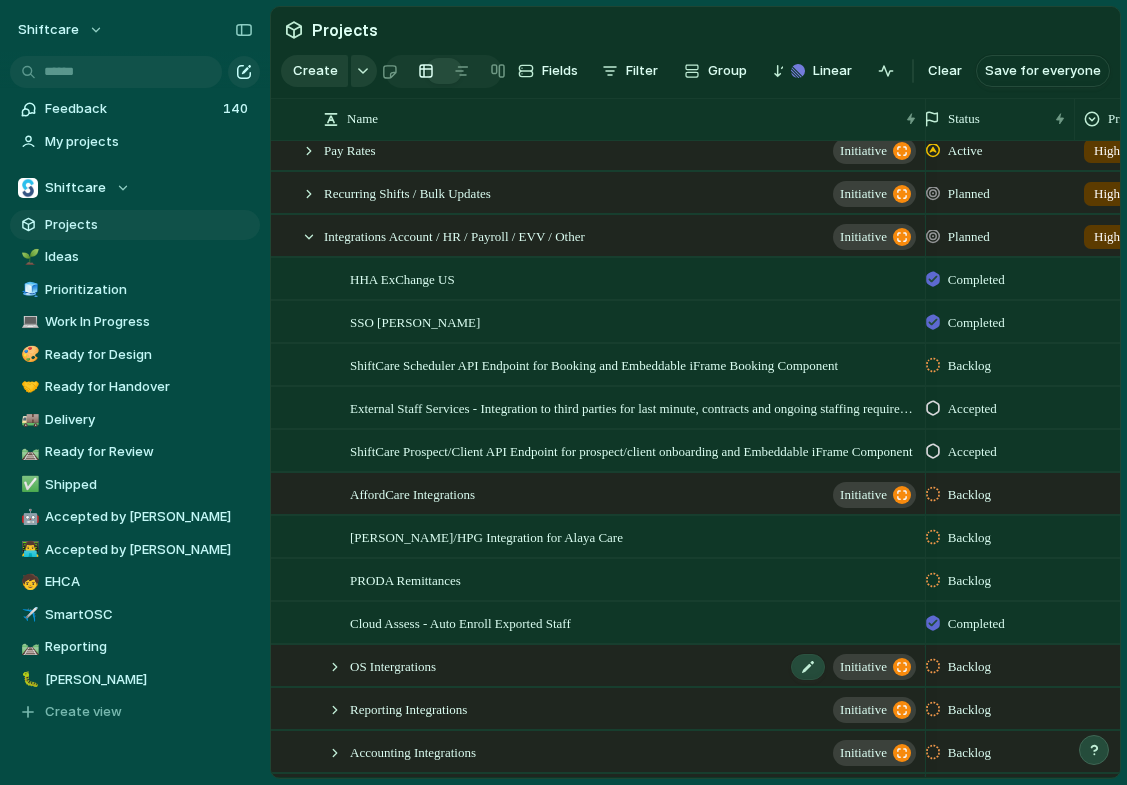 click on "OS Intergrations" at bounding box center (393, 665) 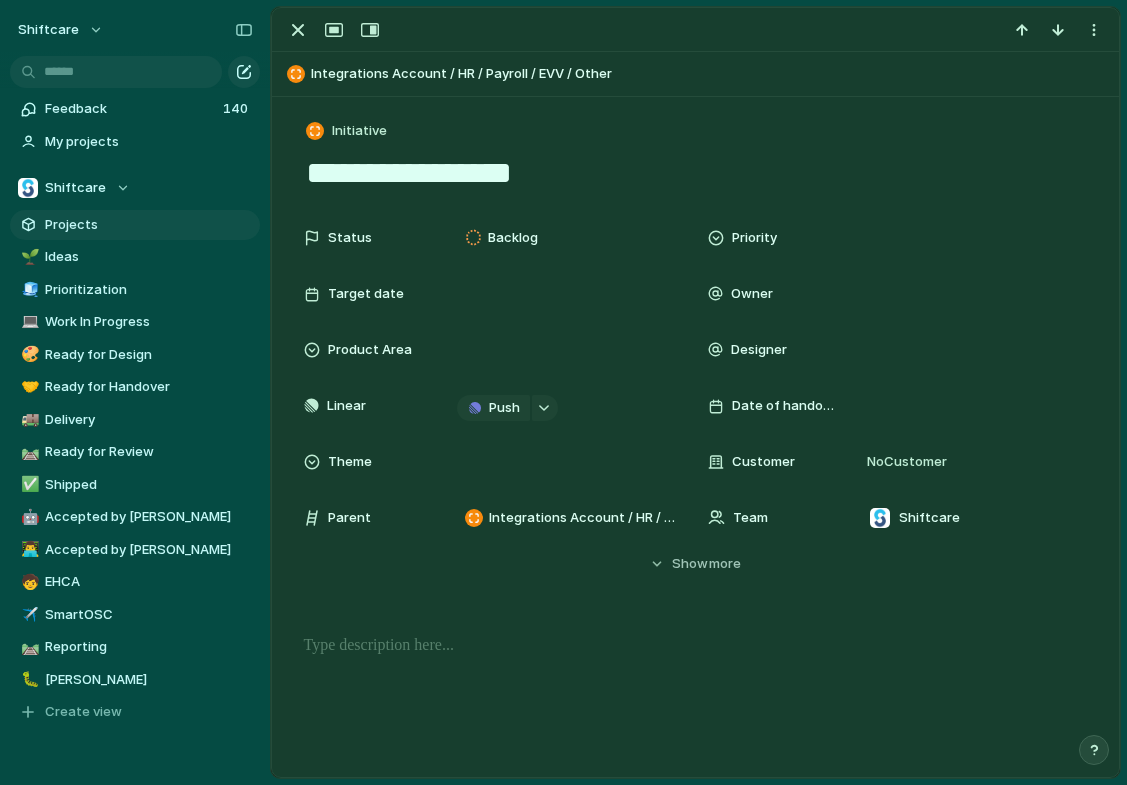 click on "**********" at bounding box center [696, 173] 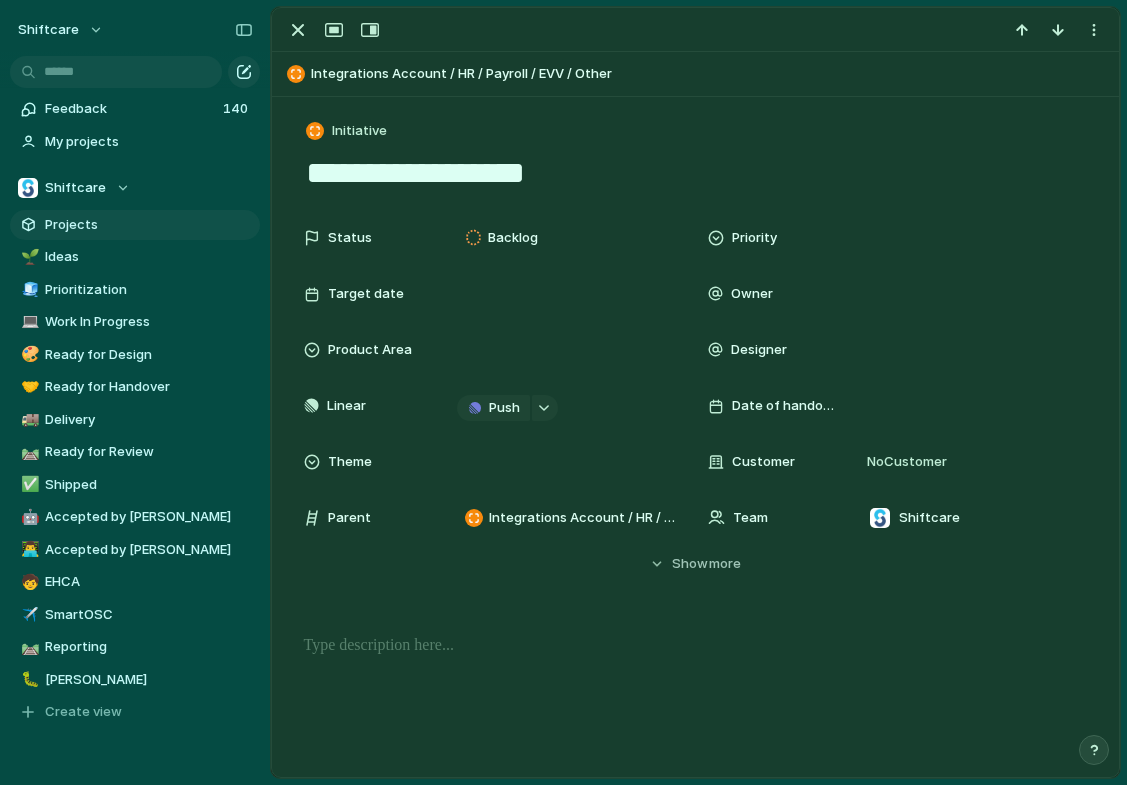 click on "**********" at bounding box center [696, 173] 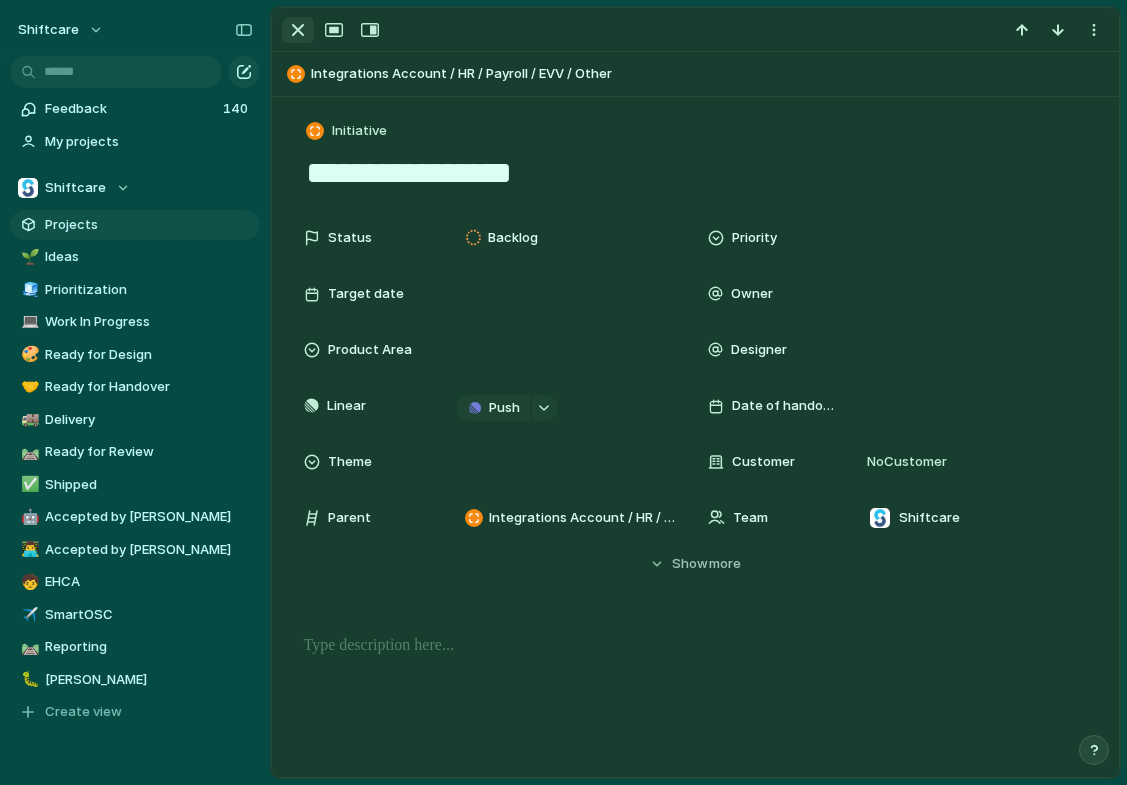 type on "**********" 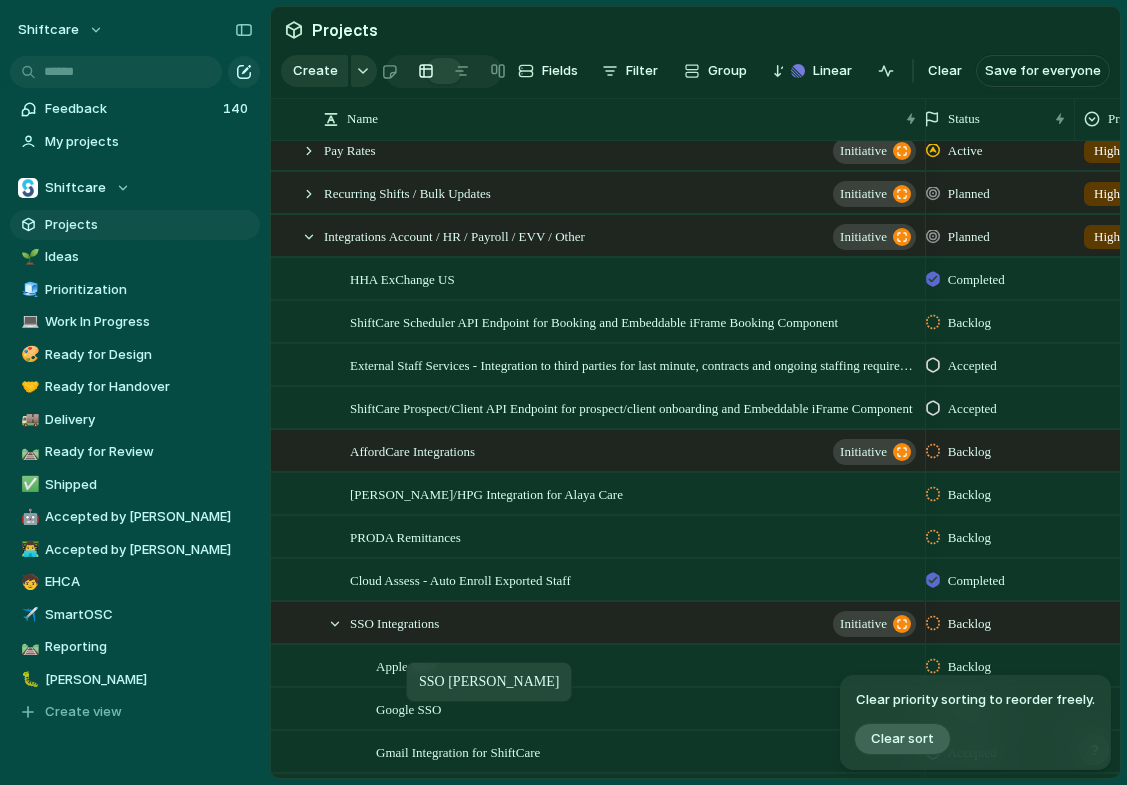 drag, startPoint x: 391, startPoint y: 324, endPoint x: 416, endPoint y: 667, distance: 343.90988 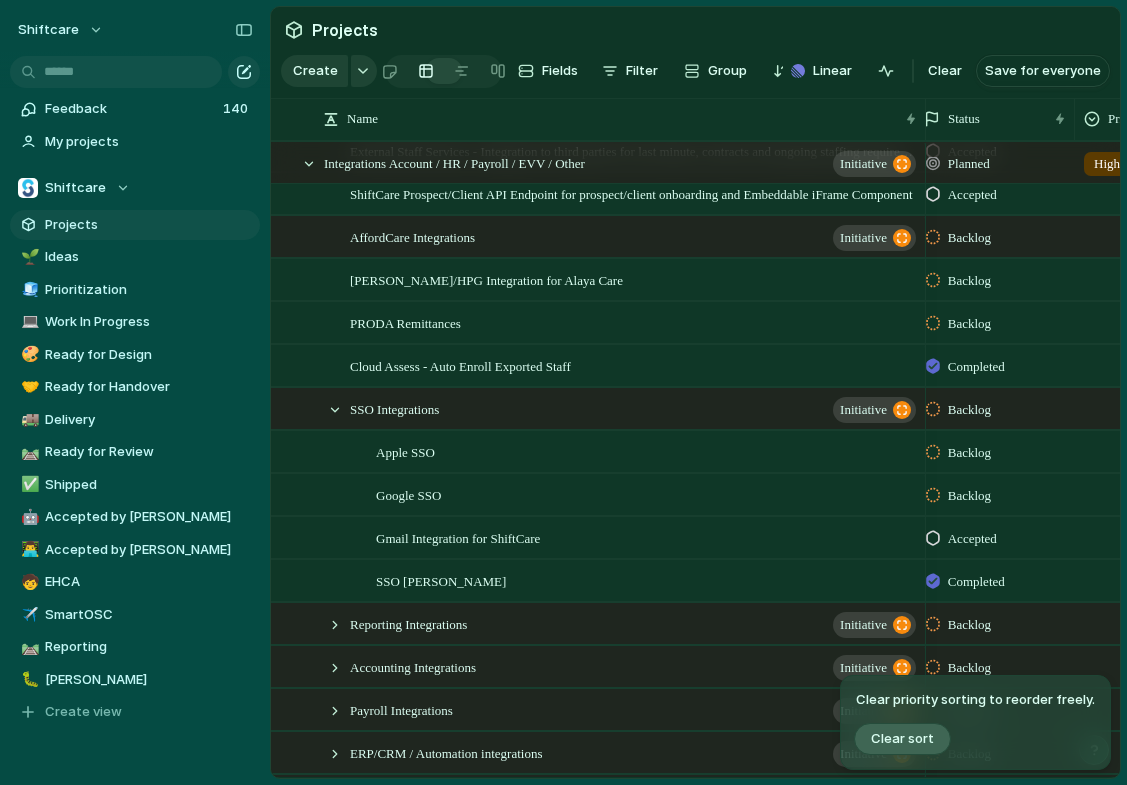 click on "SSO Integrations initiative" at bounding box center (624, 409) 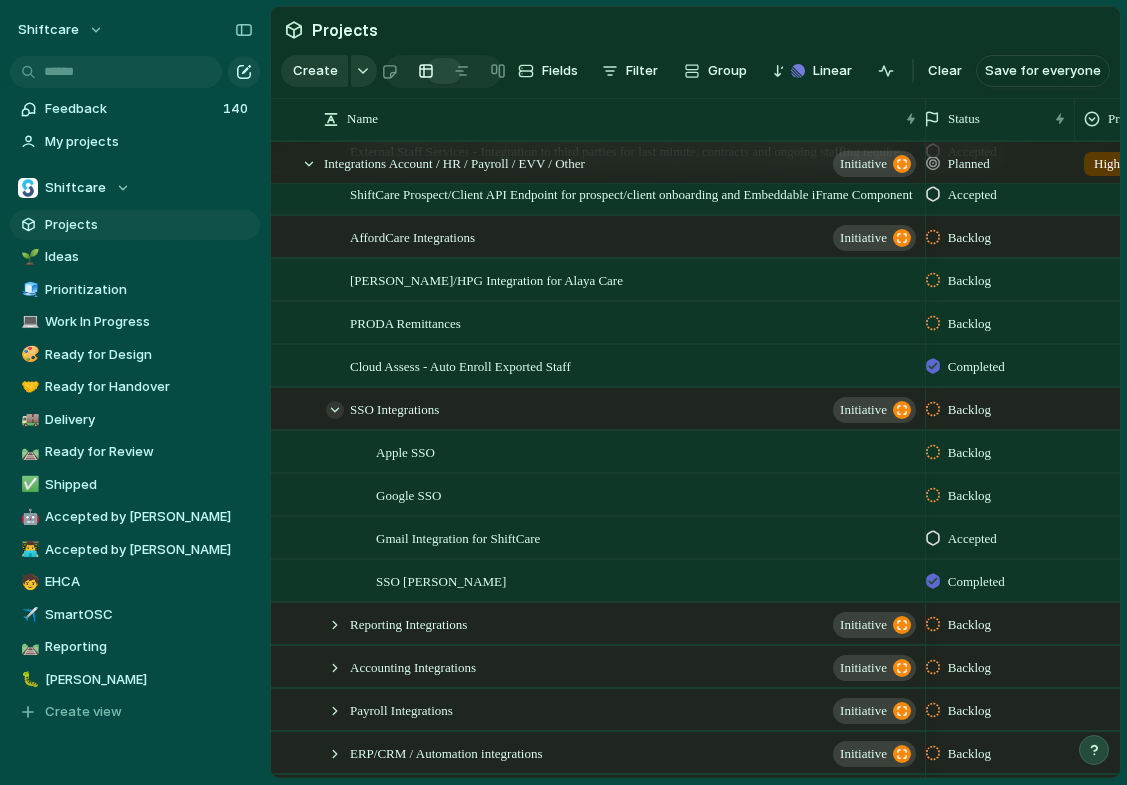 click at bounding box center [335, 410] 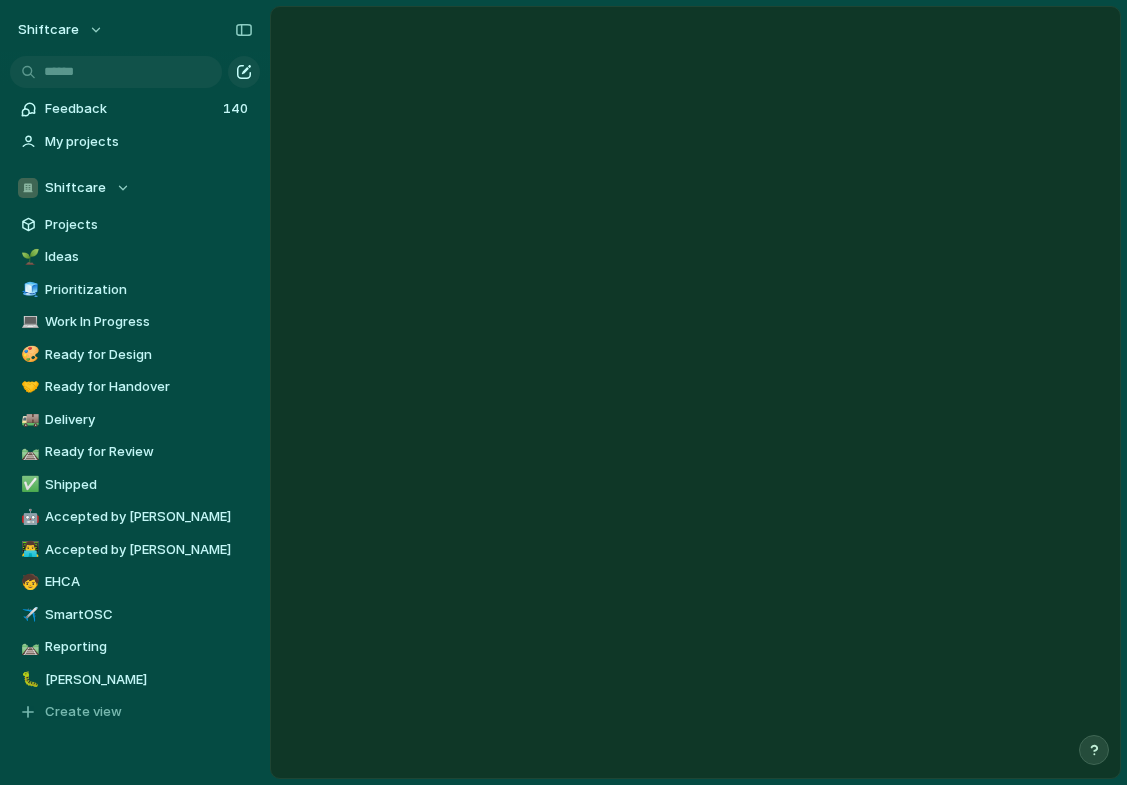 scroll, scrollTop: 0, scrollLeft: 0, axis: both 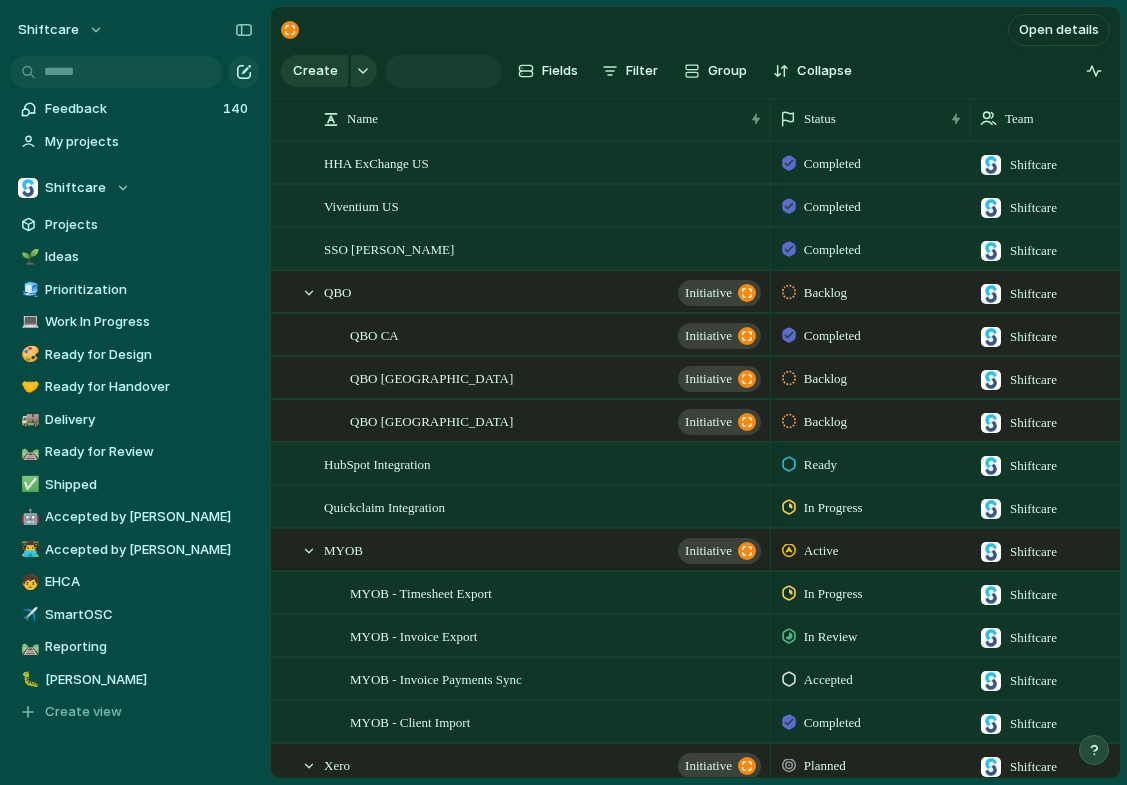 type on "**********" 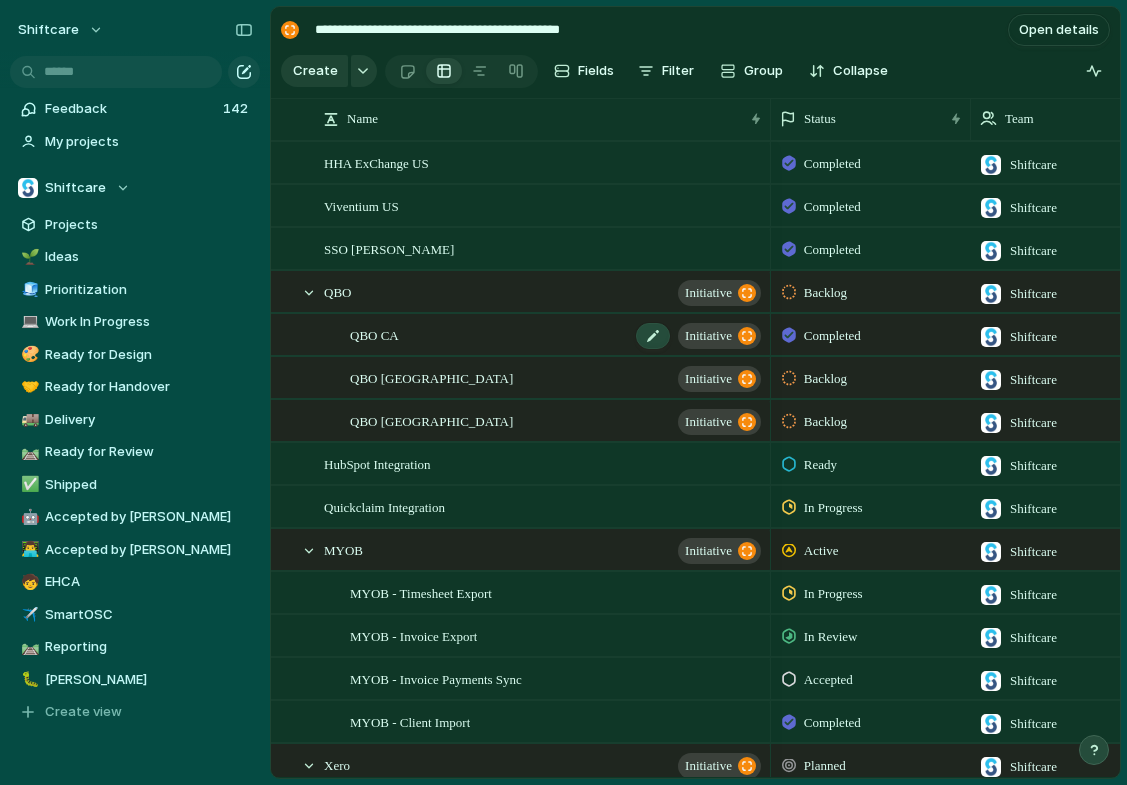 drag, startPoint x: 296, startPoint y: 110, endPoint x: 530, endPoint y: 333, distance: 323.2414 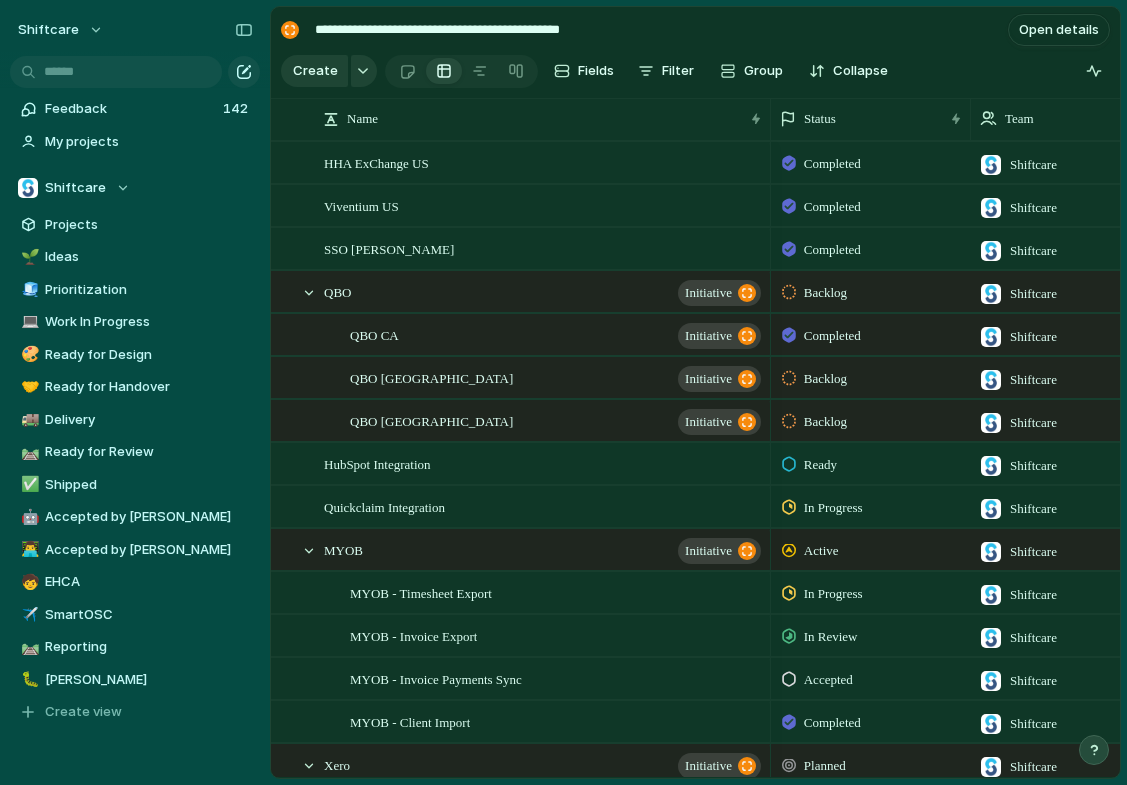 drag, startPoint x: 310, startPoint y: 30, endPoint x: 977, endPoint y: 830, distance: 1041.5801 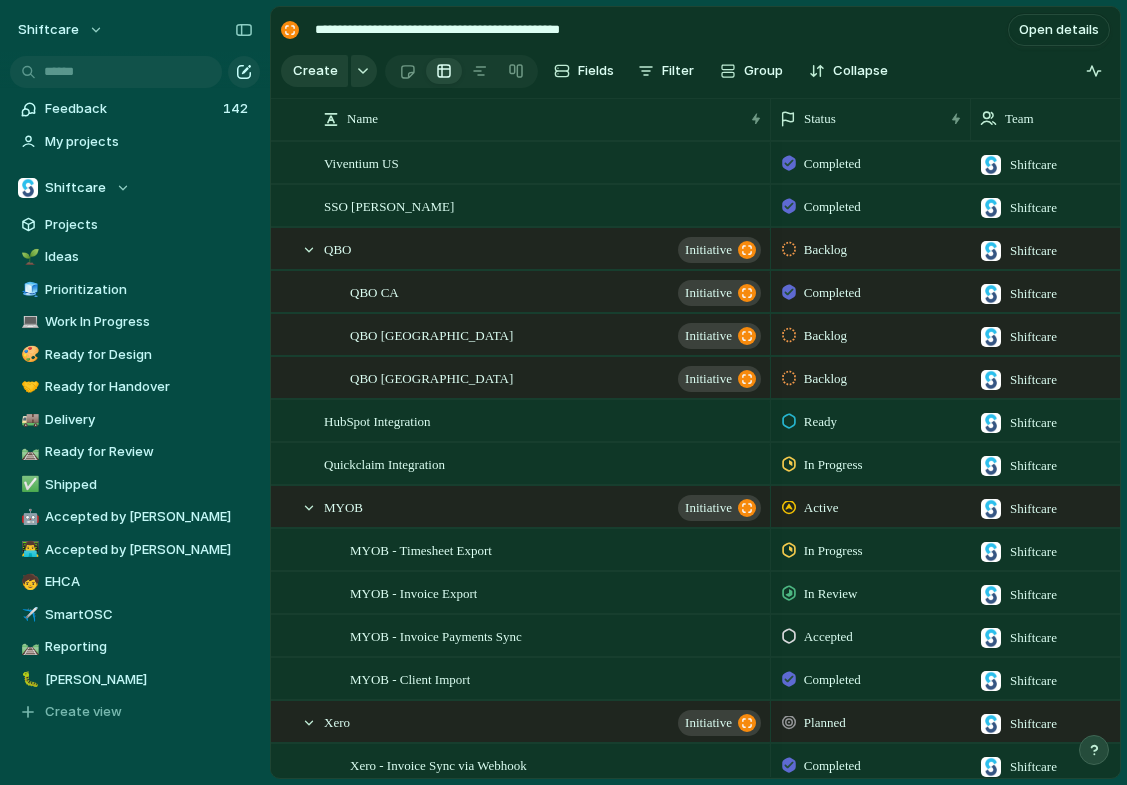 scroll, scrollTop: 47, scrollLeft: 0, axis: vertical 